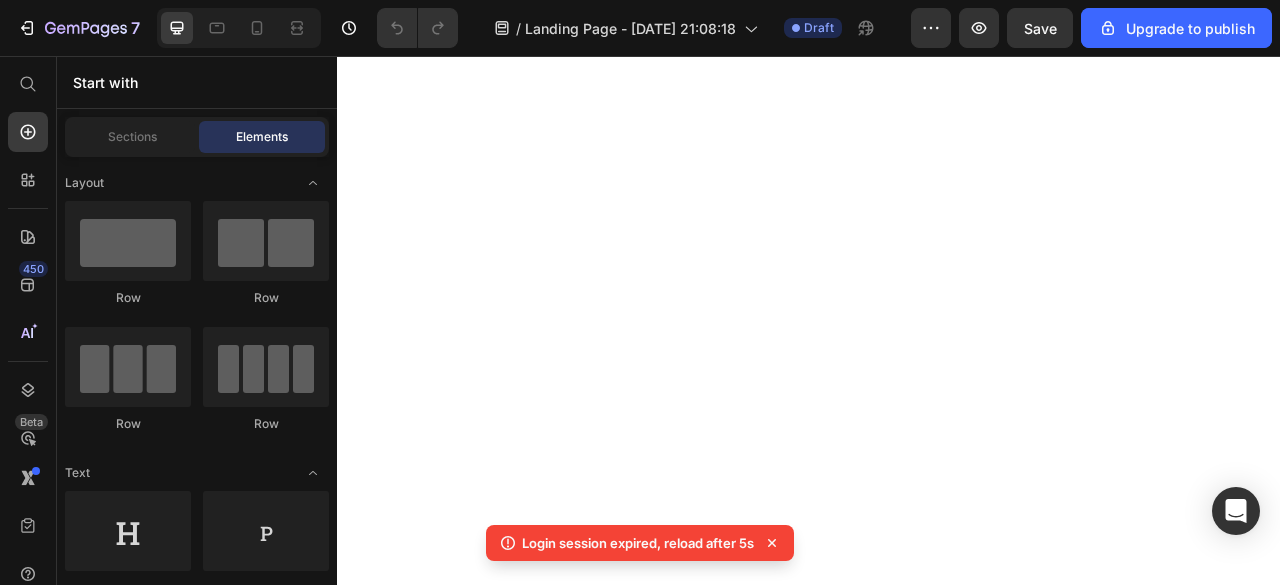 scroll, scrollTop: 0, scrollLeft: 0, axis: both 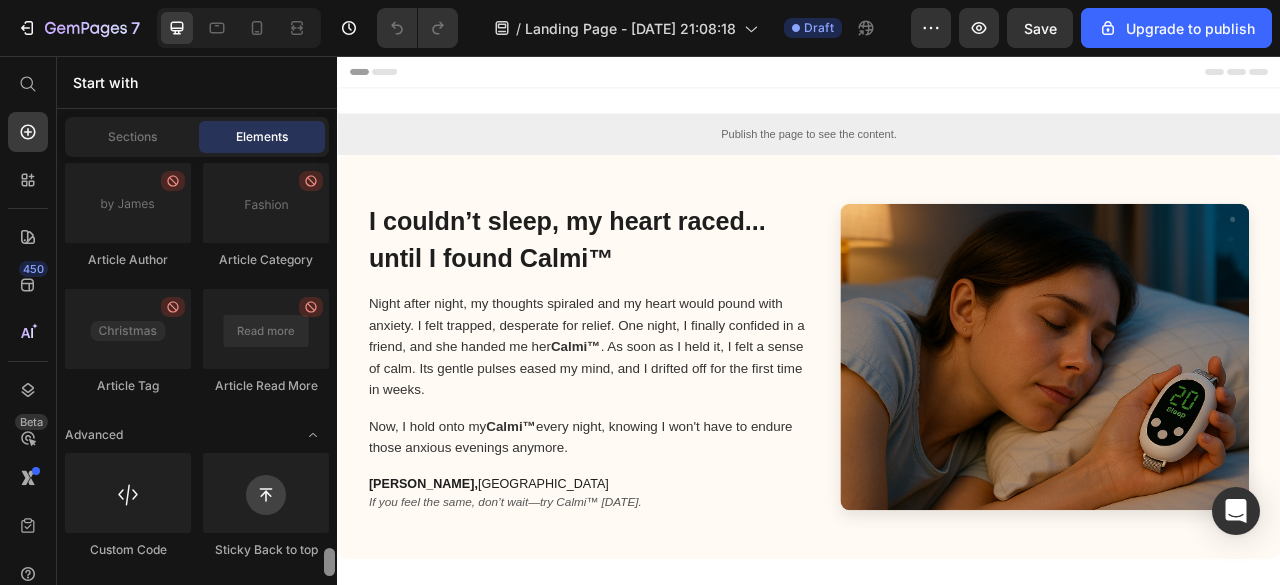 drag, startPoint x: 331, startPoint y: 168, endPoint x: 366, endPoint y: 632, distance: 465.31818 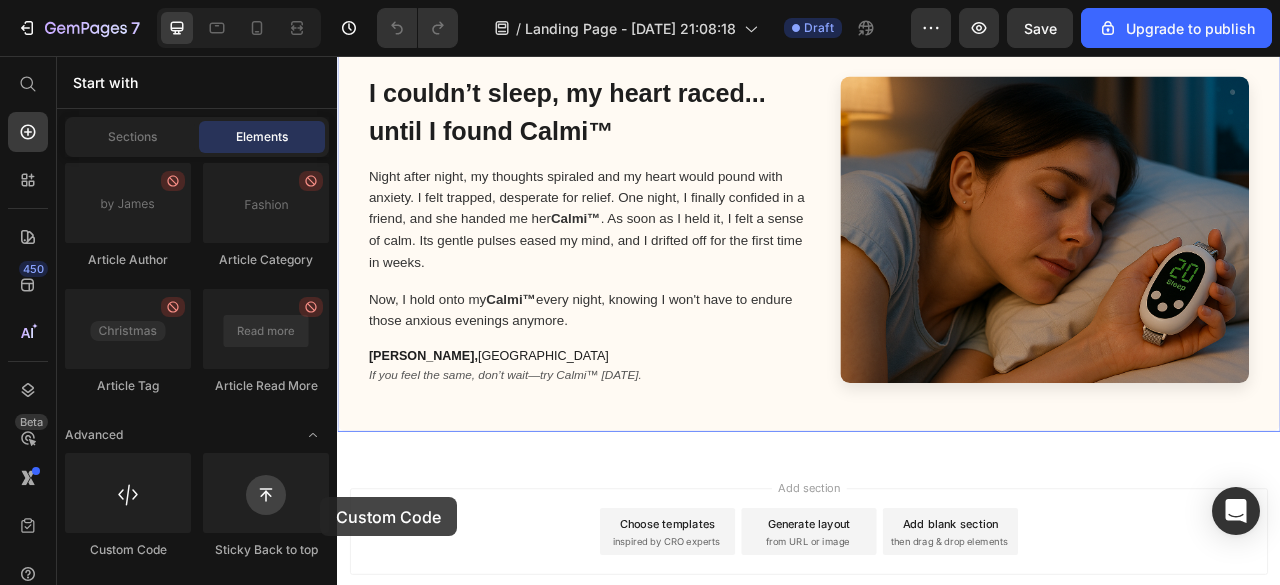 scroll, scrollTop: 285, scrollLeft: 0, axis: vertical 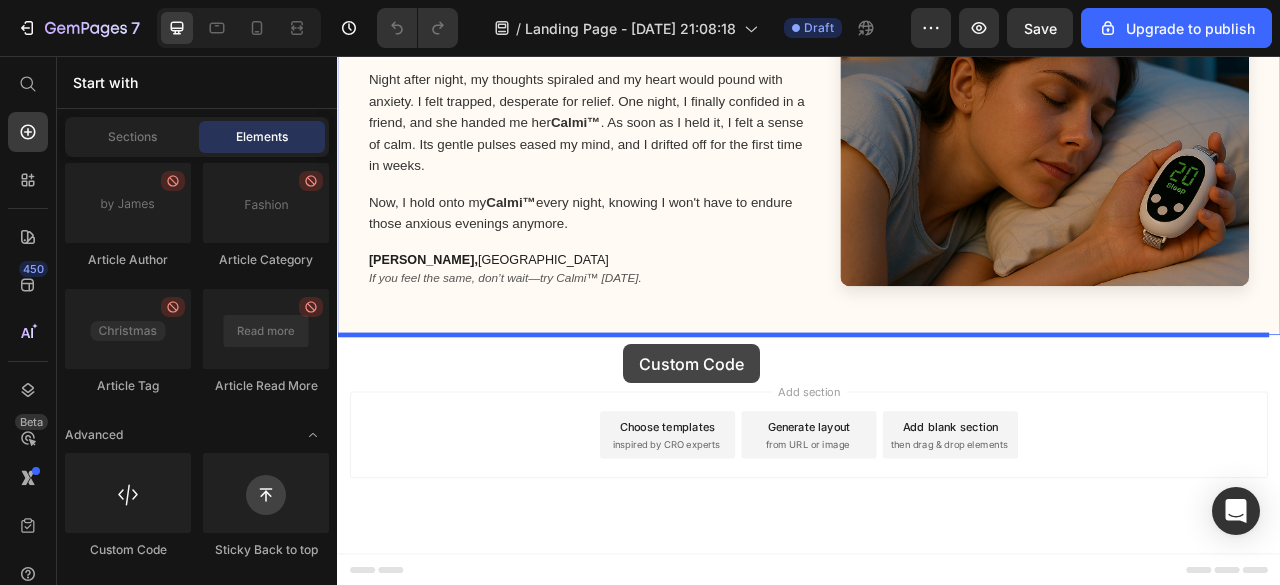 drag, startPoint x: 488, startPoint y: 591, endPoint x: 701, endPoint y: 423, distance: 271.2803 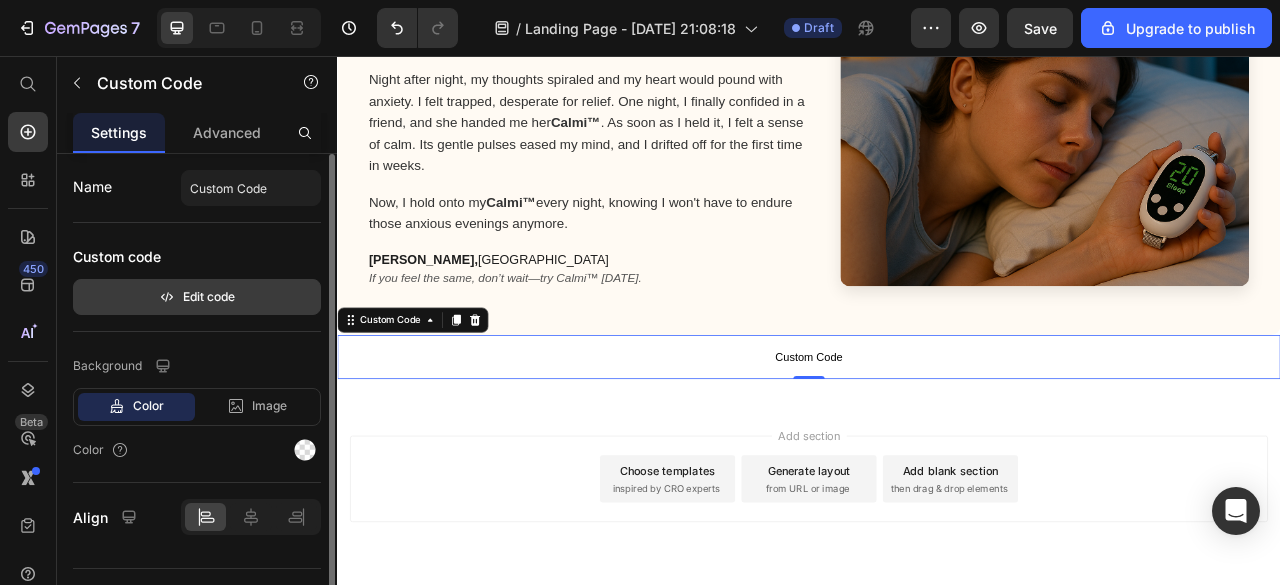 click 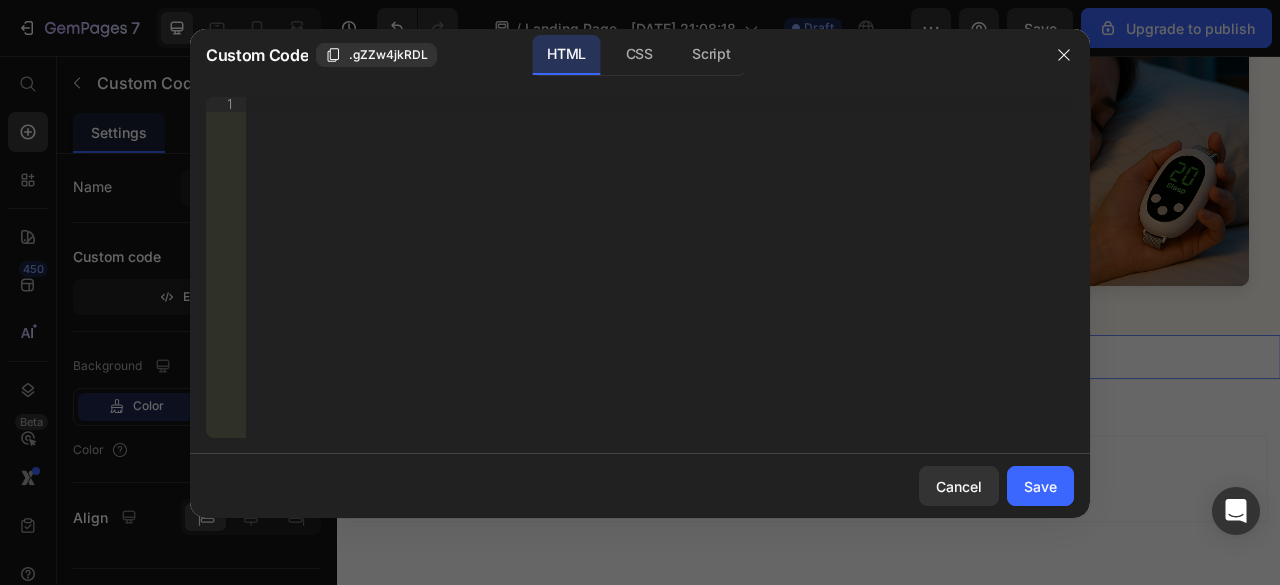 type 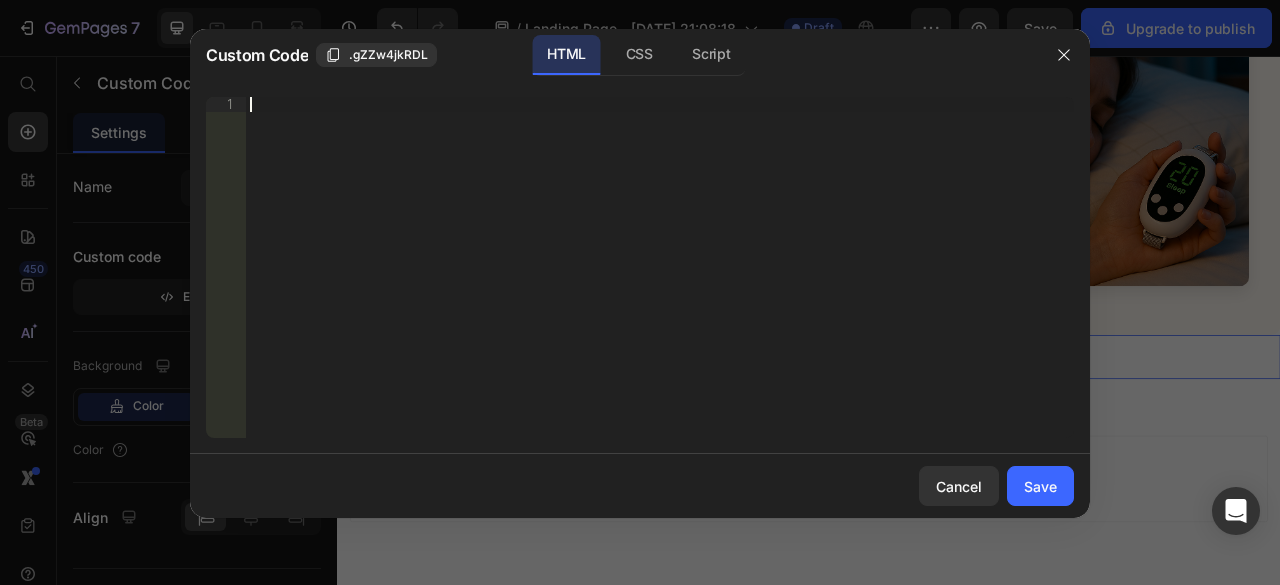 click on "Insert the 3rd-party installation code, HTML code, or Liquid code to display custom content." at bounding box center (660, 282) 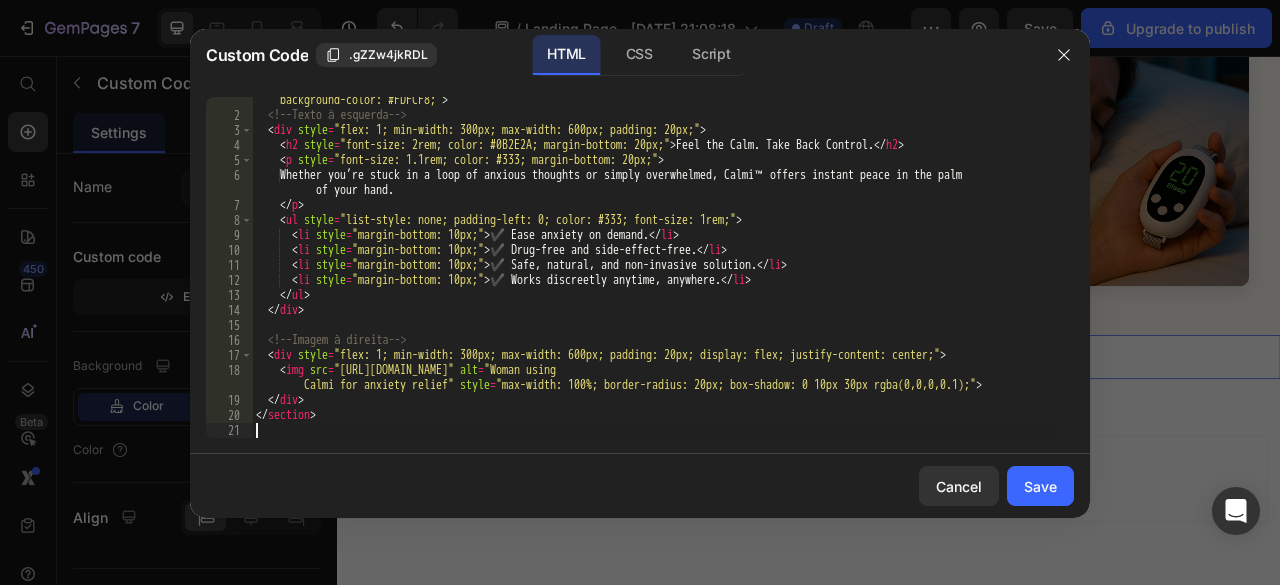 scroll, scrollTop: 18, scrollLeft: 0, axis: vertical 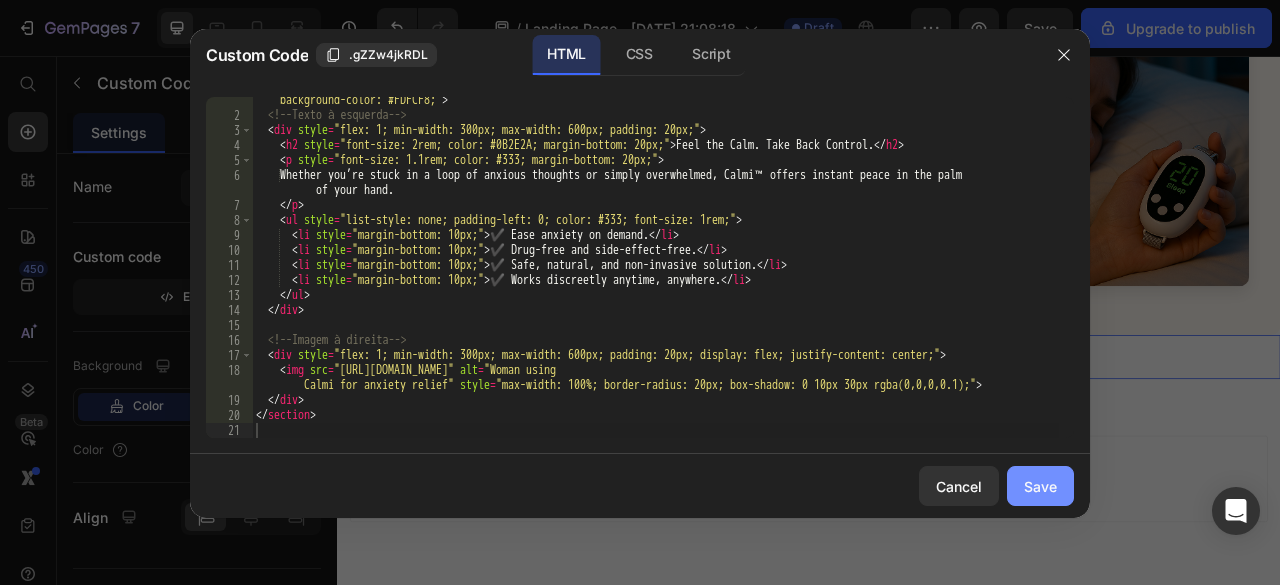 click on "Save" at bounding box center (1040, 486) 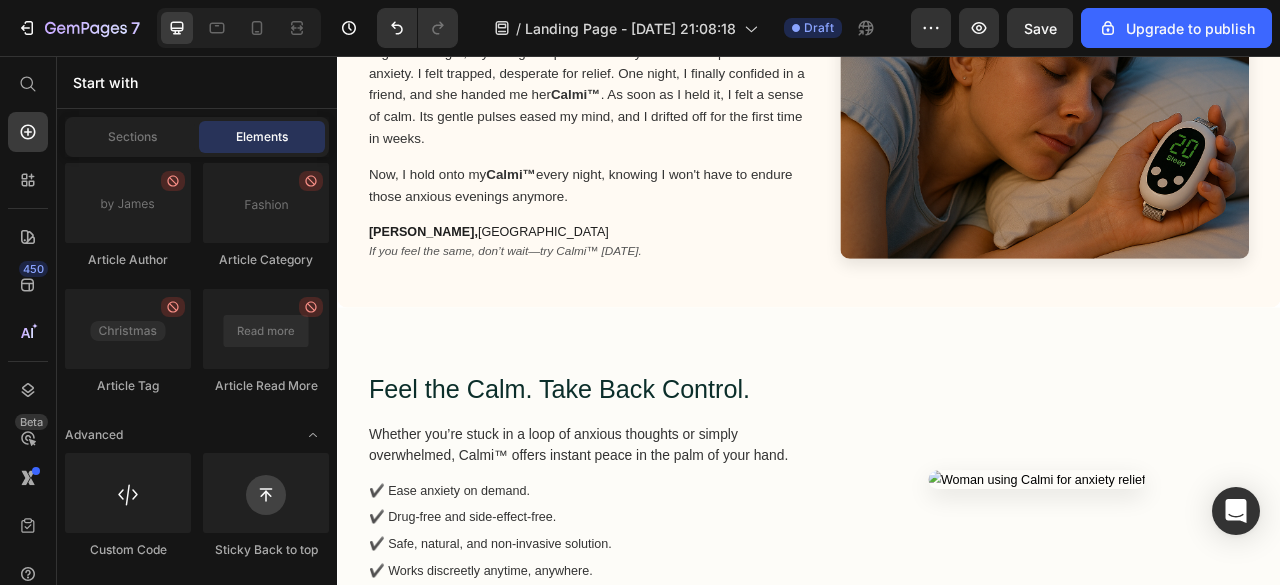 scroll, scrollTop: 310, scrollLeft: 0, axis: vertical 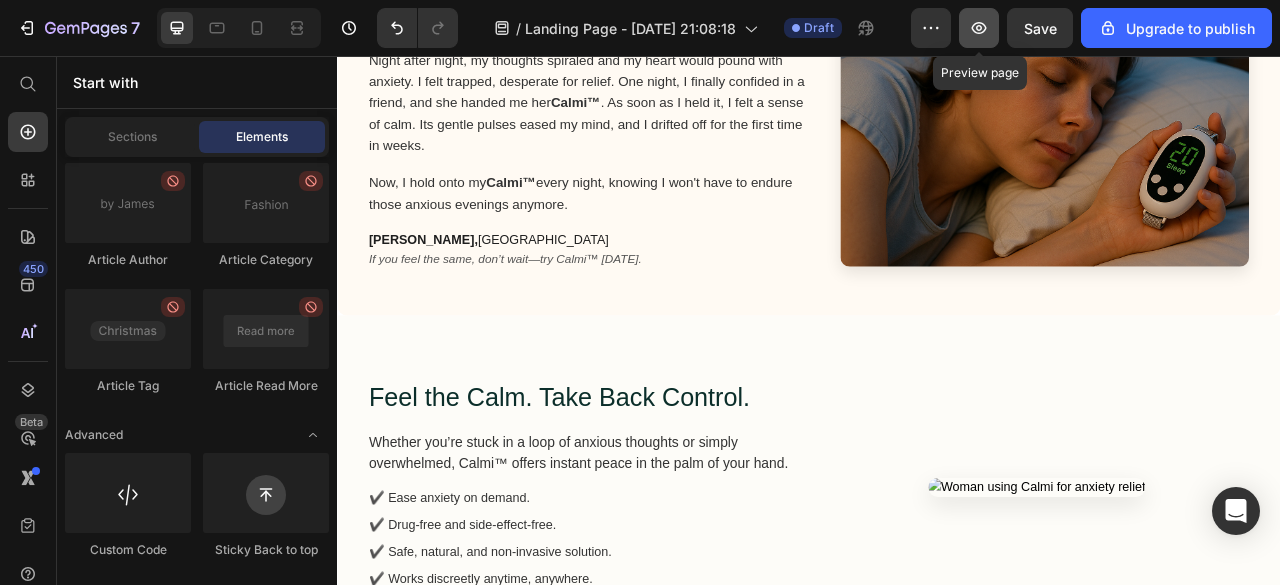 click 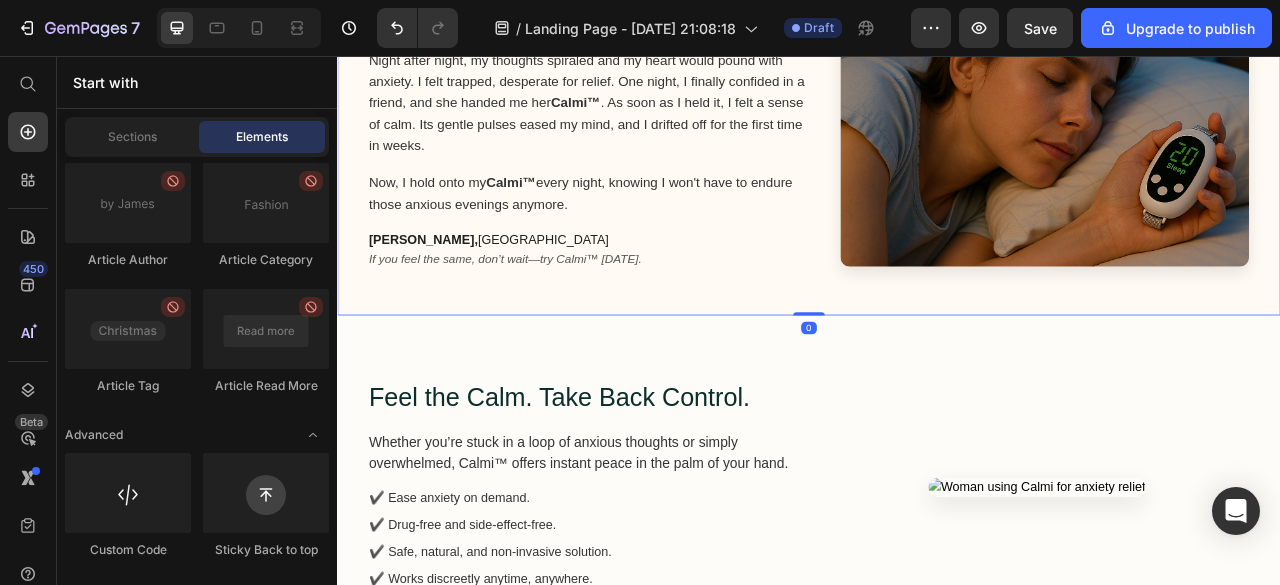click on "[PERSON_NAME],  [GEOGRAPHIC_DATA]" at bounding box center (657, 290) 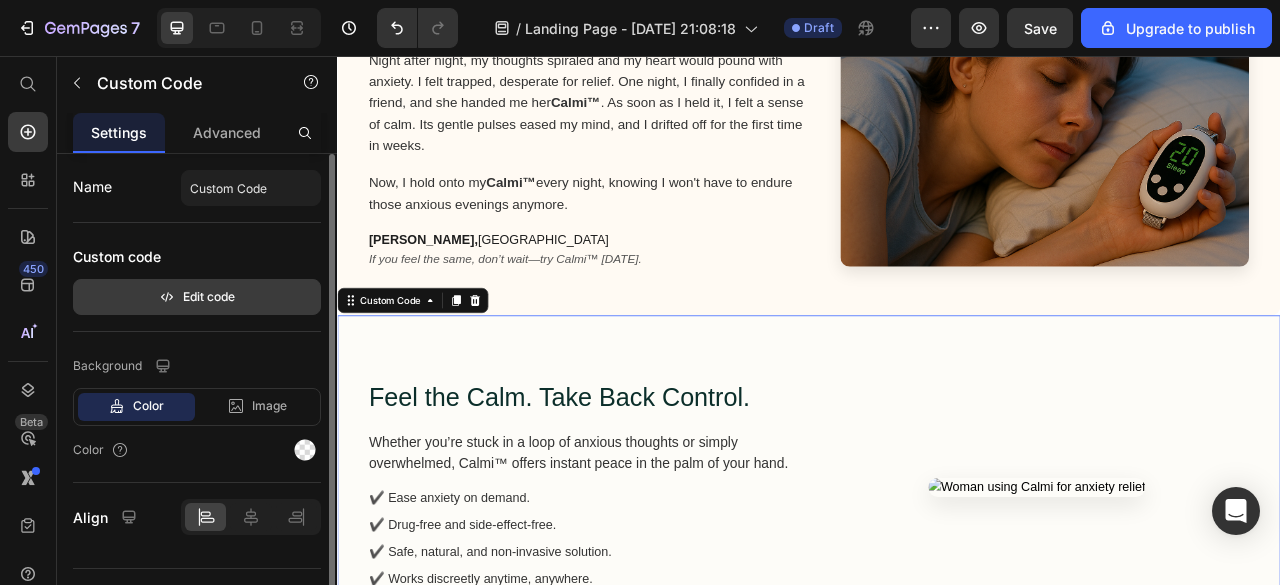 click on "Edit code" at bounding box center (197, 297) 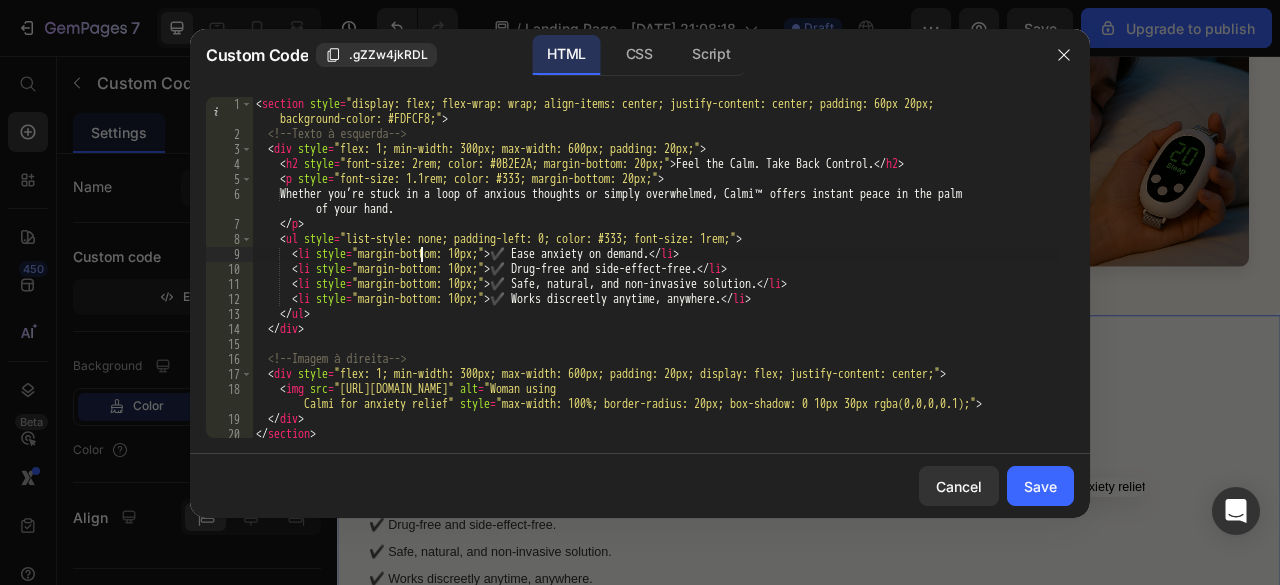 click on "< section   style = "display: flex; flex-wrap: wrap; align-items: center; justify-content: center; padding: 60px 20px;       background-color: #FDFCF8;" >    <!--  Texto à esquerda  -->    < div   style = "flex: 1; min-width: 300px; max-width: 600px; padding: 20px;" >      < h2   style = "font-size: 2rem; color: #0B2E2A; margin-bottom: 20px;" > Feel the Calm. Take Back Control. </ h2 >      < p   style = "font-size: 1.1rem; color: #333; margin-bottom: 20px;" >        Whether you’re stuck in a loop of anxious thoughts or simply overwhelmed, Calmi™ offers instant peace in the palm             of your hand.      </ p >      < ul   style = "list-style: none; padding-left: 0; color: #333; font-size: 1rem;" >         < li   style = "margin-bottom: 10px;" > ✔️ Ease anxiety on demand. </ li >         < li   style = "margin-bottom: 10px;" > ✔️ Drug-free and side-effect-free. </ li >         < li   style = "margin-bottom: 10px;" > ✔️ Safe, natural, and non-invasive solution. </ li >" at bounding box center (655, 290) 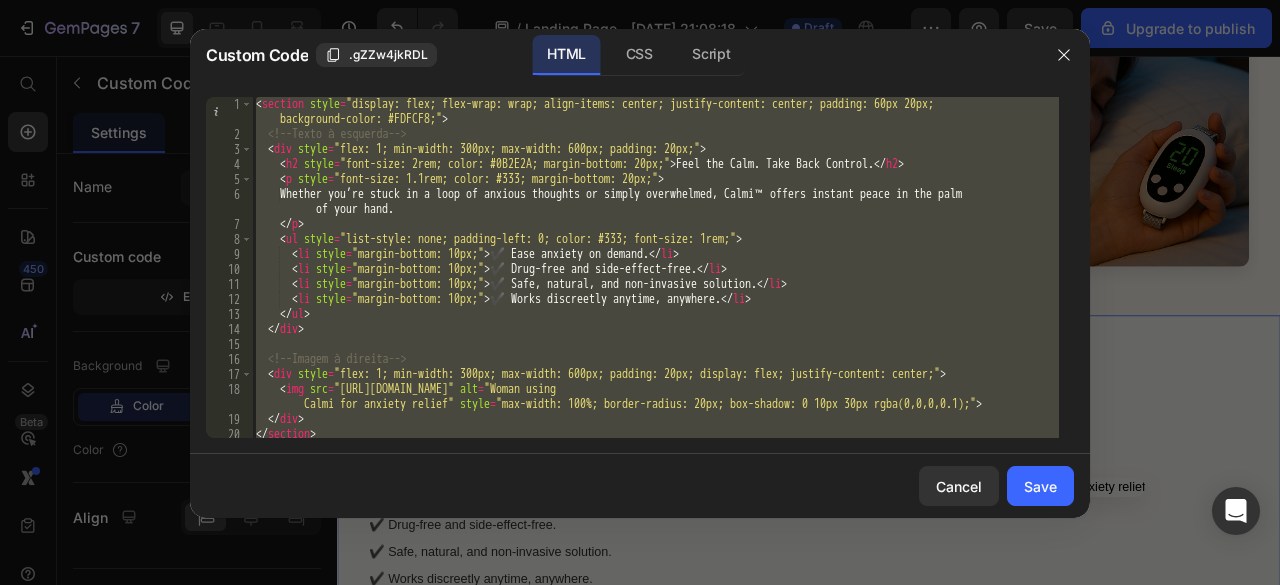 paste 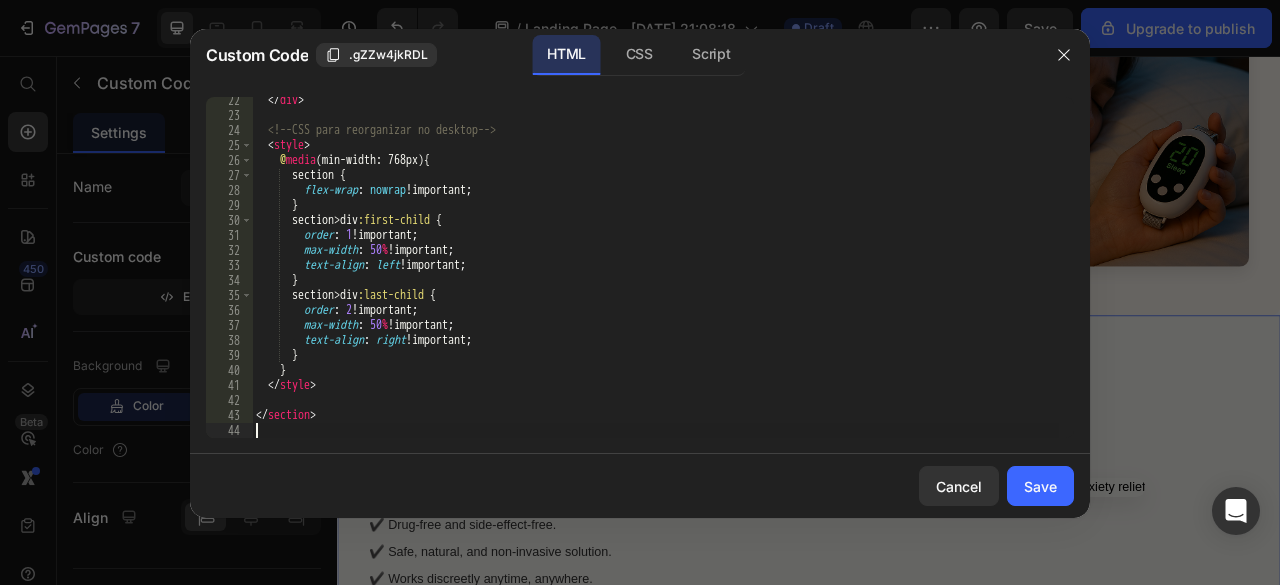 scroll, scrollTop: 394, scrollLeft: 0, axis: vertical 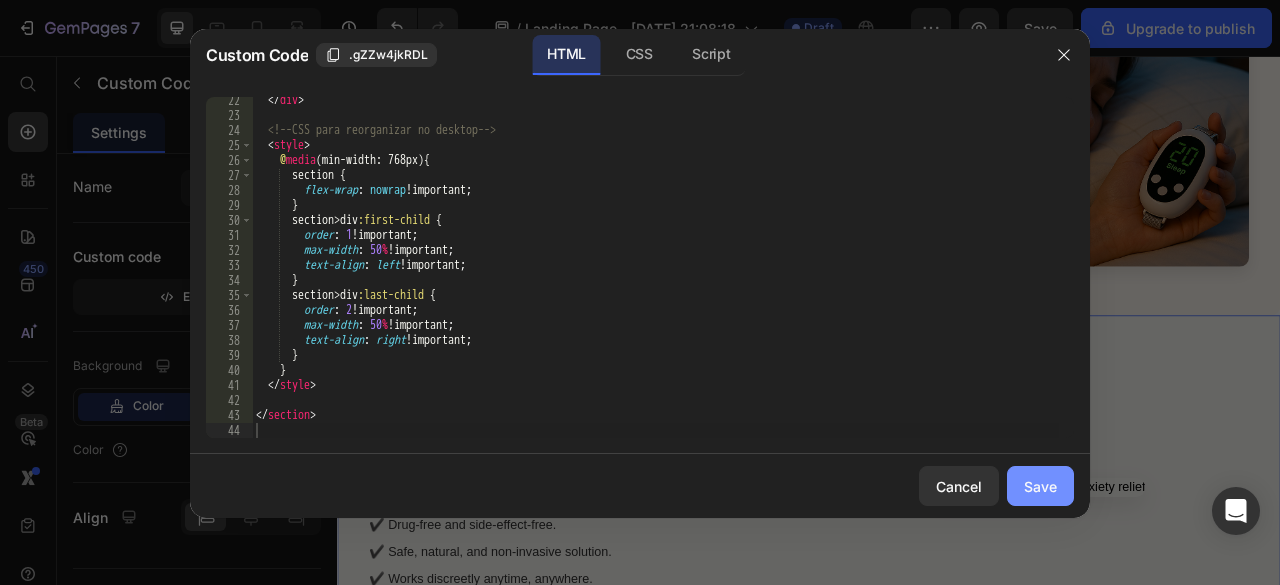 click on "Save" at bounding box center (1040, 486) 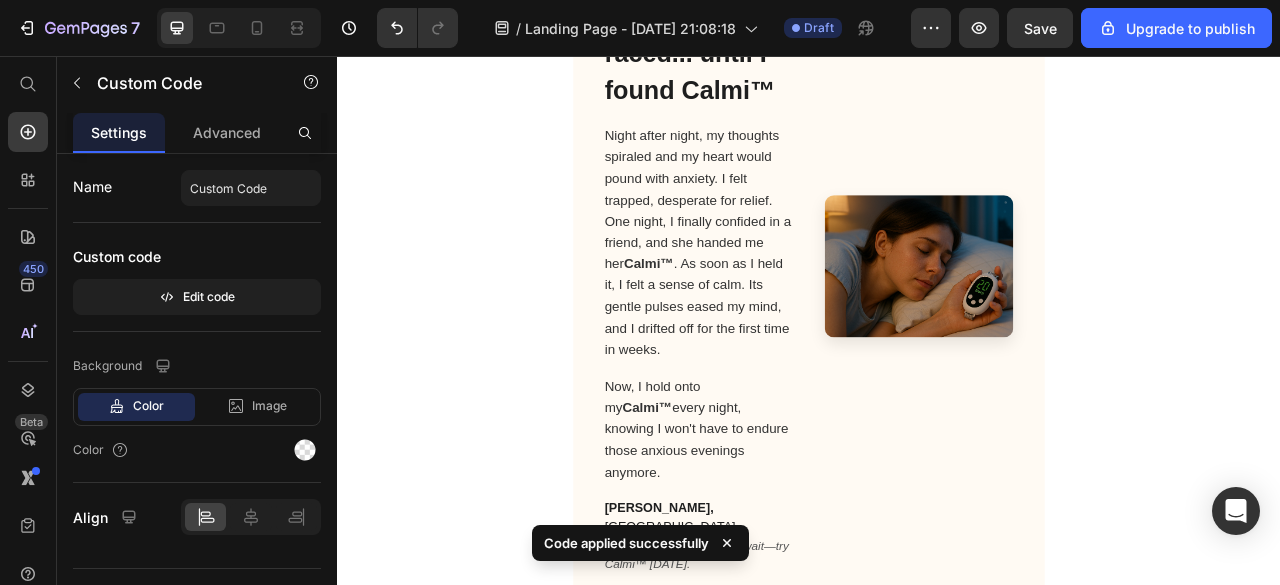 click on "Publish the page to see the content.
Custom Code
I couldn’t sleep, my heart raced... until I found Calmi™
Night after night, my thoughts spiraled and my heart would pound with anxiety. I felt trapped, desperate for relief.
One night, I finally confided in a friend, and she handed me her  Calmi™ .
As soon as I held it, I felt a sense of calm. Its gentle pulses eased my mind, and I drifted off for the first time in weeks.
Now, I hold onto my  Calmi™  every night, knowing I won't have to endure those anxious evenings anymore.
[PERSON_NAME],  [GEOGRAPHIC_DATA]
If you feel the same, don’t wait—try Calmi™ [DATE].
Custom Code
What if one small device could change your day?
Calmi™ is not just a gadget. It’s your quiet support system — designed to instantly calm your nerves when life gets overwhelming.
Try Calmi™ Now" at bounding box center [937, 631] 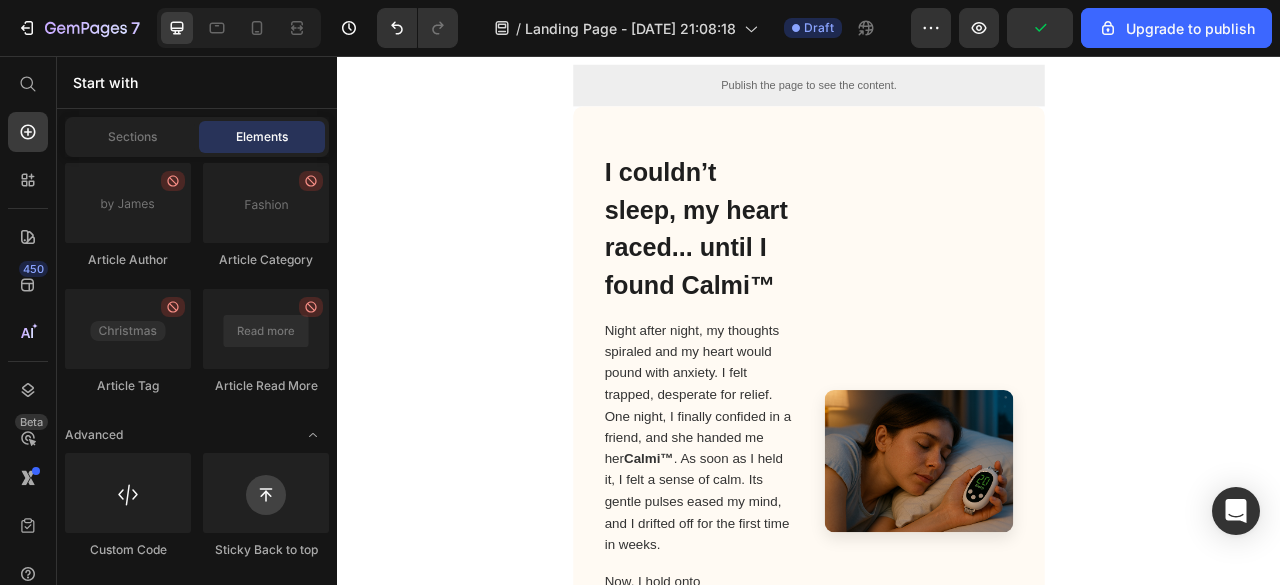 scroll, scrollTop: 0, scrollLeft: 0, axis: both 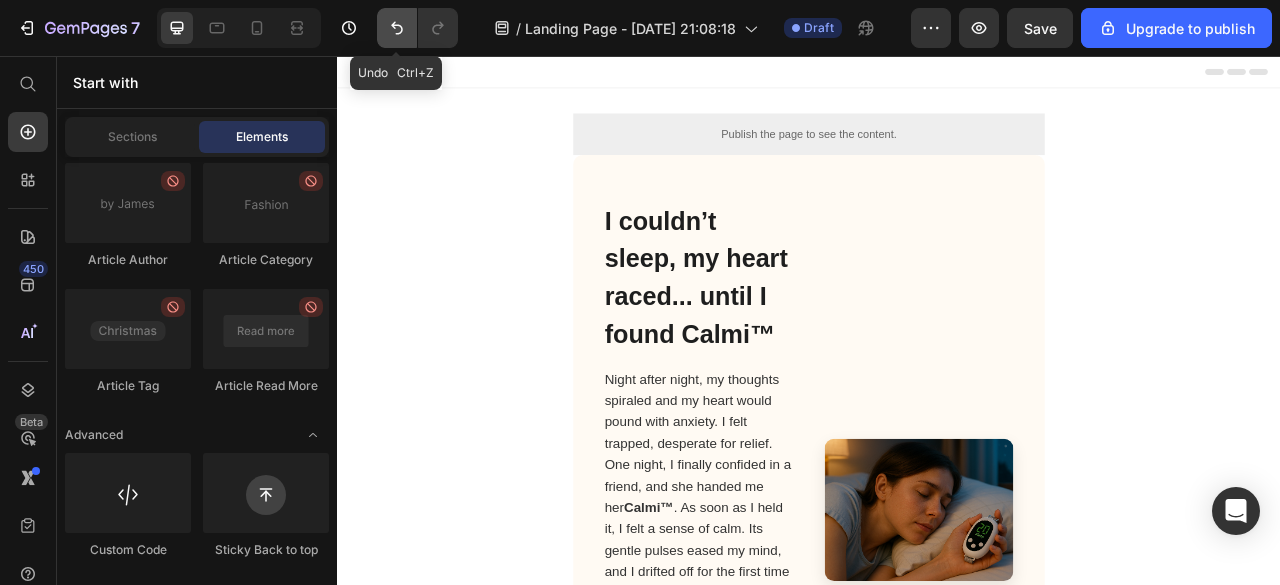 click 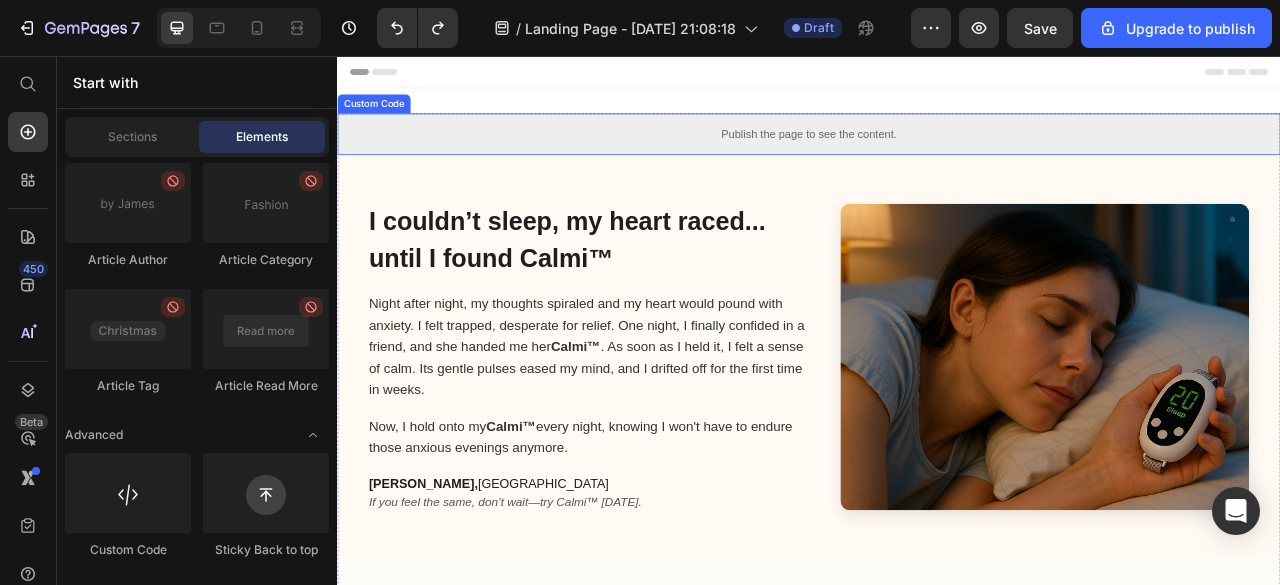 type 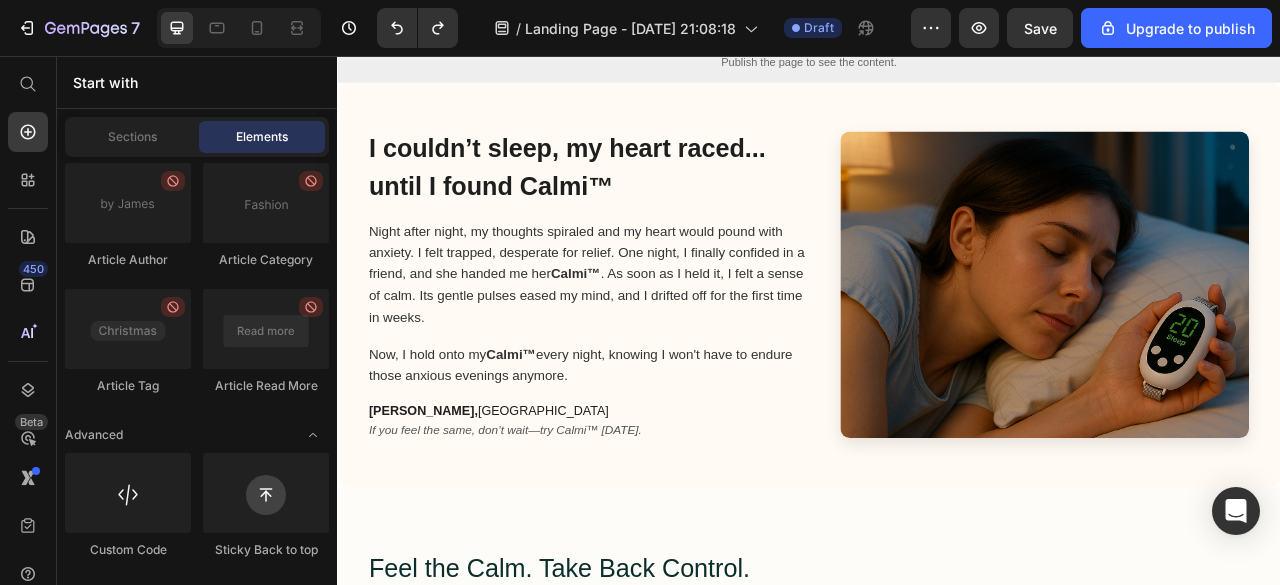 scroll, scrollTop: 0, scrollLeft: 0, axis: both 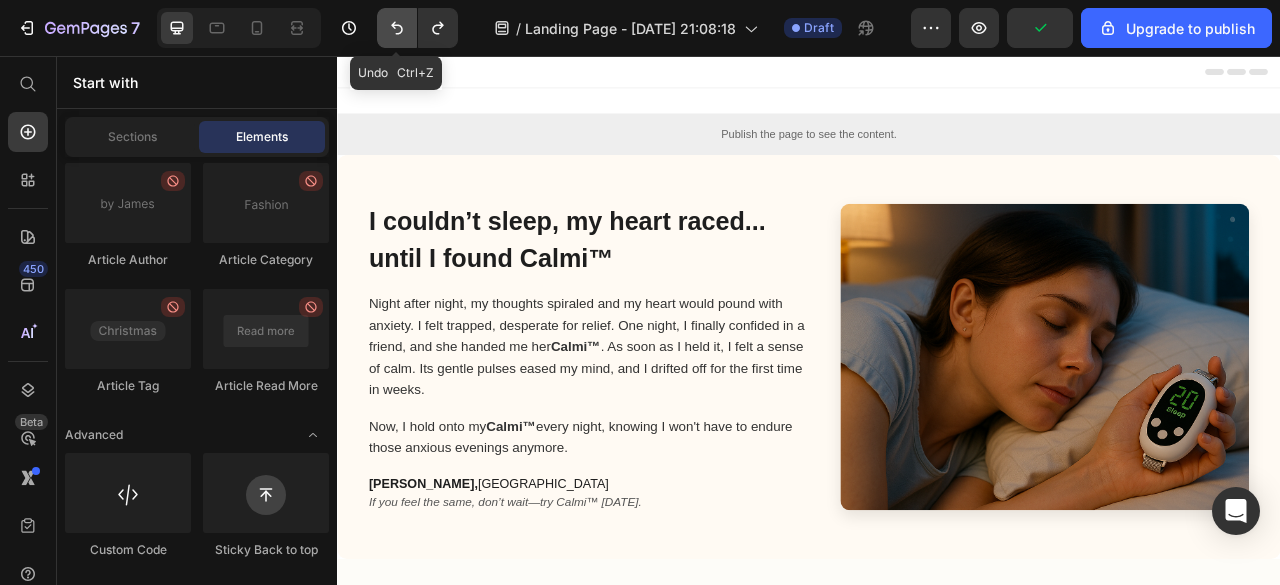 click 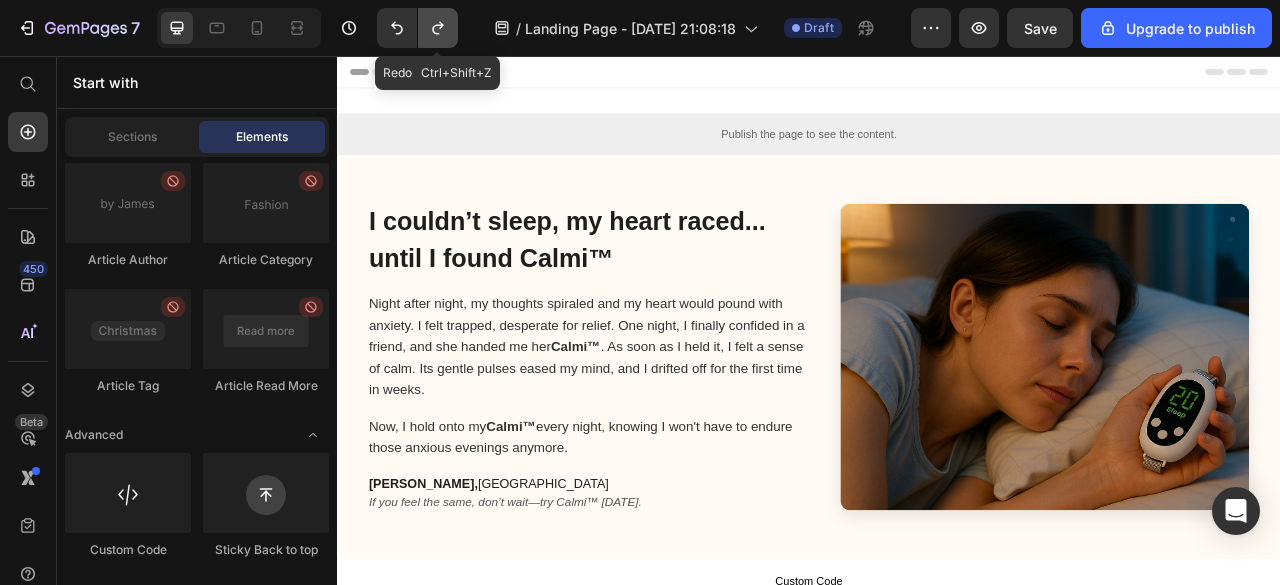 click 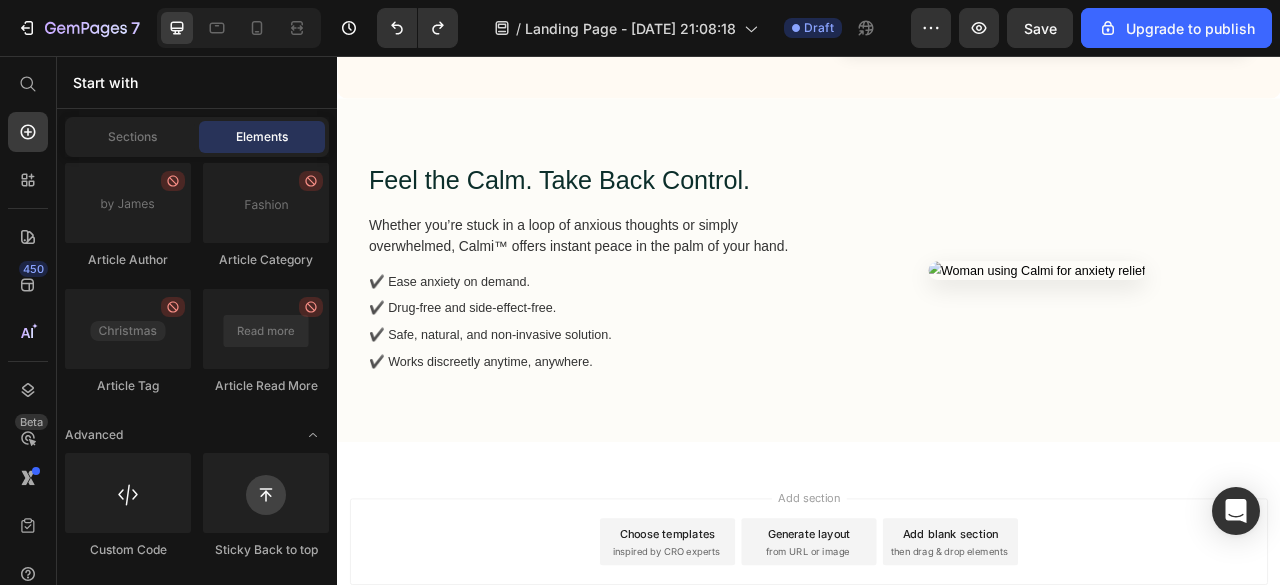 scroll, scrollTop: 580, scrollLeft: 0, axis: vertical 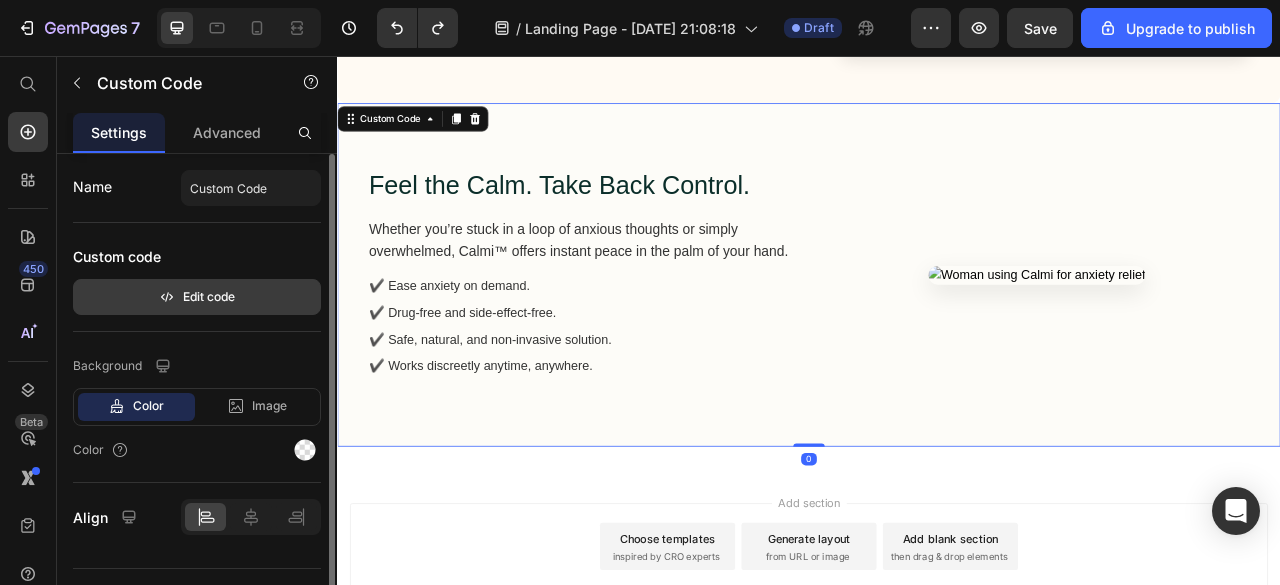 click on "Edit code" at bounding box center [197, 297] 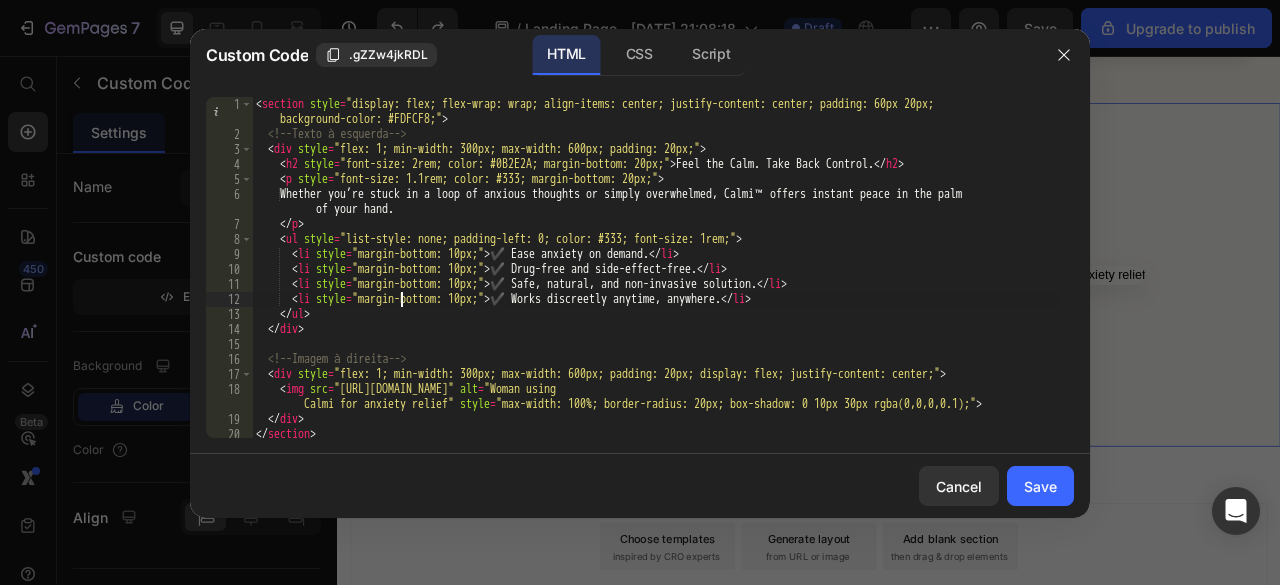click on "< section   style = "display: flex; flex-wrap: wrap; align-items: center; justify-content: center; padding: 60px 20px;       background-color: #FDFCF8;" >    <!--  Texto à esquerda  -->    < div   style = "flex: 1; min-width: 300px; max-width: 600px; padding: 20px;" >      < h2   style = "font-size: 2rem; color: #0B2E2A; margin-bottom: 20px;" > Feel the Calm. Take Back Control. </ h2 >      < p   style = "font-size: 1.1rem; color: #333; margin-bottom: 20px;" >        Whether you’re stuck in a loop of anxious thoughts or simply overwhelmed, Calmi™ offers instant peace in the palm             of your hand.      </ p >      < ul   style = "list-style: none; padding-left: 0; color: #333; font-size: 1rem;" >         < li   style = "margin-bottom: 10px;" > ✔️ Ease anxiety on demand. </ li >         < li   style = "margin-bottom: 10px;" > ✔️ Drug-free and side-effect-free. </ li >         < li   style = "margin-bottom: 10px;" > ✔️ Safe, natural, and non-invasive solution. </ li >" at bounding box center [655, 290] 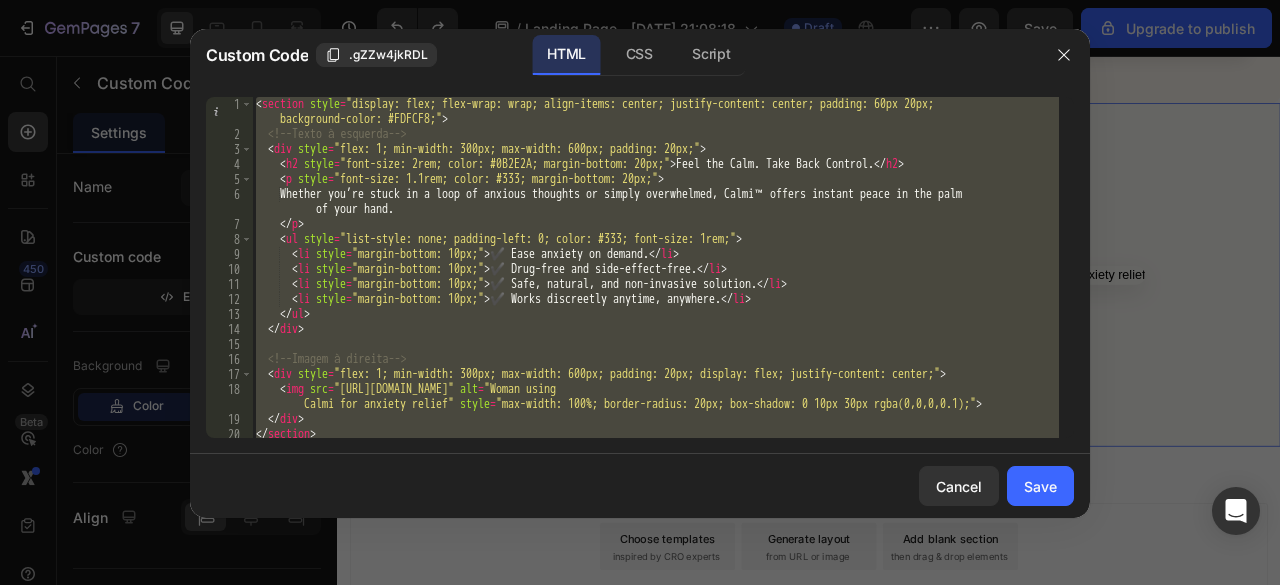 paste 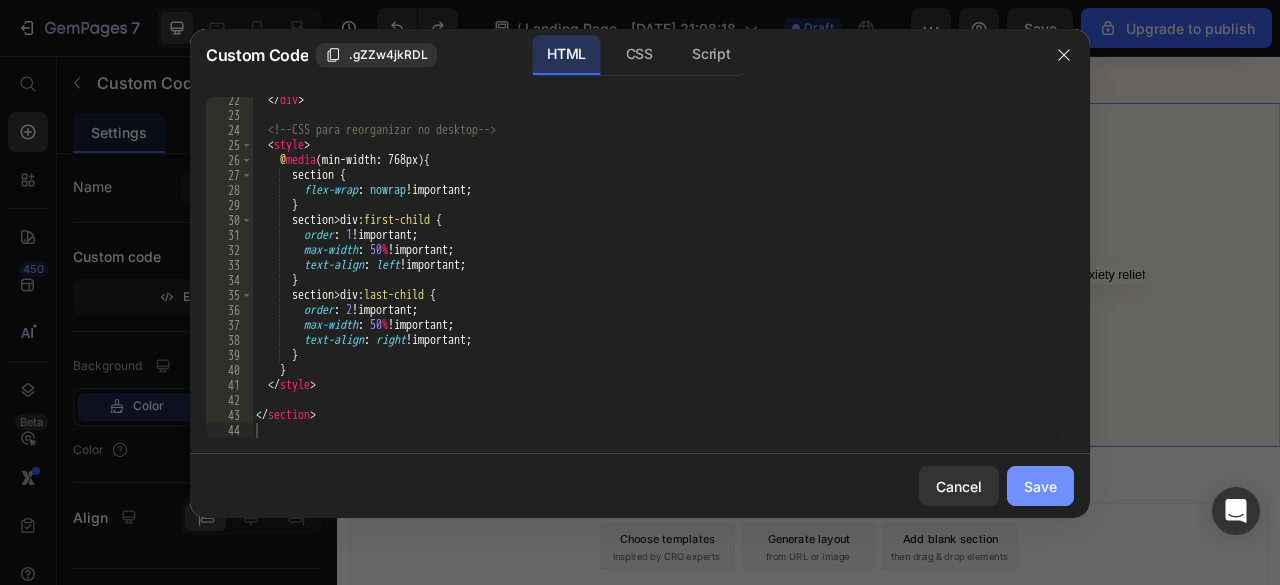 click on "Save" at bounding box center [1040, 486] 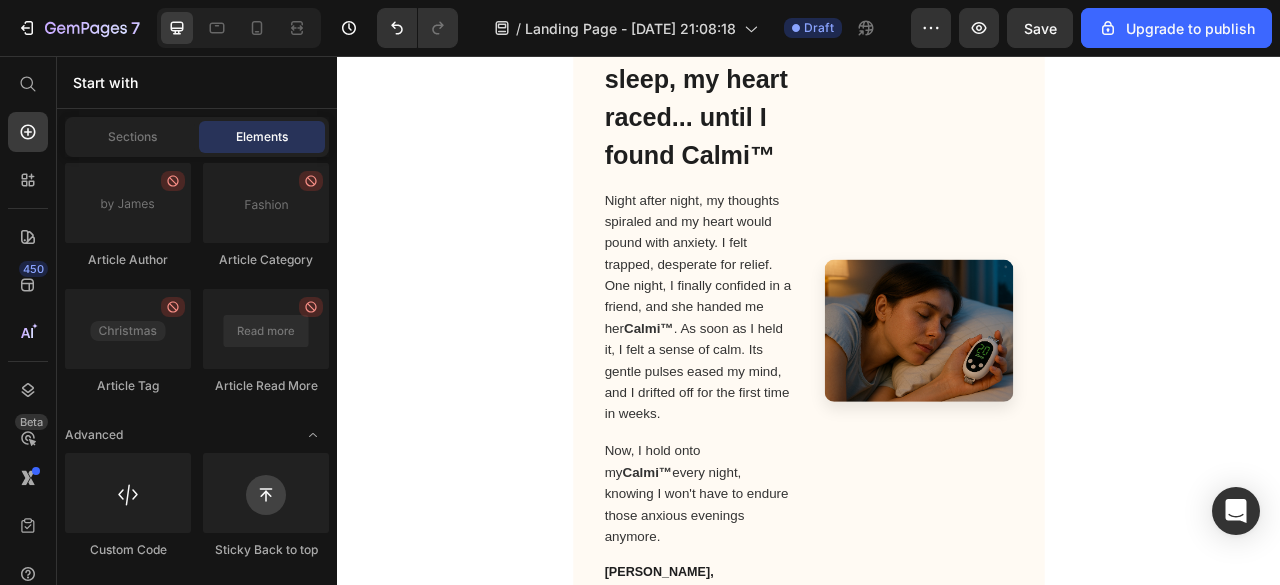 scroll, scrollTop: 56, scrollLeft: 0, axis: vertical 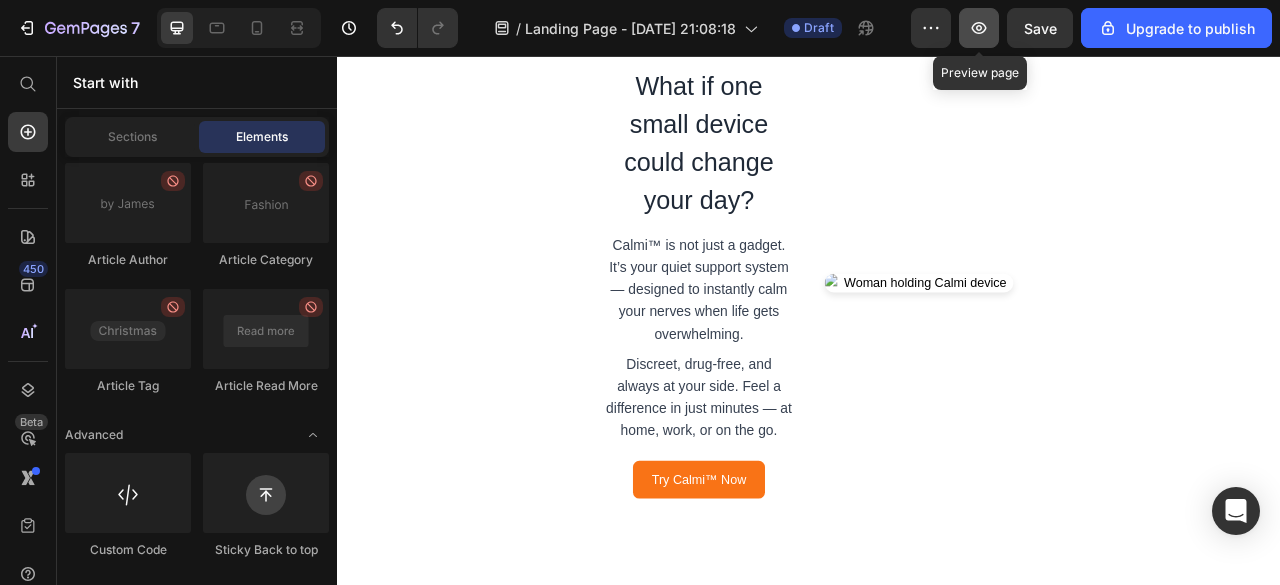 click 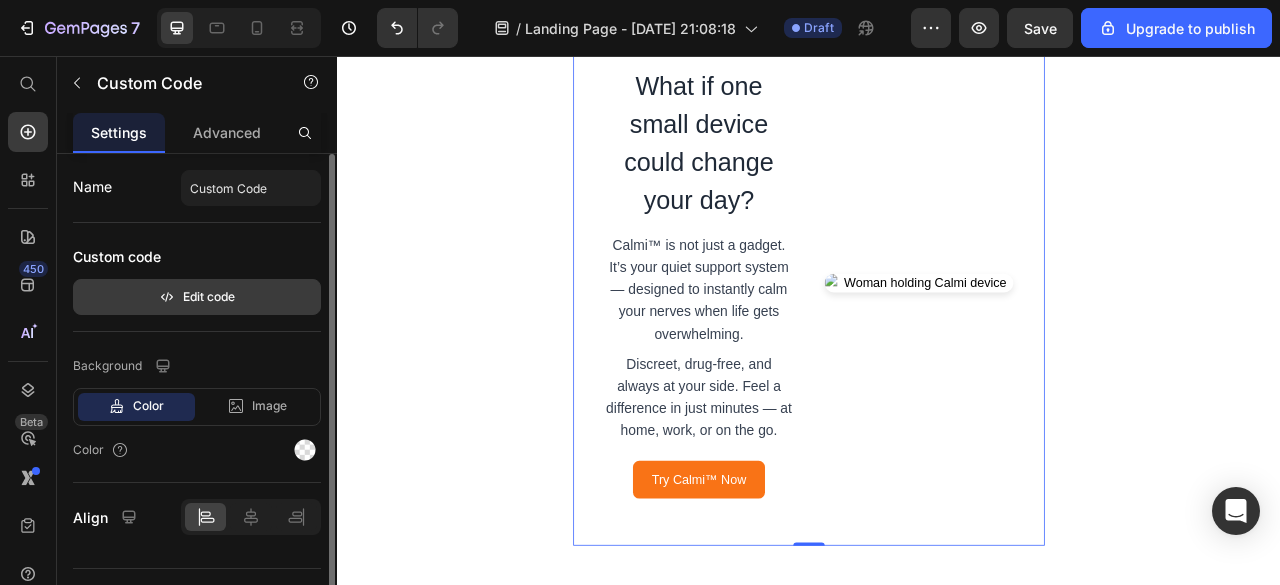 click on "Edit code" at bounding box center [197, 297] 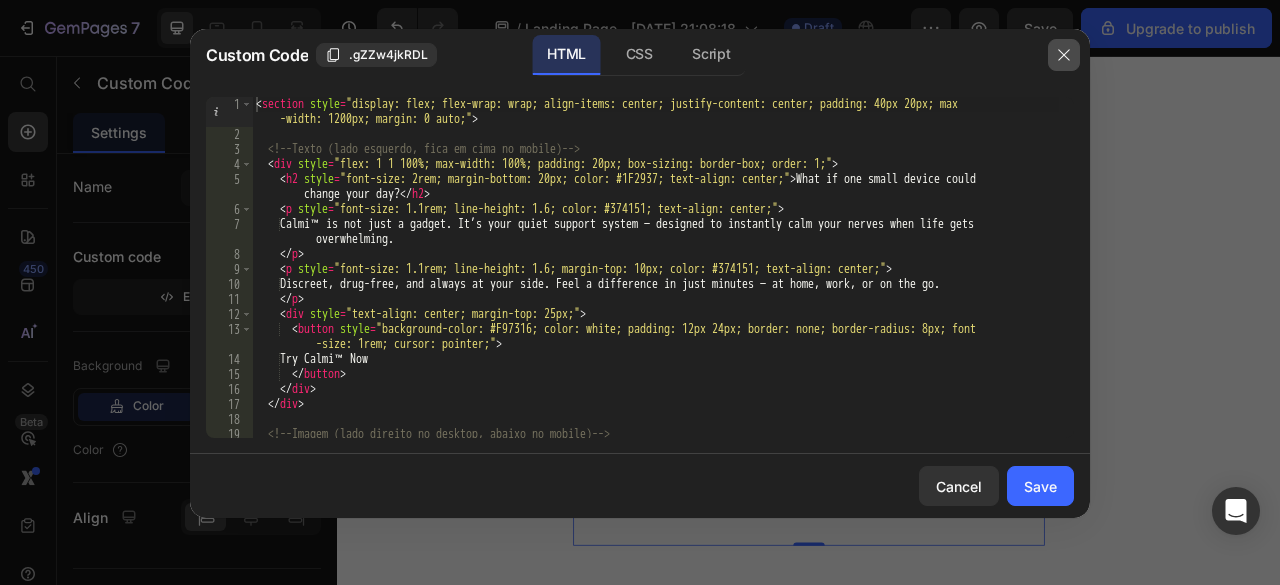click at bounding box center (1064, 55) 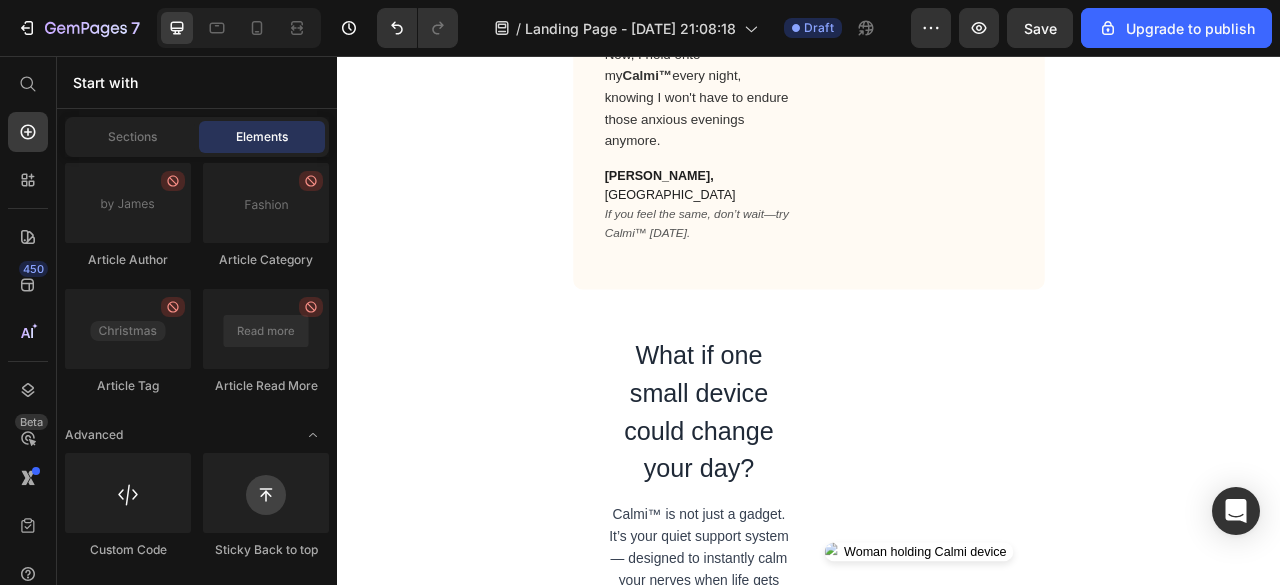 scroll, scrollTop: 738, scrollLeft: 0, axis: vertical 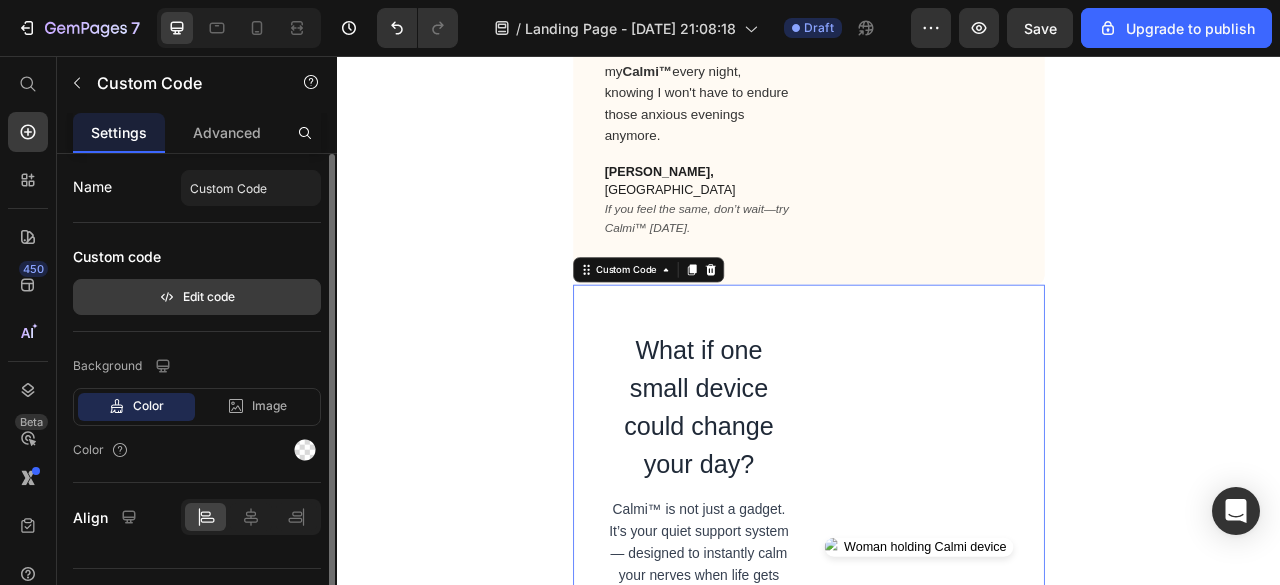 click on "Edit code" at bounding box center (197, 297) 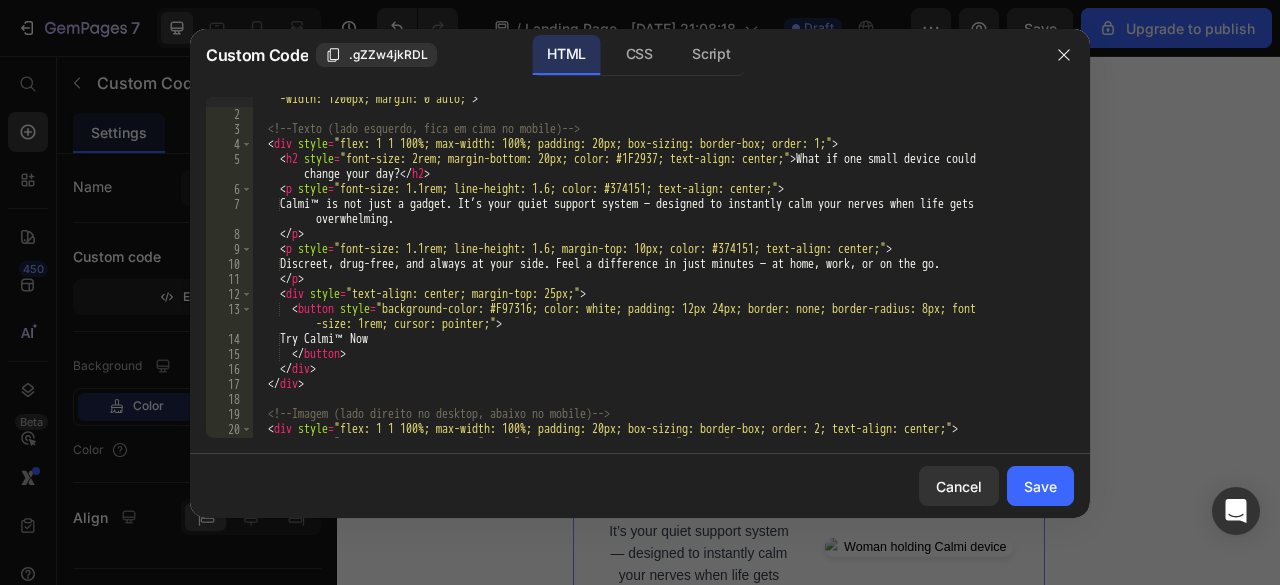 scroll, scrollTop: 12, scrollLeft: 0, axis: vertical 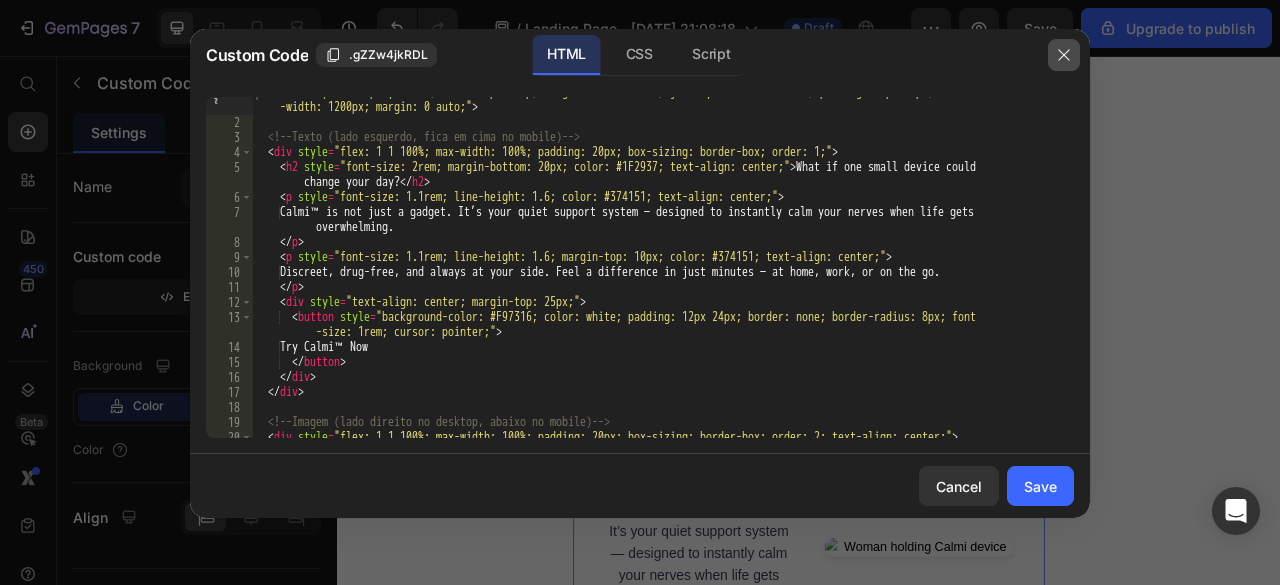 click at bounding box center [1064, 55] 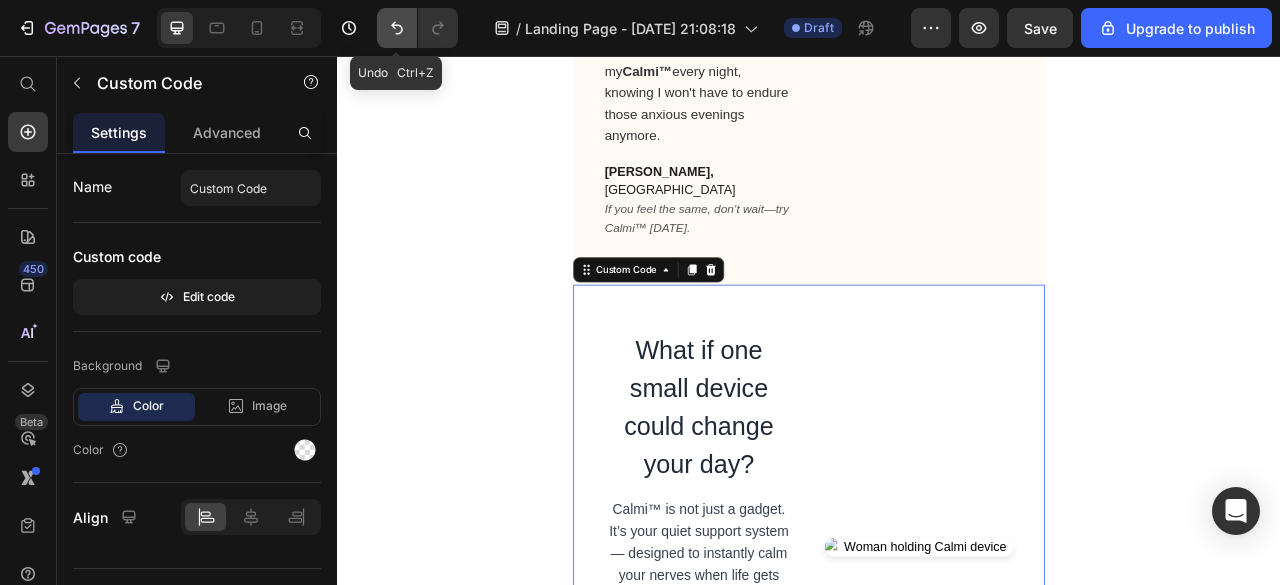 click 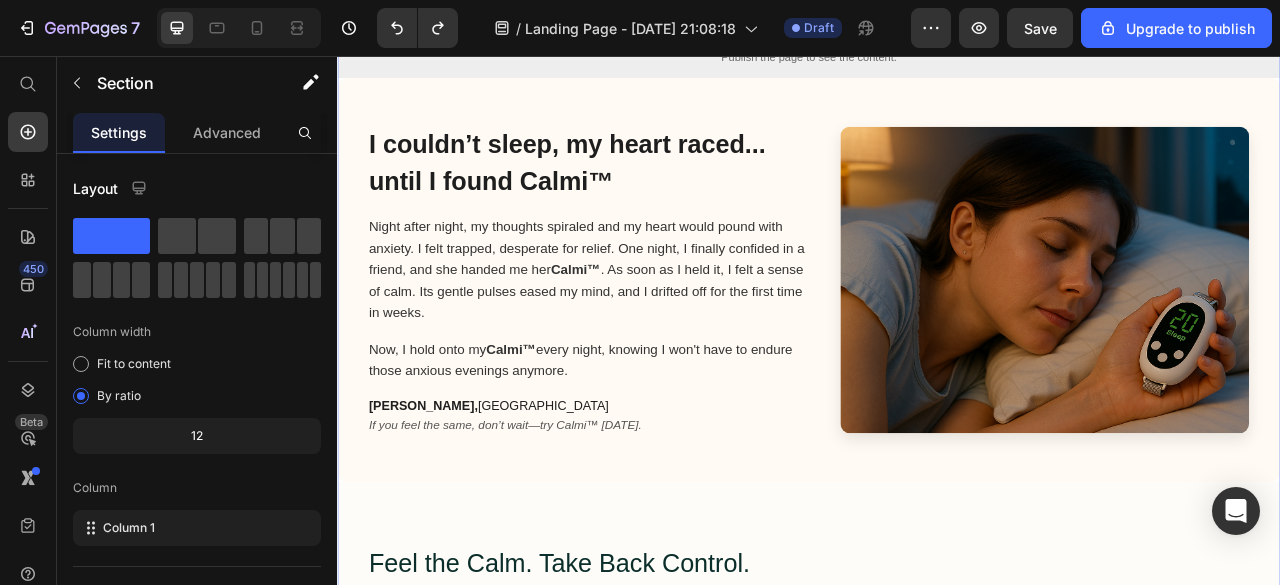scroll, scrollTop: 58, scrollLeft: 0, axis: vertical 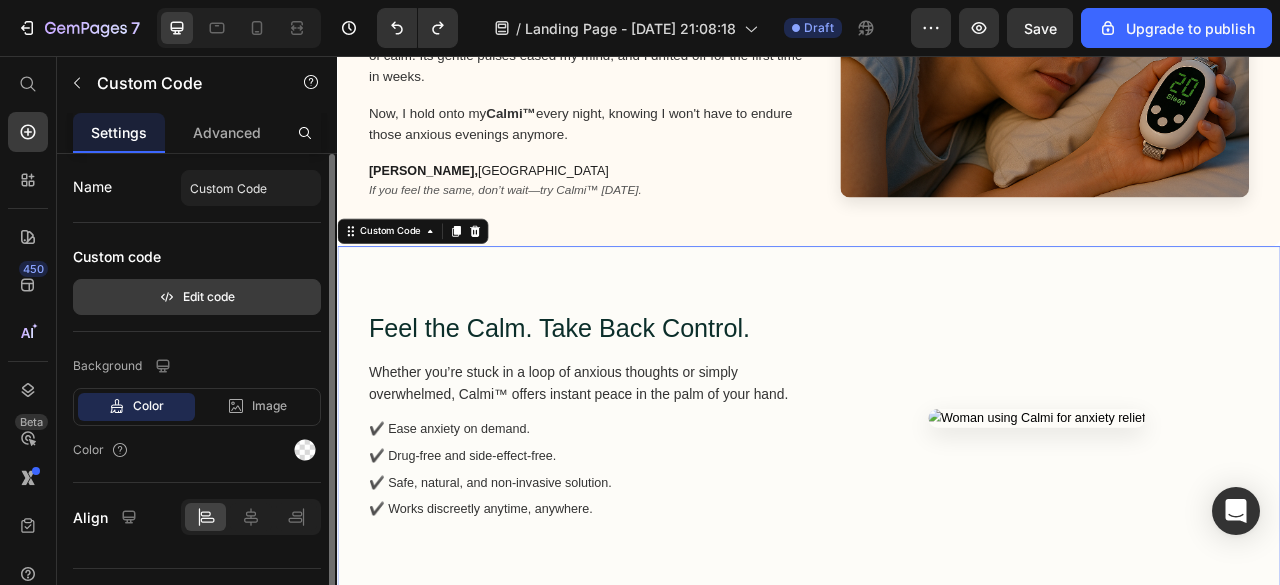click on "Edit code" at bounding box center (197, 297) 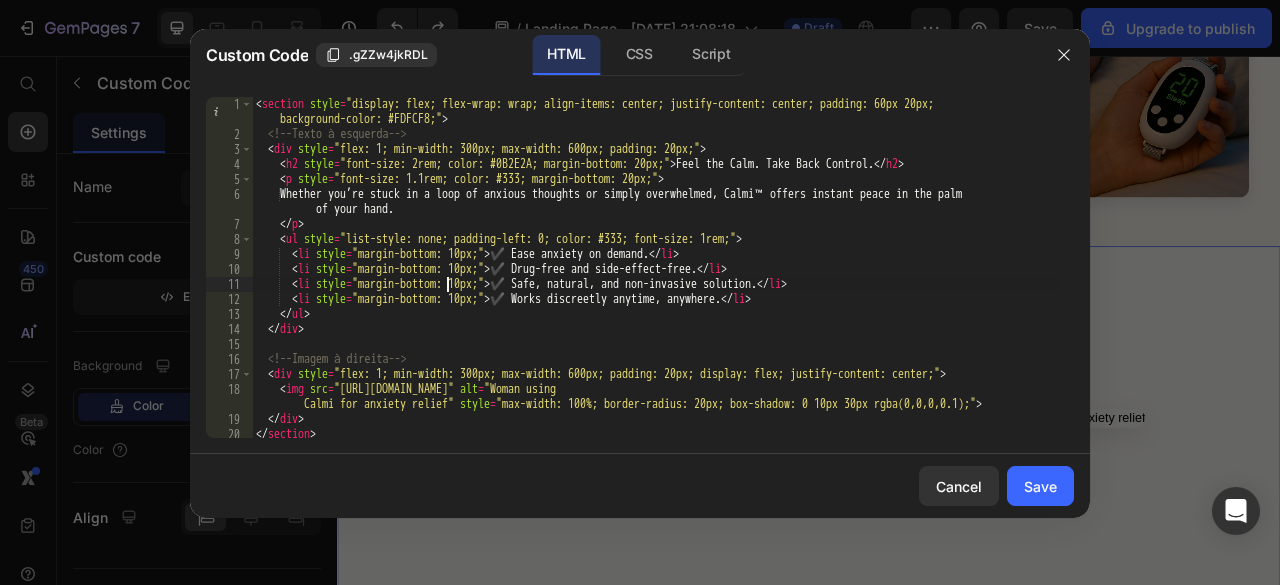 click on "< section   style = "display: flex; flex-wrap: wrap; align-items: center; justify-content: center; padding: 60px 20px;       background-color: #FDFCF8;" >    <!--  Texto à esquerda  -->    < div   style = "flex: 1; min-width: 300px; max-width: 600px; padding: 20px;" >      < h2   style = "font-size: 2rem; color: #0B2E2A; margin-bottom: 20px;" > Feel the Calm. Take Back Control. </ h2 >      < p   style = "font-size: 1.1rem; color: #333; margin-bottom: 20px;" >        Whether you’re stuck in a loop of anxious thoughts or simply overwhelmed, Calmi™ offers instant peace in the palm             of your hand.      </ p >      < ul   style = "list-style: none; padding-left: 0; color: #333; font-size: 1rem;" >         < li   style = "margin-bottom: 10px;" > ✔️ Ease anxiety on demand. </ li >         < li   style = "margin-bottom: 10px;" > ✔️ Drug-free and side-effect-free. </ li >         < li   style = "margin-bottom: 10px;" > ✔️ Safe, natural, and non-invasive solution. </ li >" at bounding box center [655, 290] 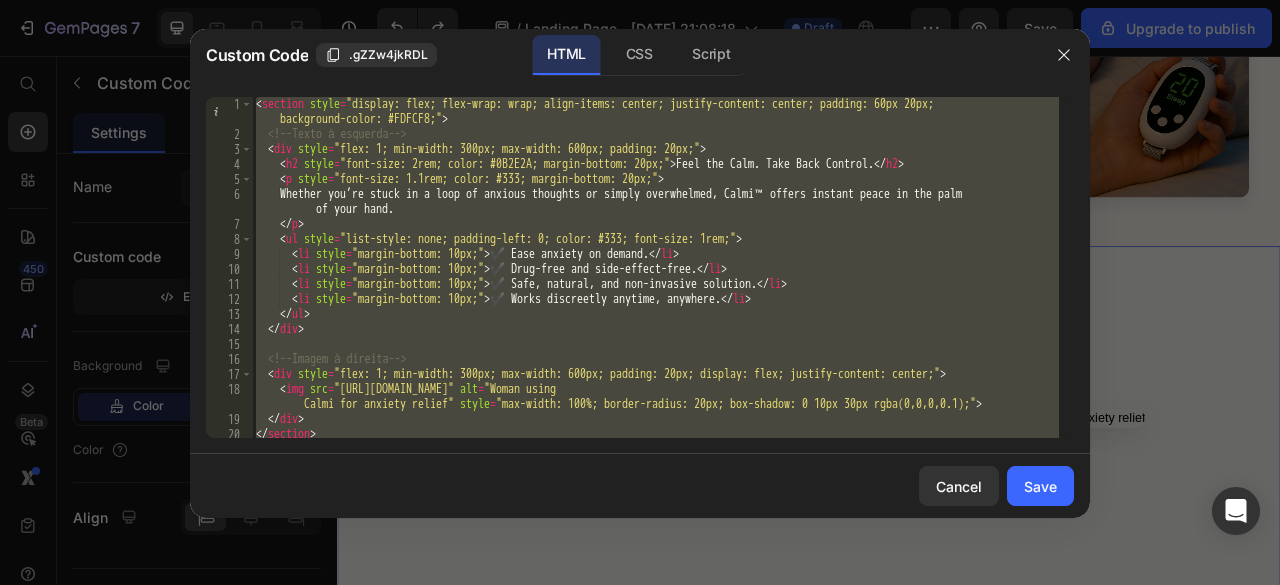 paste 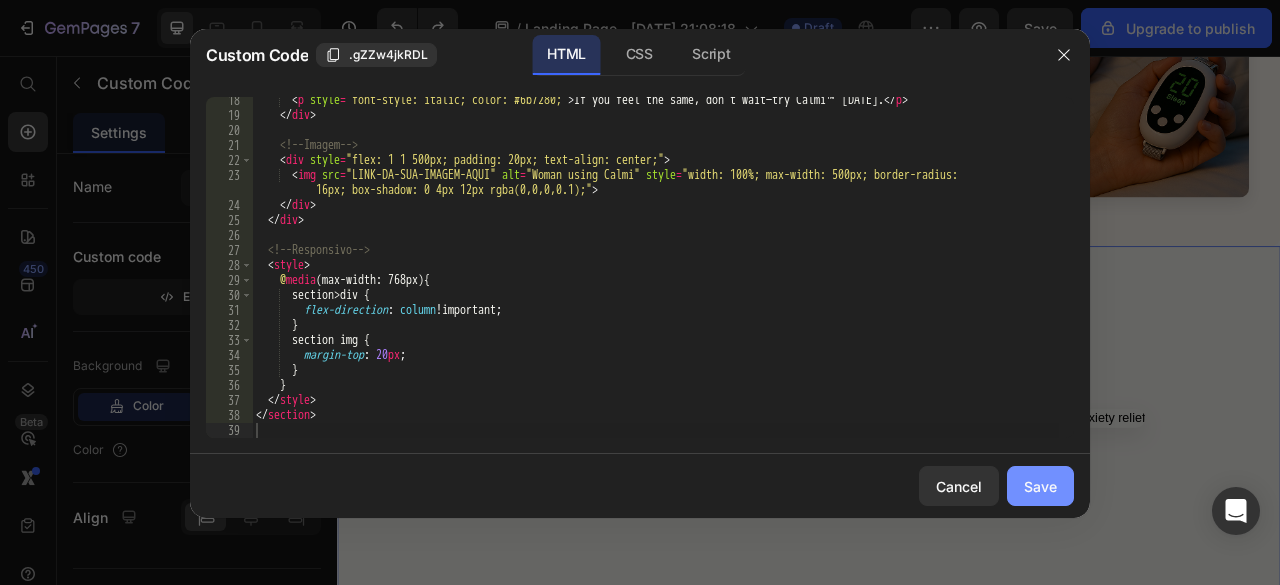 click on "Save" 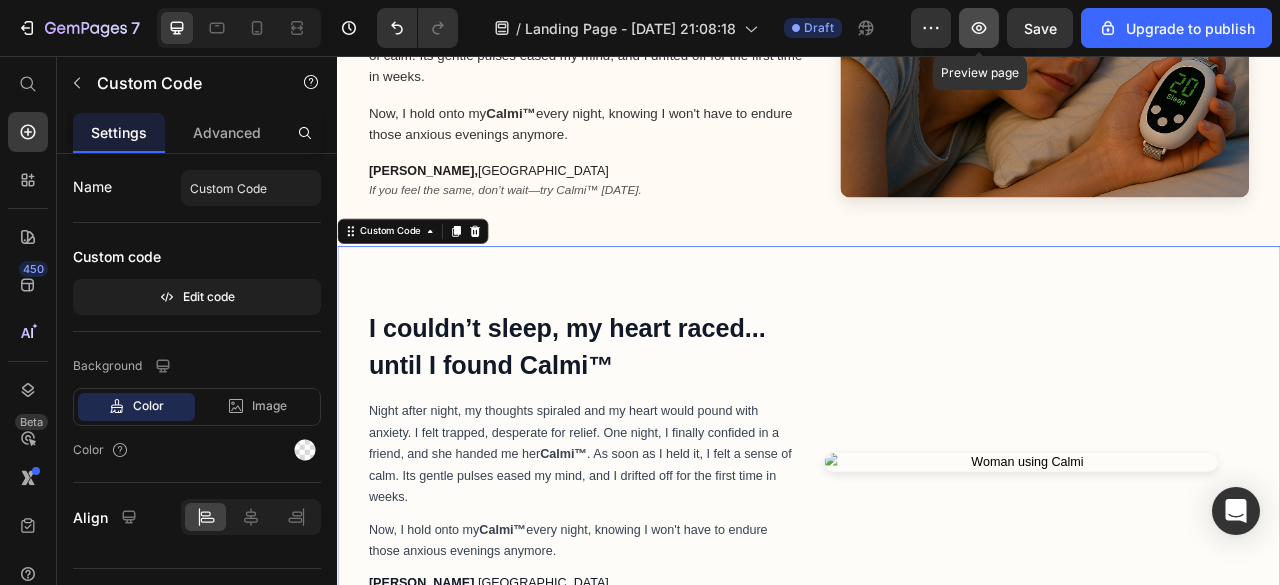 click 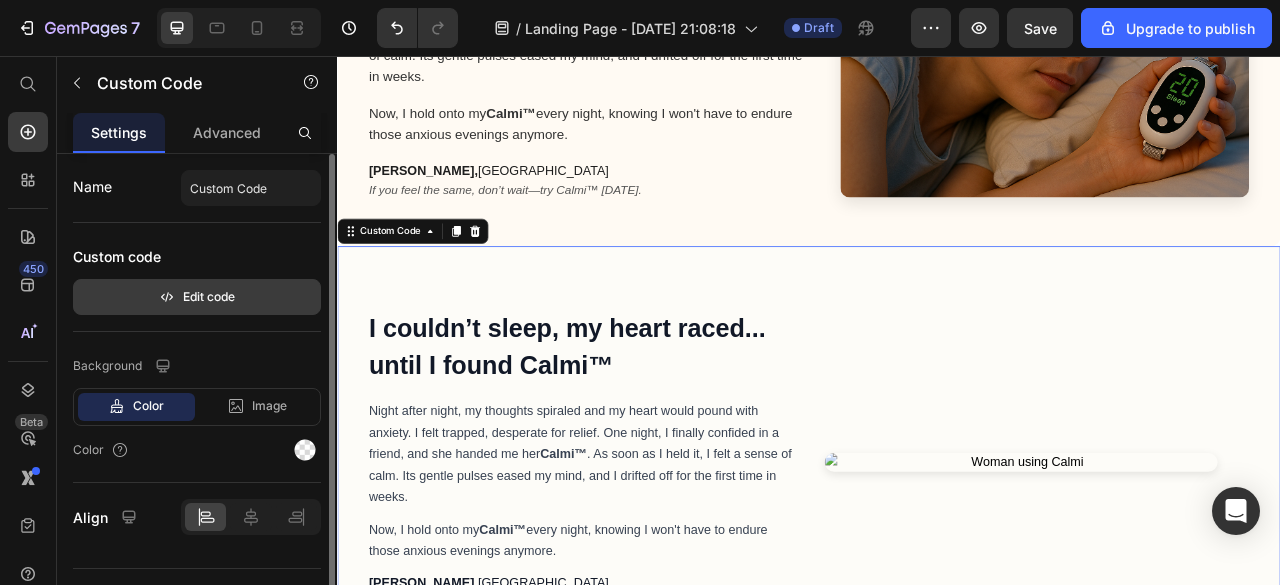 click on "Edit code" at bounding box center (197, 297) 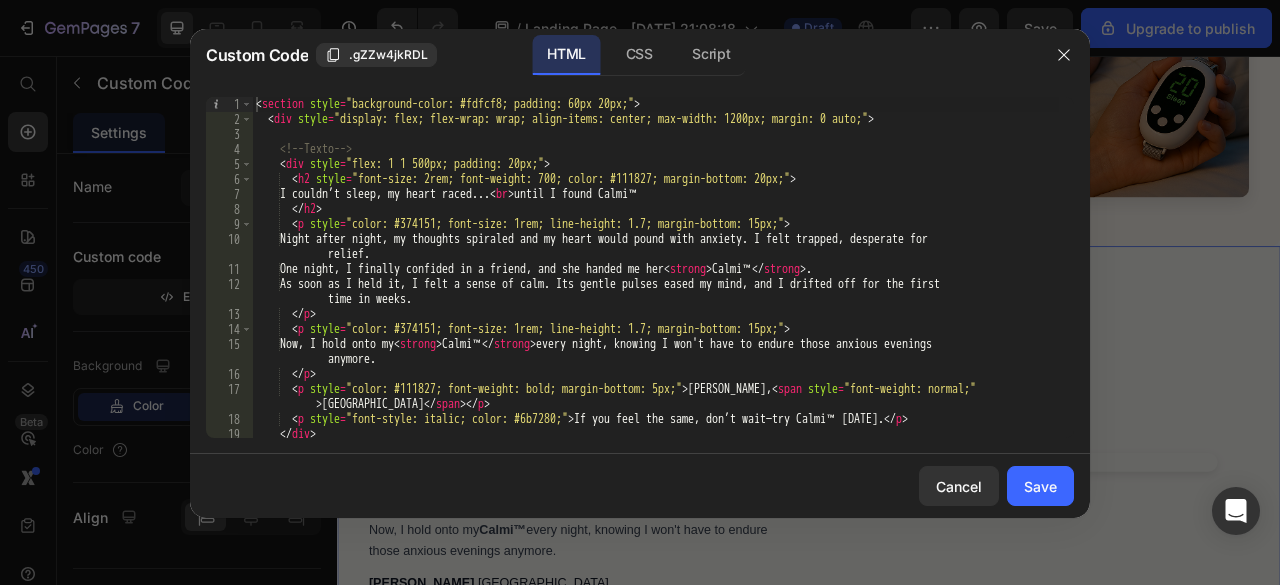 click on "< section   style = "background-color: #fdfcf8; padding: 60px 20px;" >    < div   style = "display: flex; flex-wrap: wrap; align-items: center; max-width: 1200px; margin: 0 auto;" >           <!--  Texto  -->      < div   style = "flex: 1 1 500px; padding: 20px;" >         < h2   style = "font-size: 2rem; font-weight: 700; color: #111827; margin-bottom: 20px;" >          I couldn’t sleep, my heart raced... < br > until I found Calmi™         </ h2 >         < p   style = "color: #374151; font-size: 1rem; line-height: 1.7; margin-bottom: 15px;" >          Night after night, my thoughts spiraled and my heart would pound with anxiety. I felt trapped, desperate for               relief.          One night, I finally confided in a friend, and she handed me her  < strong > [PERSON_NAME]™ </ strong > .          As soon as I held it, I felt a sense of calm. Its gentle pulses eased my mind, and I drifted off for the first               time in weeks.         </ p >         < p   style = >      <" at bounding box center (655, 282) 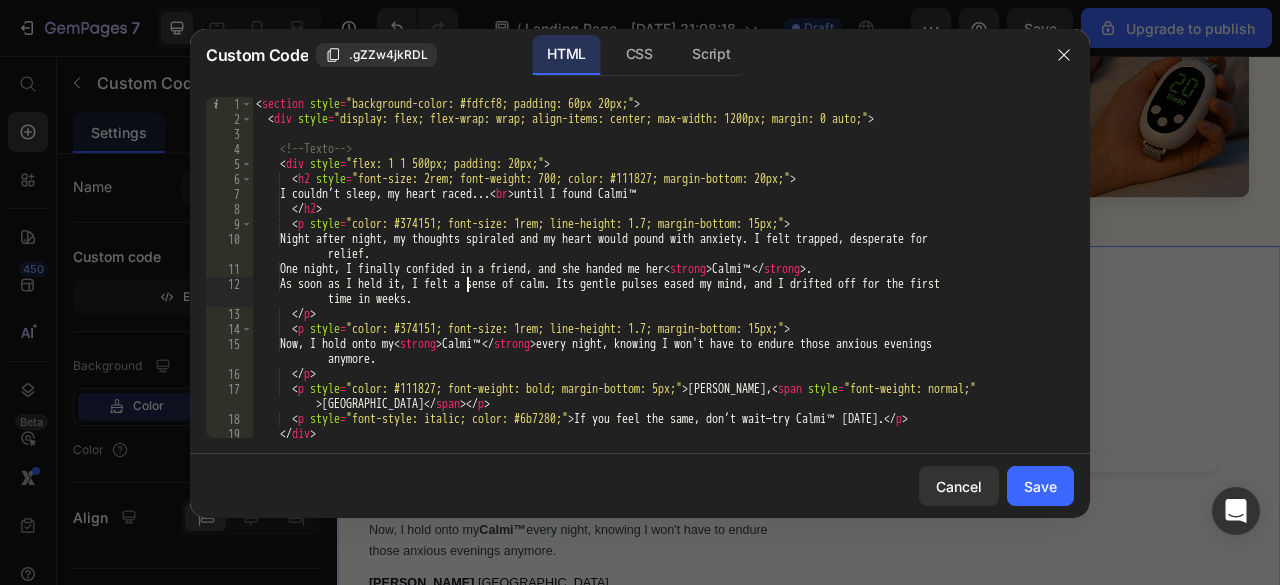 type on "</section>" 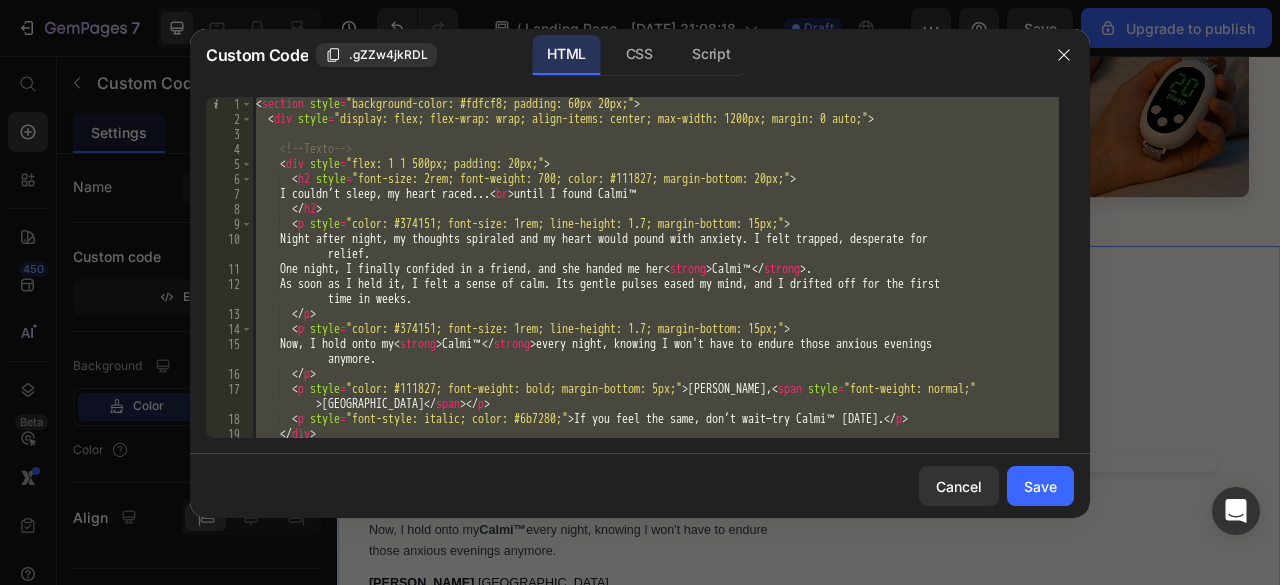 paste 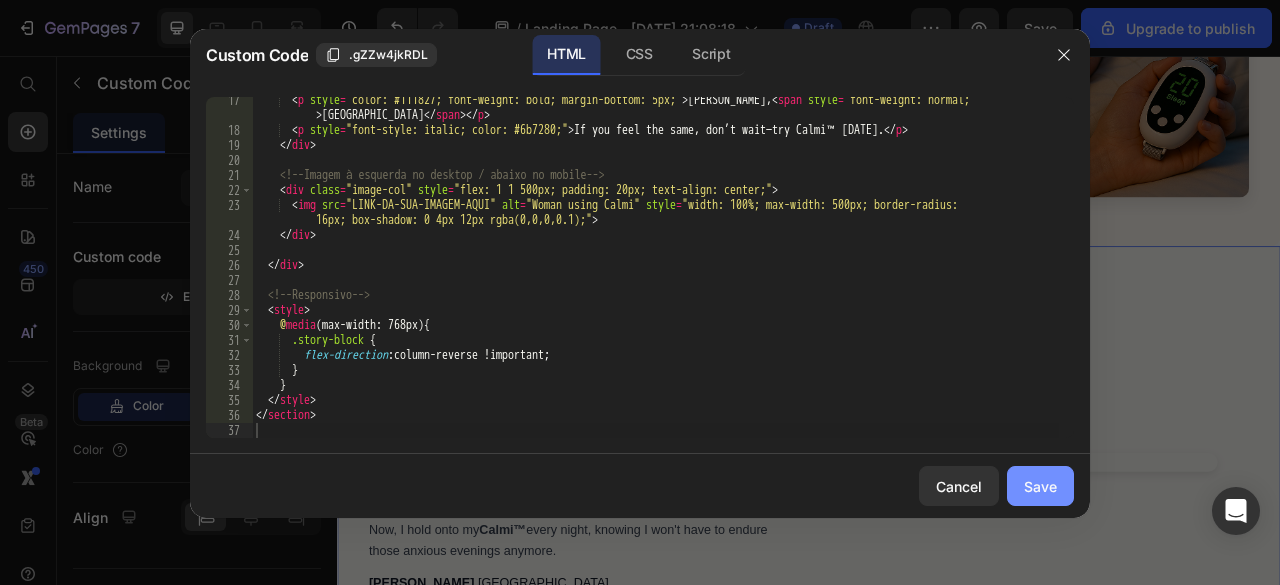 click on "Save" at bounding box center [1040, 486] 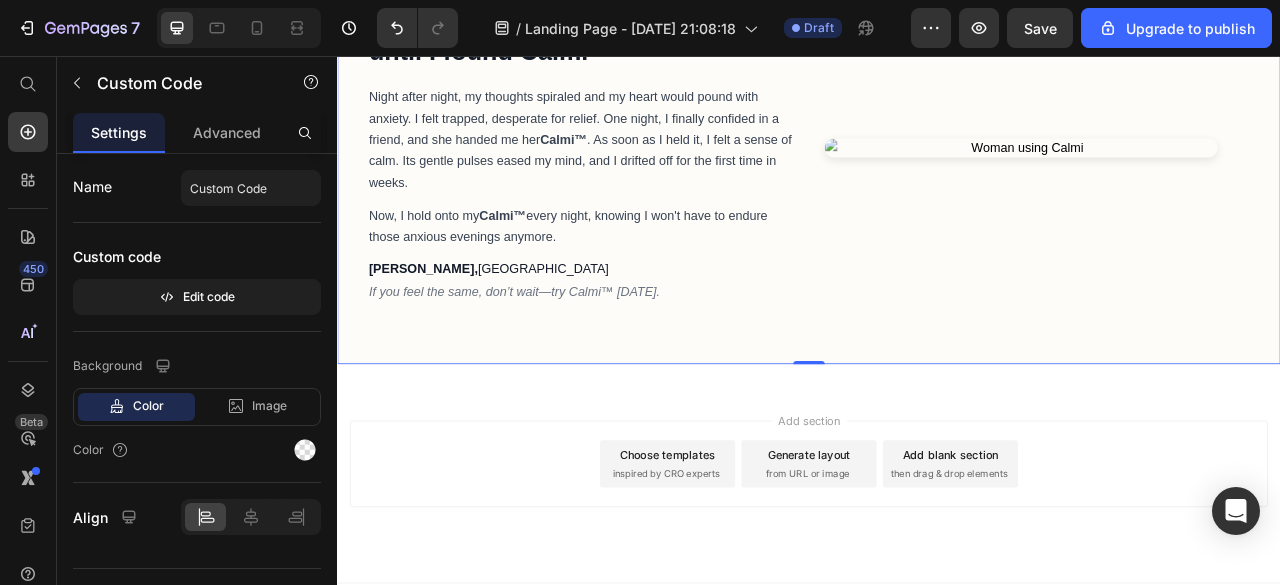 scroll, scrollTop: 498, scrollLeft: 0, axis: vertical 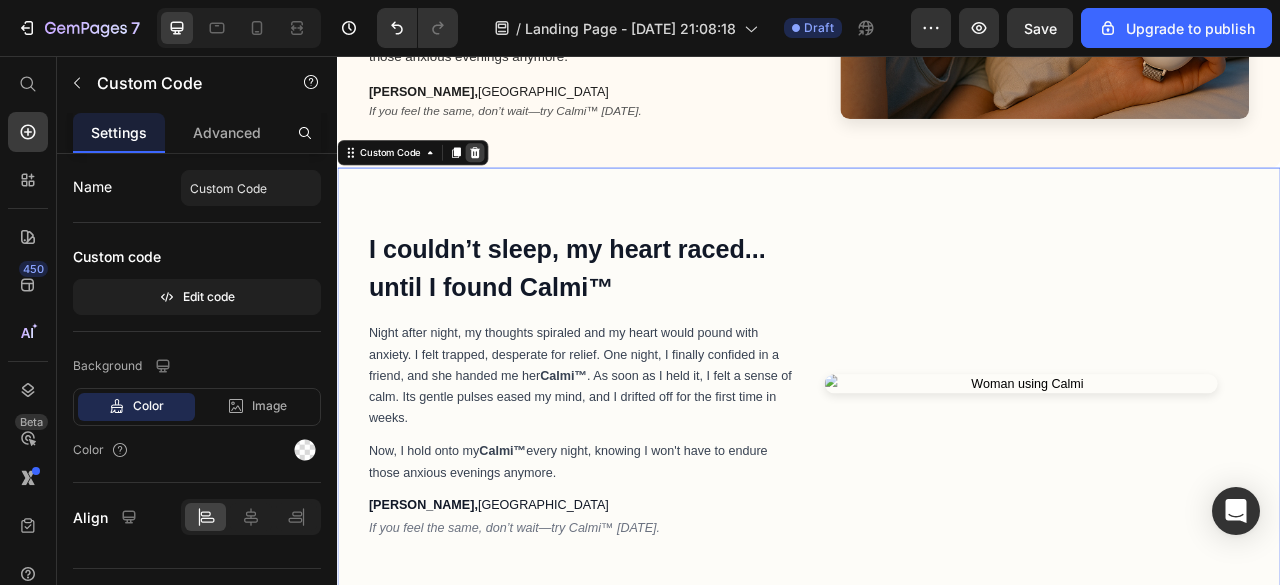 click 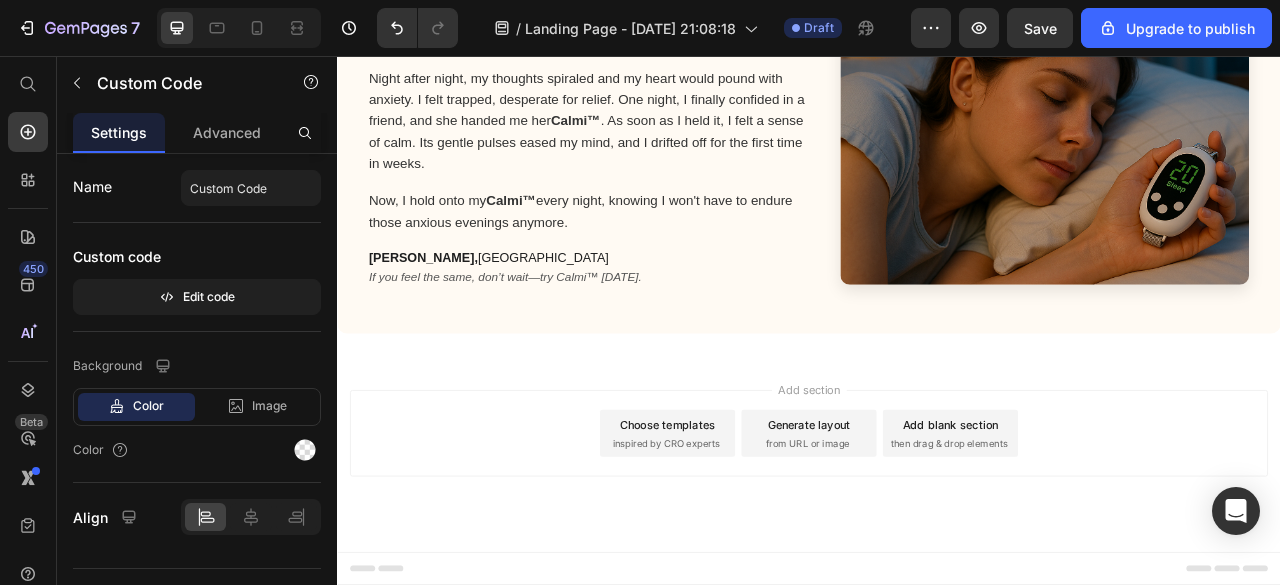 scroll, scrollTop: 285, scrollLeft: 0, axis: vertical 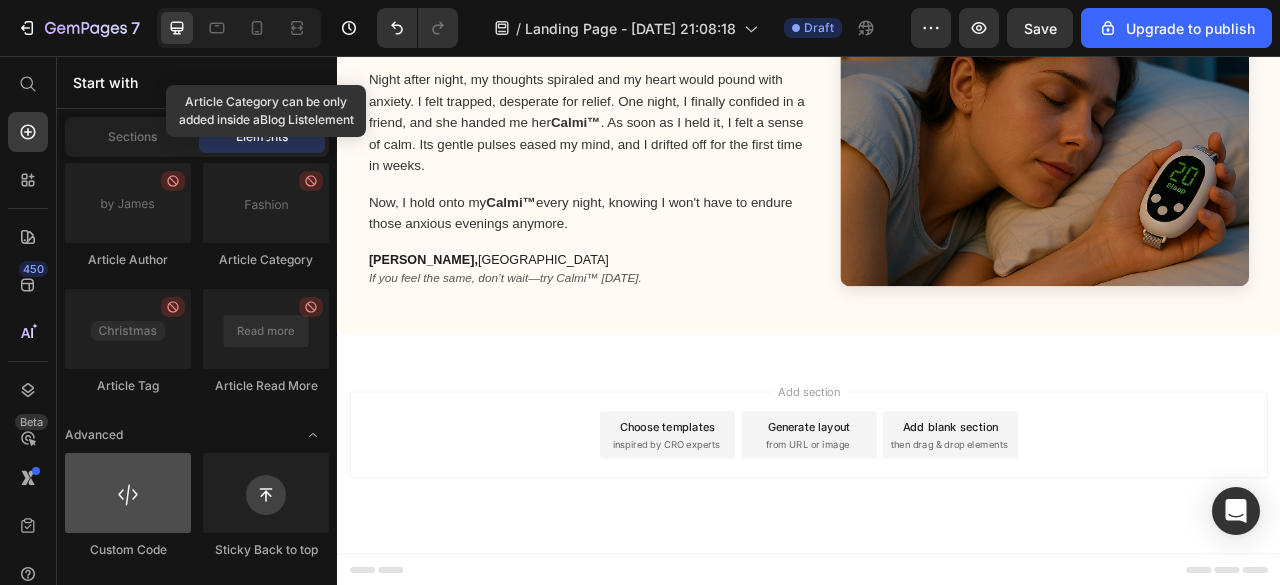 click at bounding box center [128, 493] 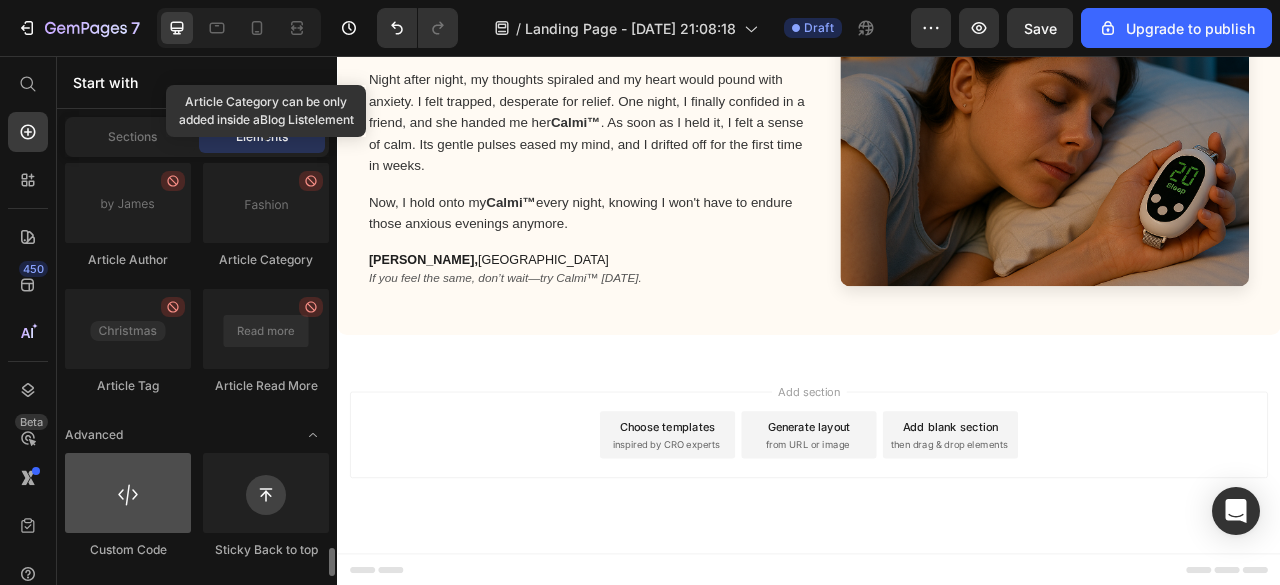 click at bounding box center [128, 493] 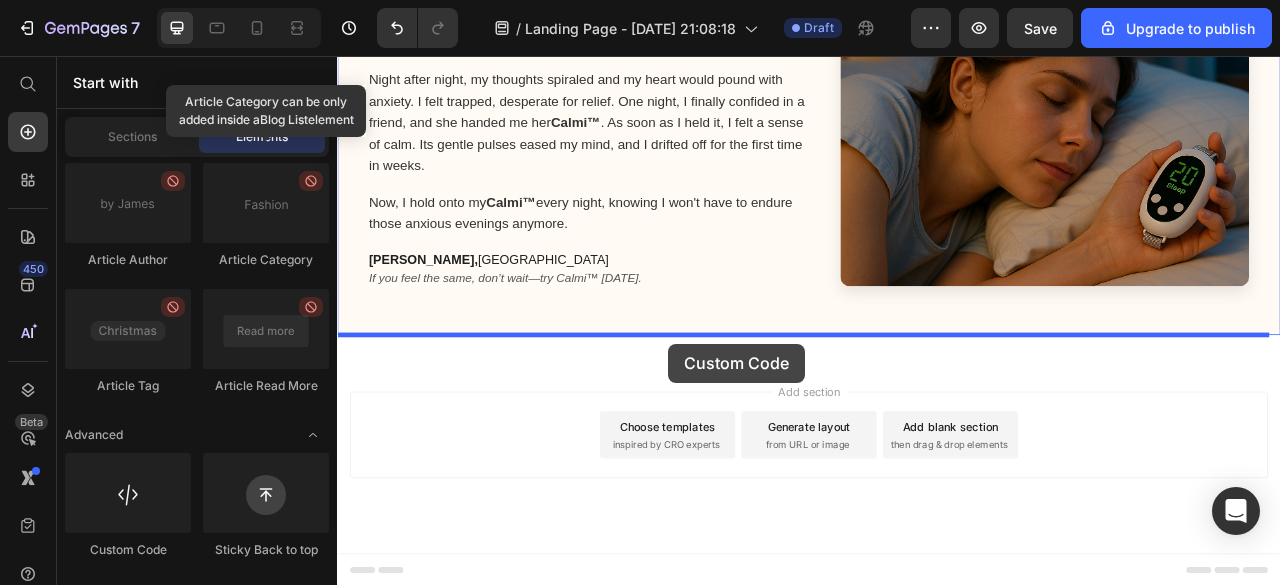 drag, startPoint x: 461, startPoint y: 572, endPoint x: 758, endPoint y: 420, distance: 333.63602 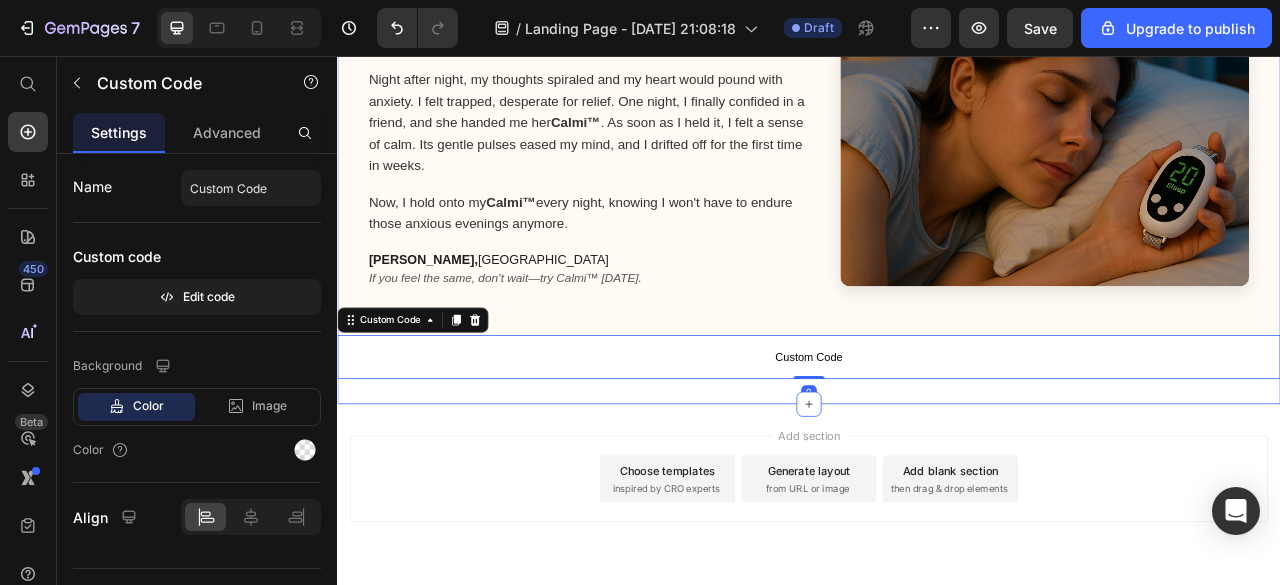 scroll, scrollTop: 341, scrollLeft: 0, axis: vertical 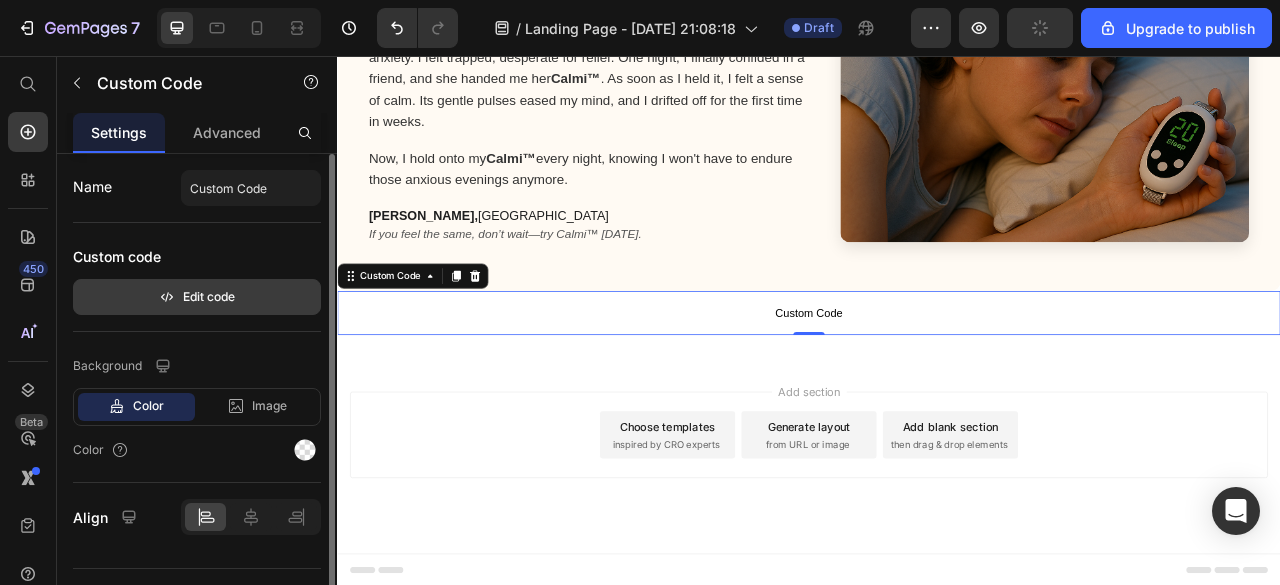 click on "Edit code" at bounding box center [197, 297] 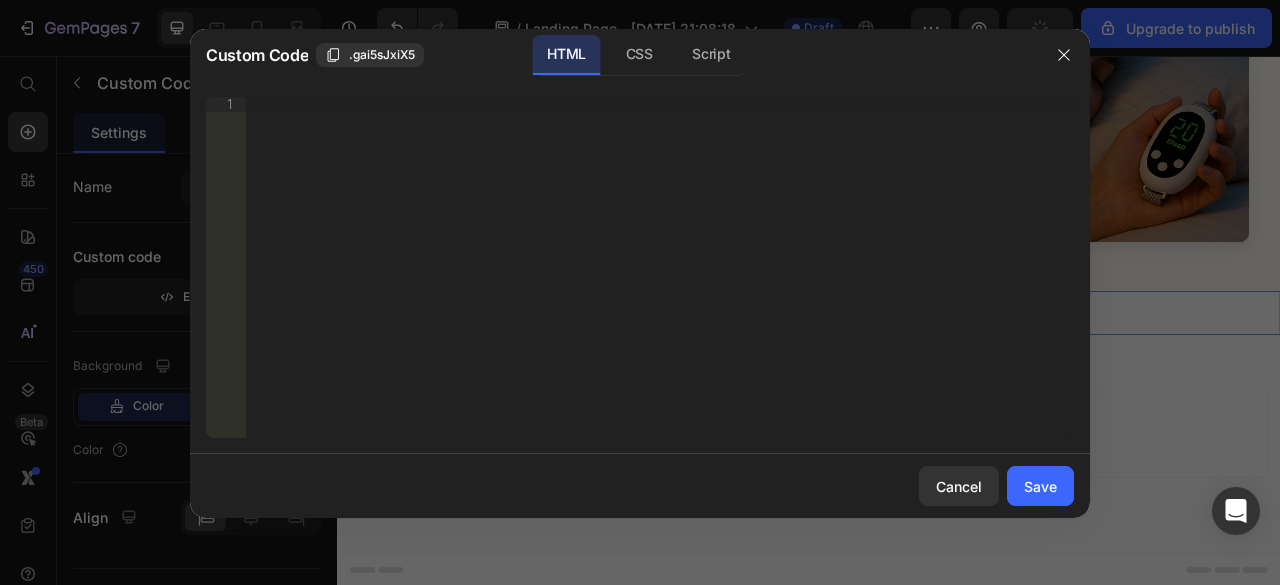 type 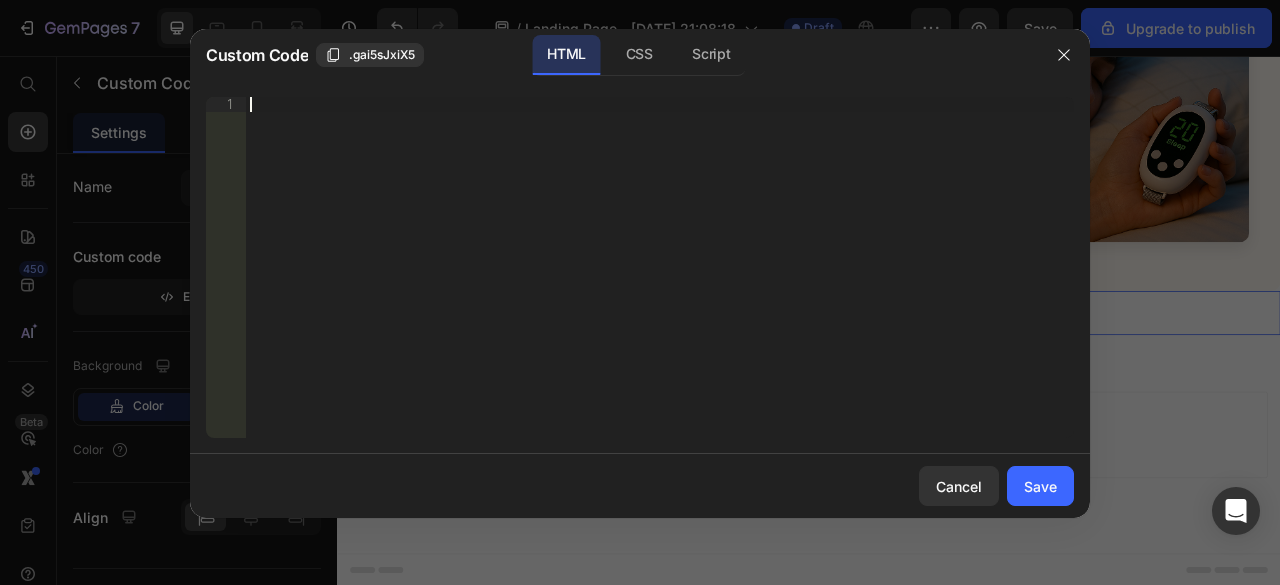 click on "Insert the 3rd-party installation code, HTML code, or Liquid code to display custom content." at bounding box center [660, 282] 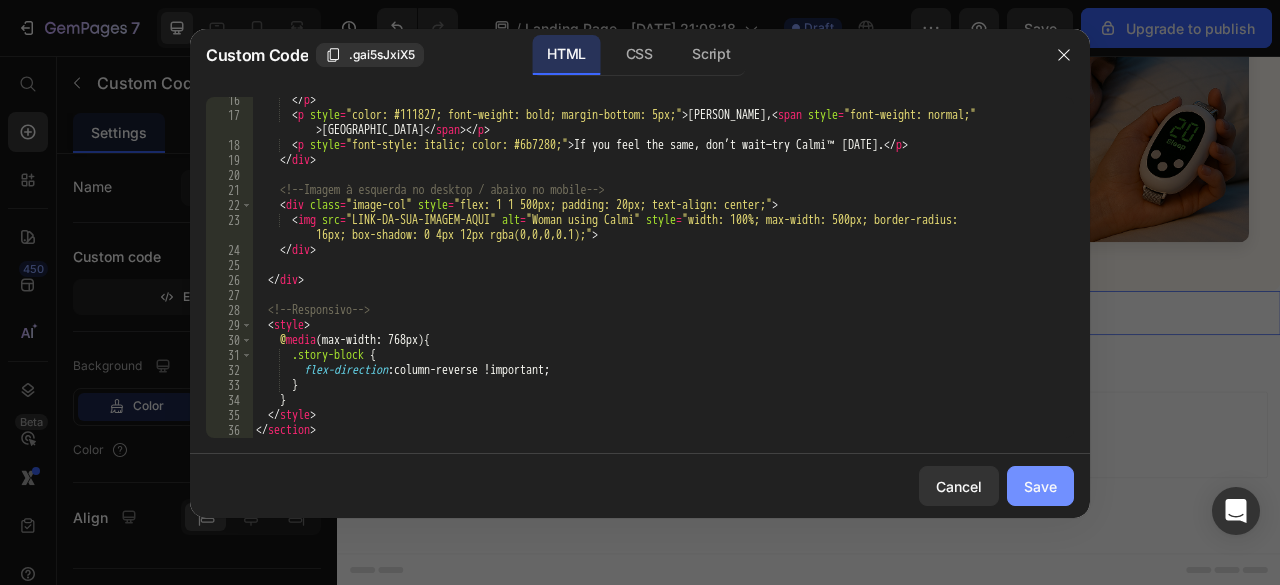 click on "Save" at bounding box center [1040, 486] 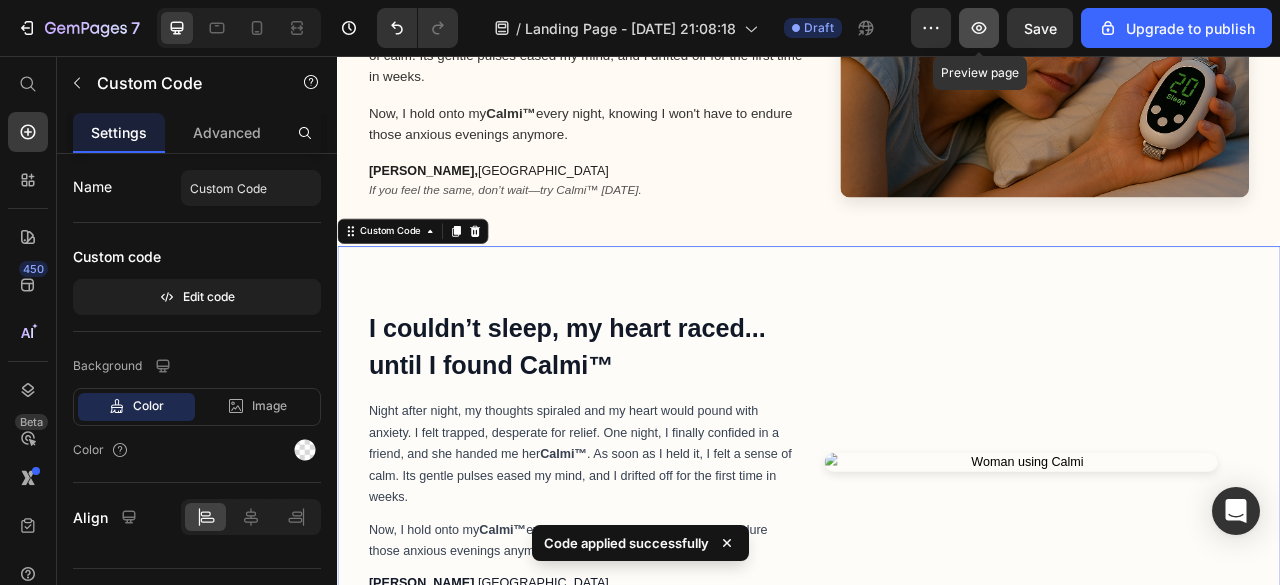 click 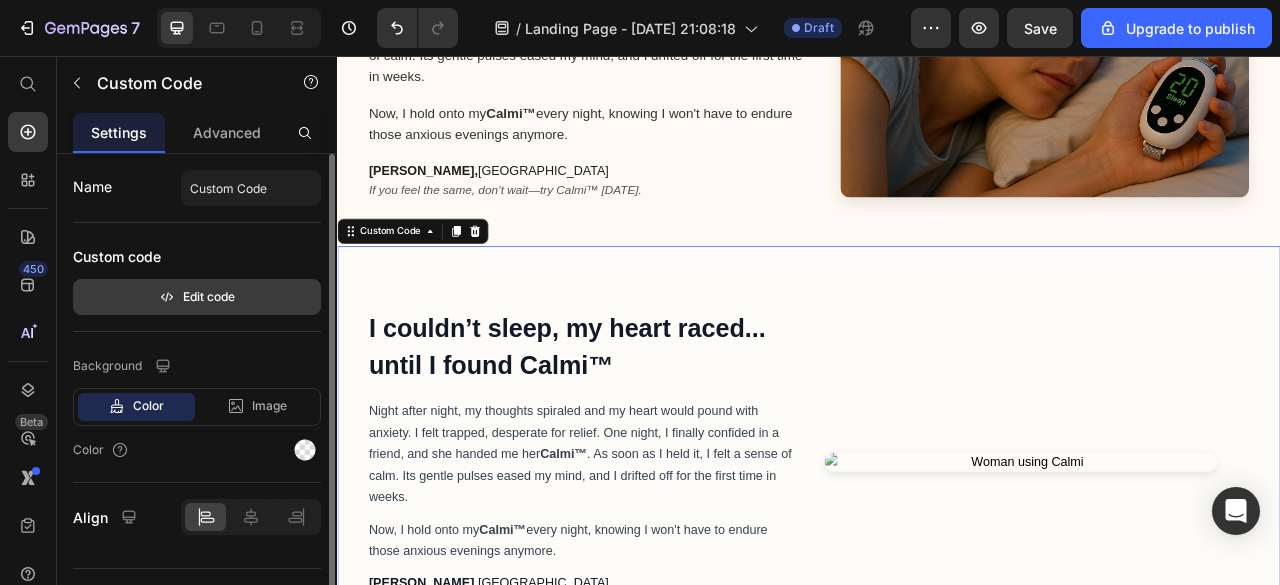 click on "Edit code" at bounding box center (197, 297) 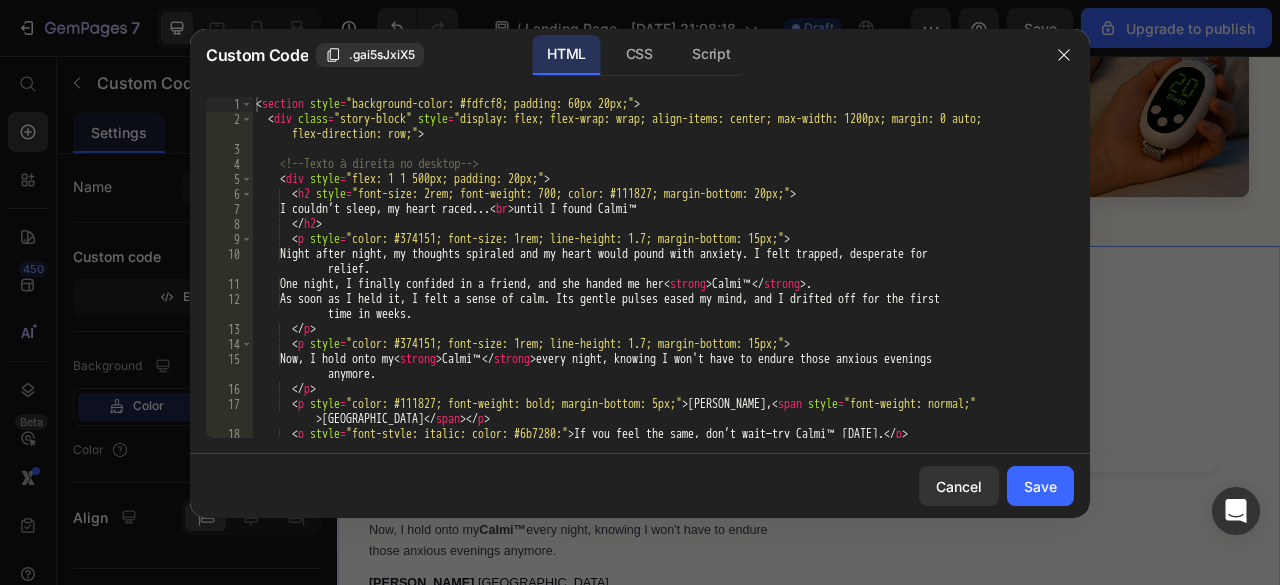 click on "< section   style = "background-color: #fdfcf8; padding: 60px 20px;" >    < div   class = "story-block"   style = "display: flex; flex-wrap: wrap; align-items: center; max-width: 1200px; margin: 0 auto;         flex-direction: row;" >           <!--  Texto à direita no desktop  -->      < div   style = "flex: 1 1 500px; padding: 20px;" >         < h2   style = "font-size: 2rem; font-weight: 700; color: #111827; margin-bottom: 20px;" >          I couldn’t sleep, my heart raced... < br > until I found Calmi™         </ h2 >         < p   style = "color: #374151; font-size: 1rem; line-height: 1.7; margin-bottom: 15px;" >          Night after night, my thoughts spiraled and my heart would pound with anxiety. I felt trapped, desperate for               relief.          One night, I finally confided in a friend, and she handed me her  < strong > [PERSON_NAME]™ </ strong > .          As soon as I held it, I felt a sense of calm. Its gentle pulses eased my mind, and I drifted off for the first" at bounding box center (655, 282) 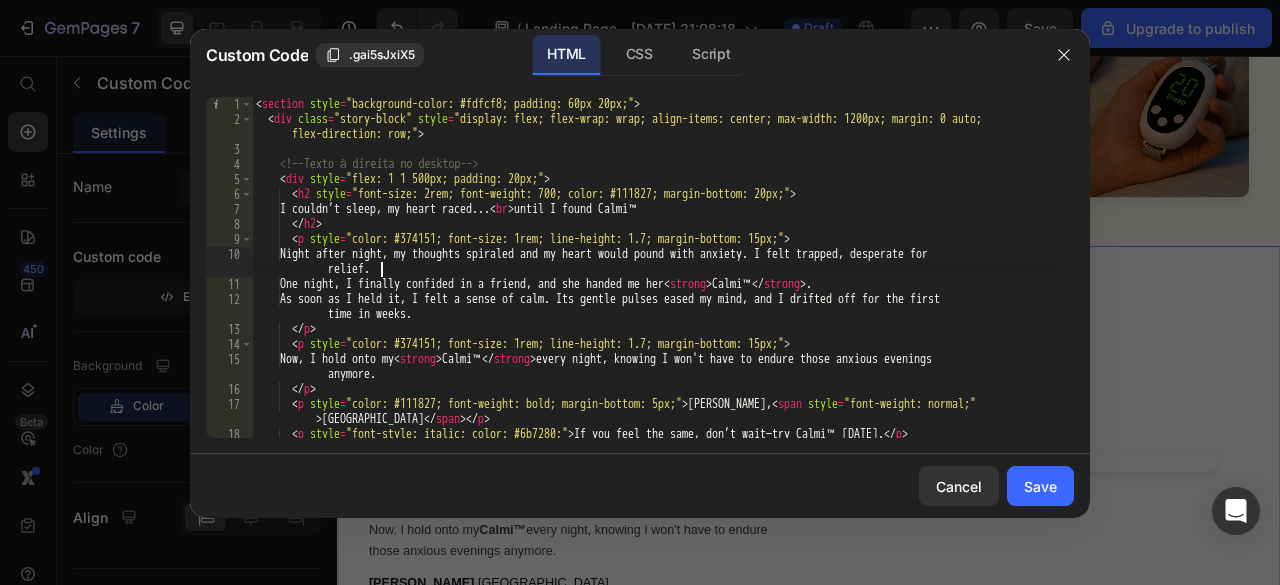 type on "</section>" 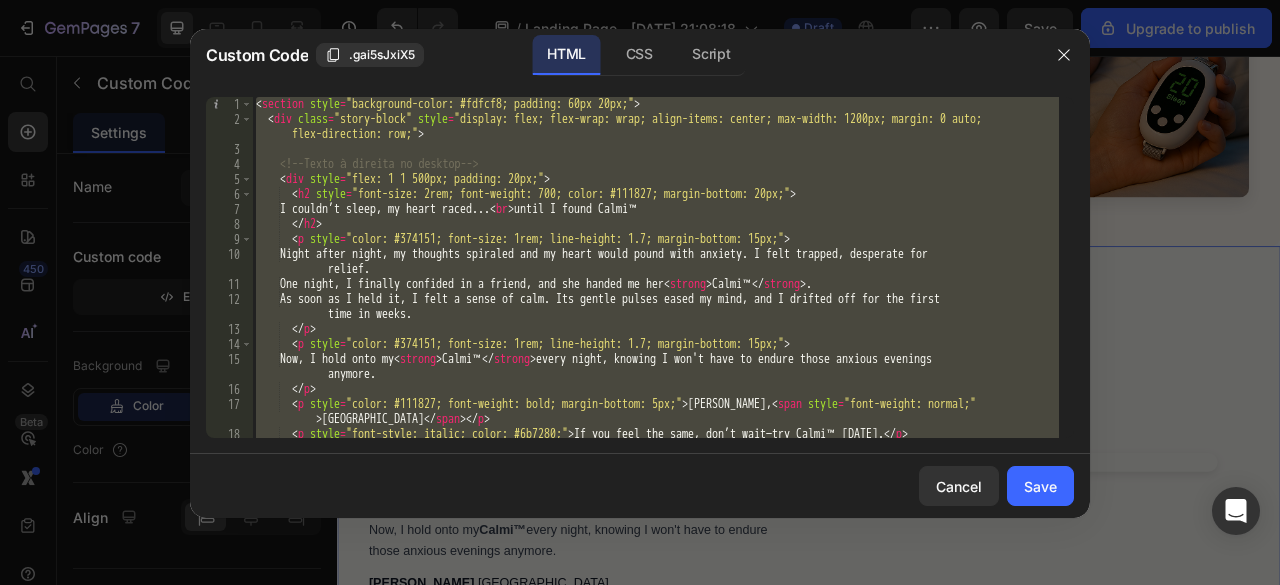 paste 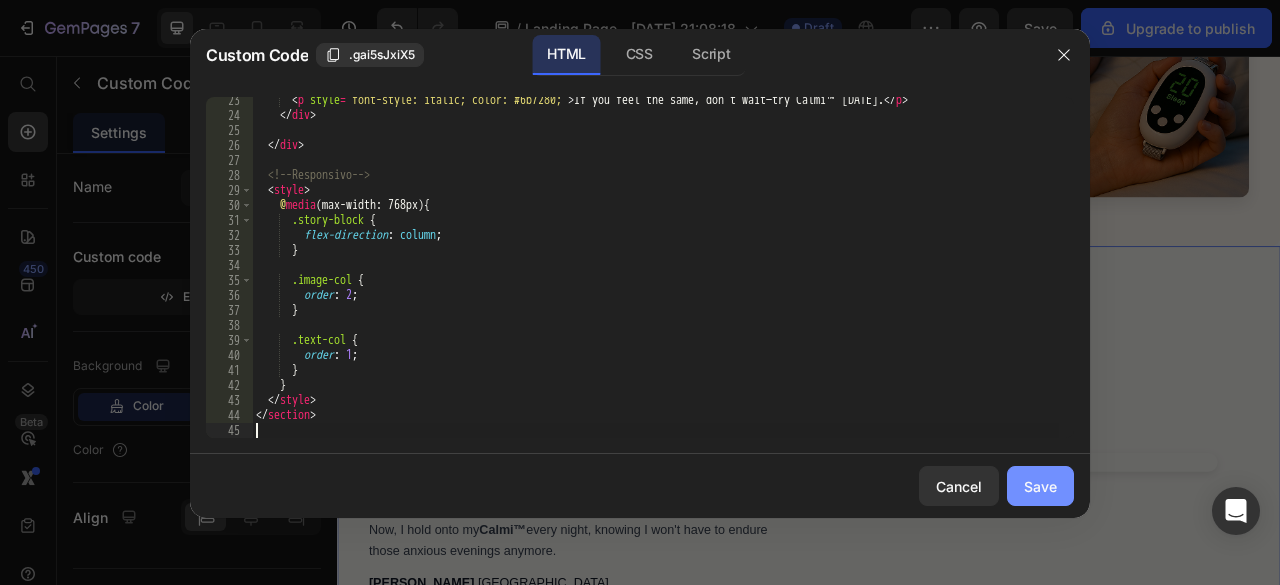 click on "Save" at bounding box center (1040, 486) 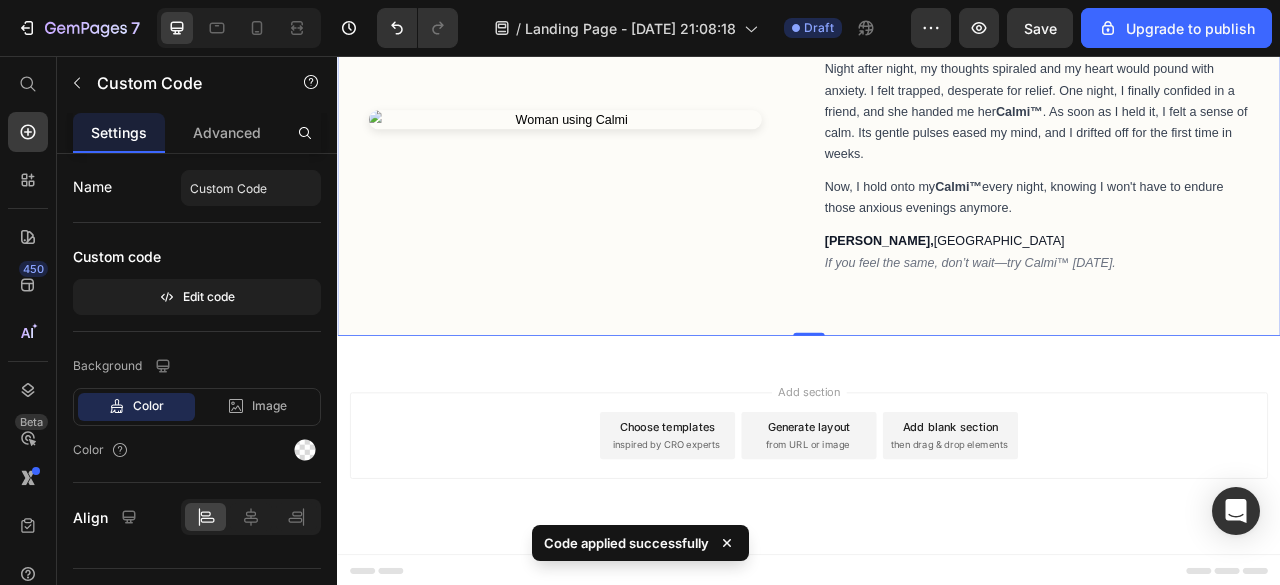 scroll, scrollTop: 734, scrollLeft: 0, axis: vertical 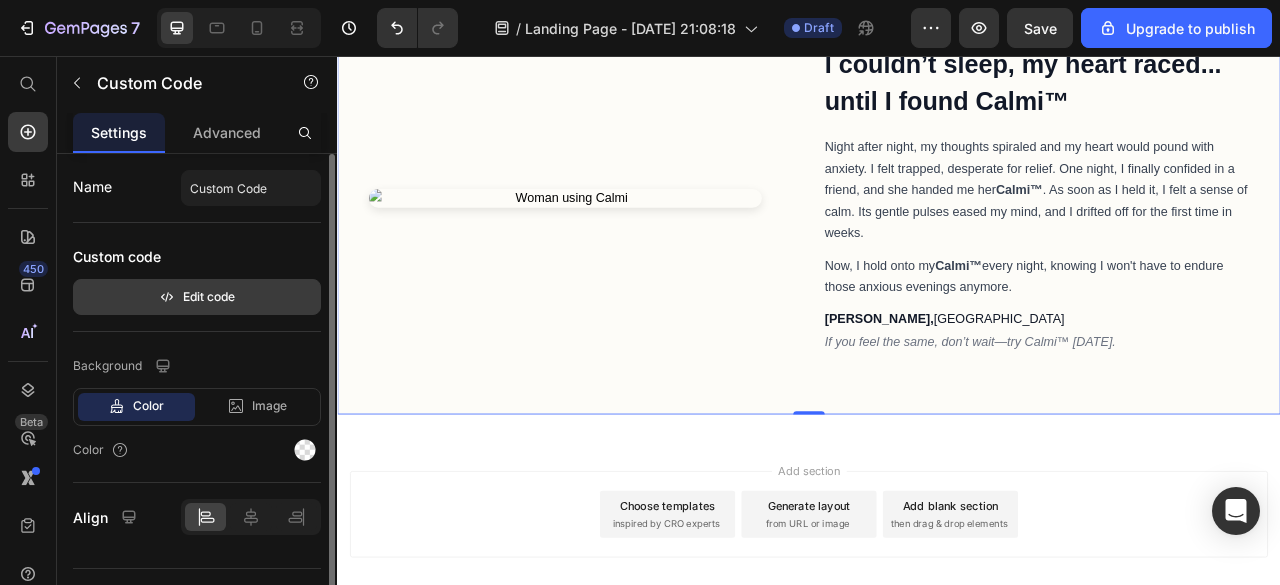 click on "Edit code" at bounding box center (197, 297) 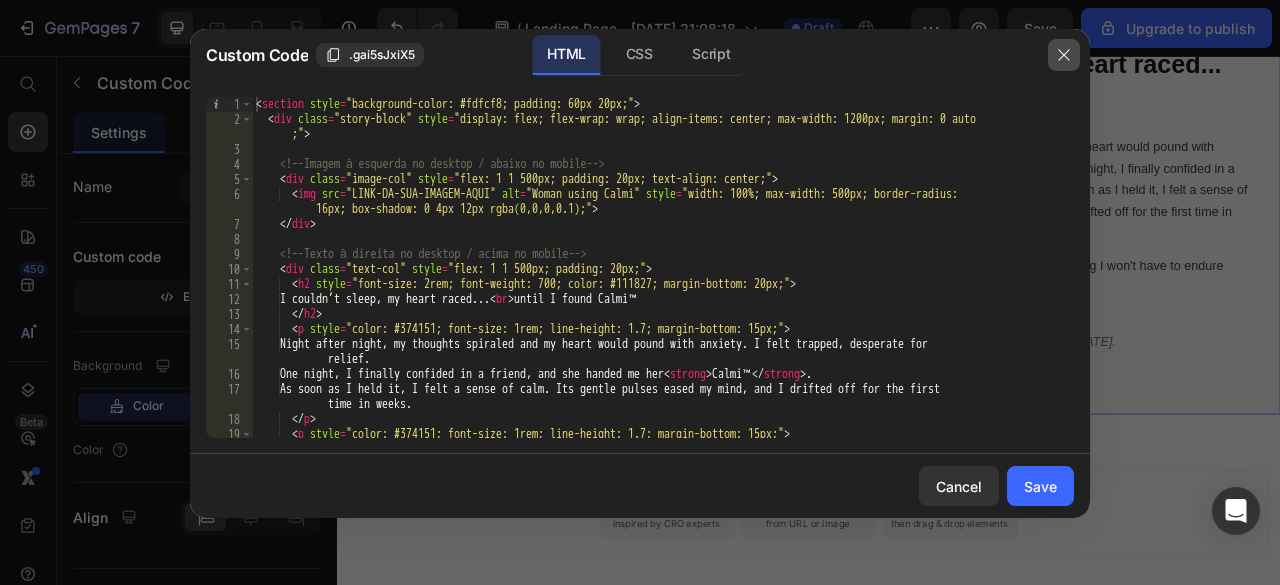 click at bounding box center (1064, 55) 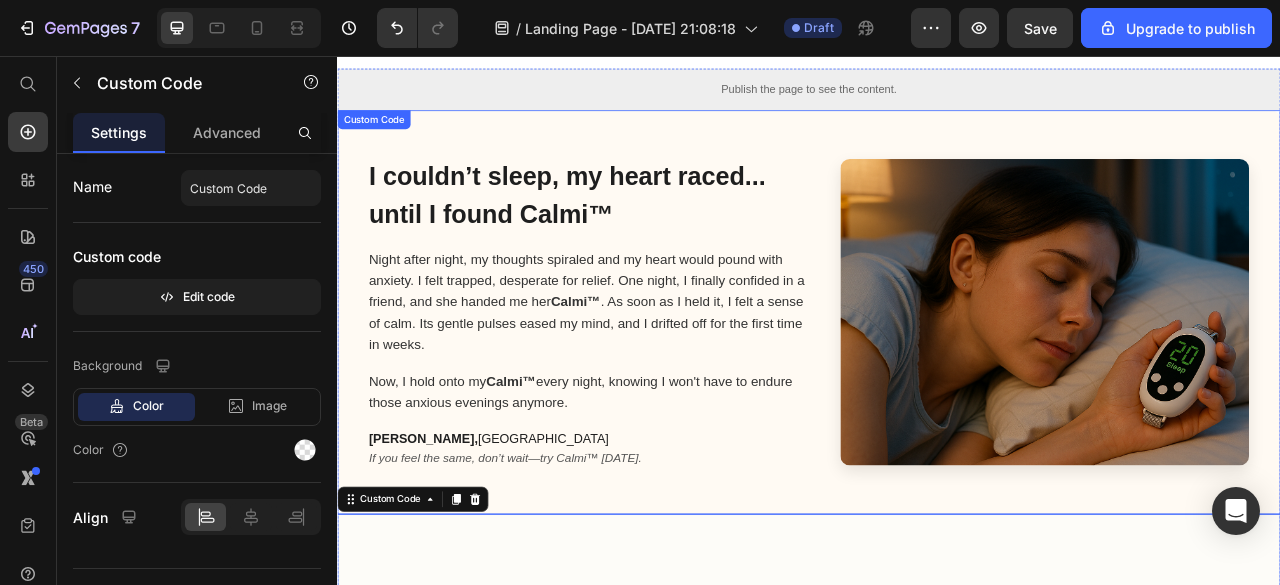 scroll, scrollTop: 0, scrollLeft: 0, axis: both 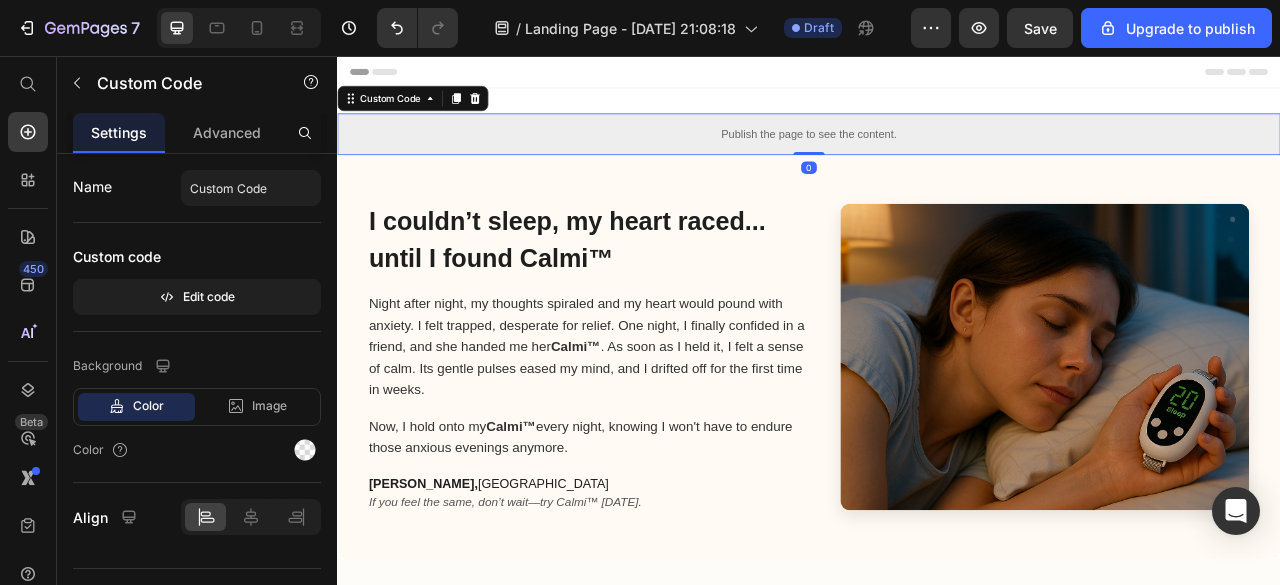 click on "Publish the page to see the content." at bounding box center (937, 155) 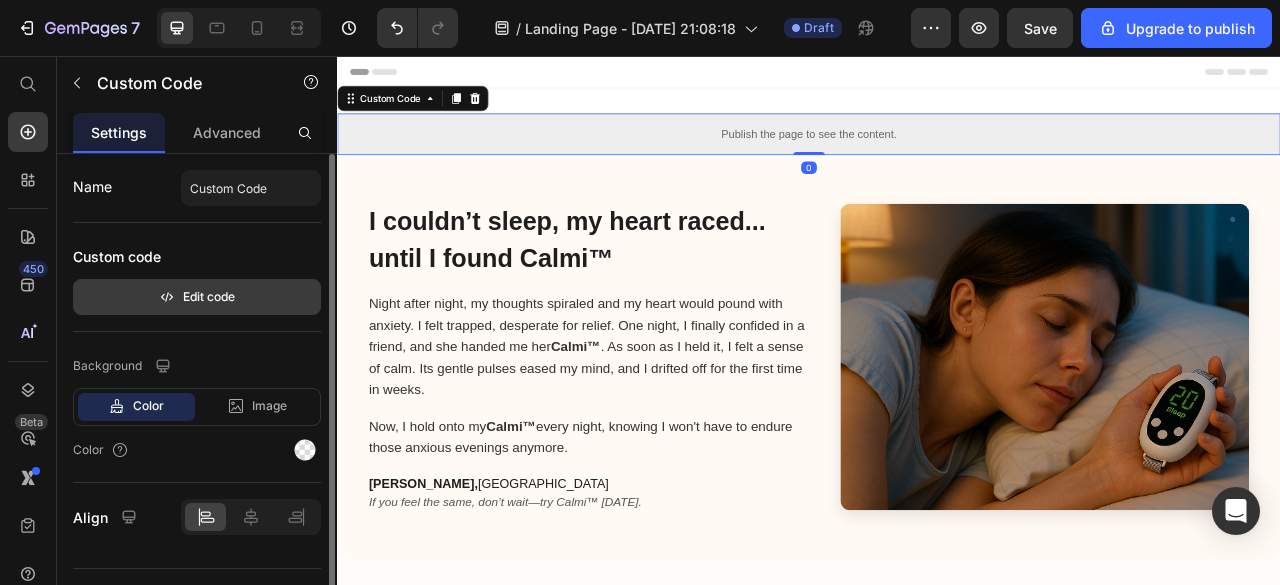 click on "Edit code" at bounding box center [197, 297] 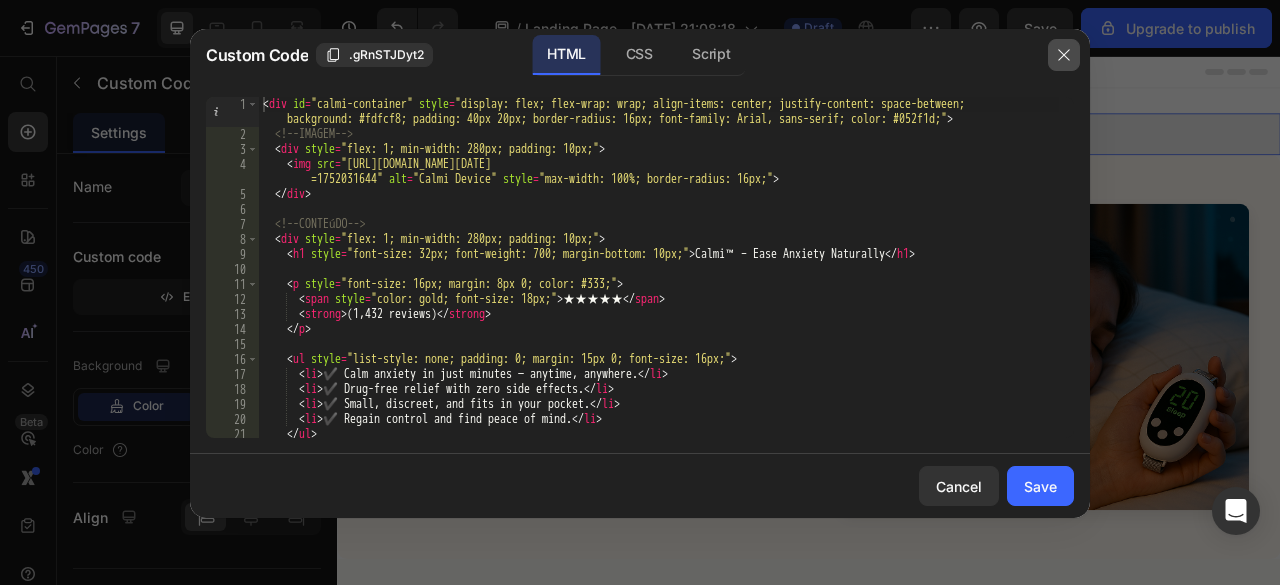 drag, startPoint x: 1058, startPoint y: 56, endPoint x: 913, endPoint y: 2, distance: 154.72879 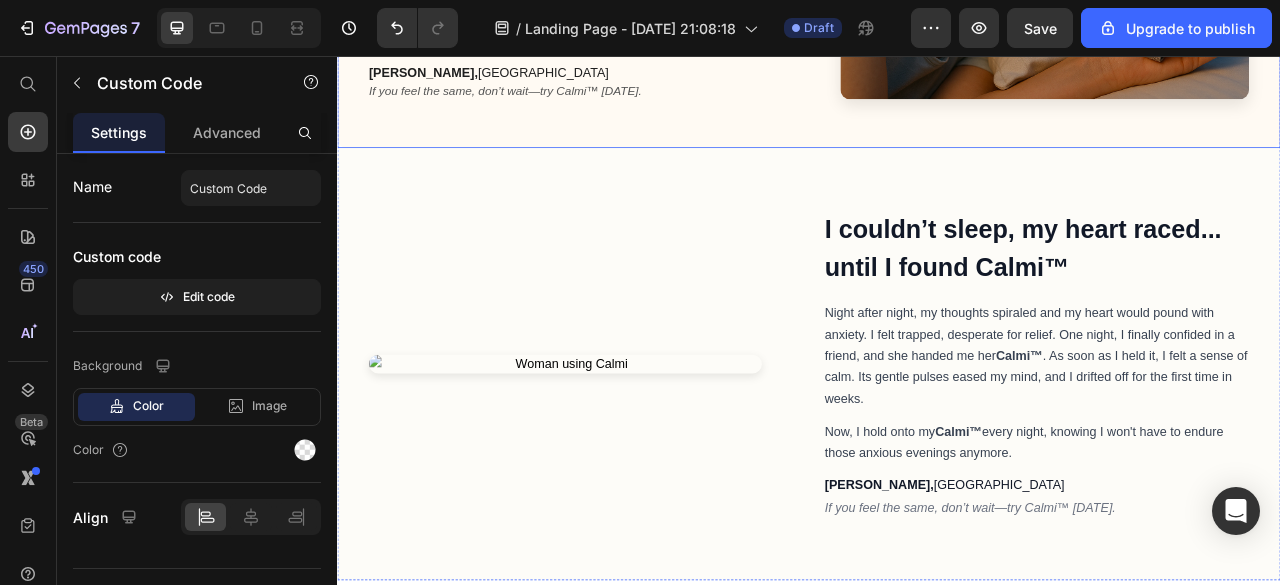 scroll, scrollTop: 700, scrollLeft: 0, axis: vertical 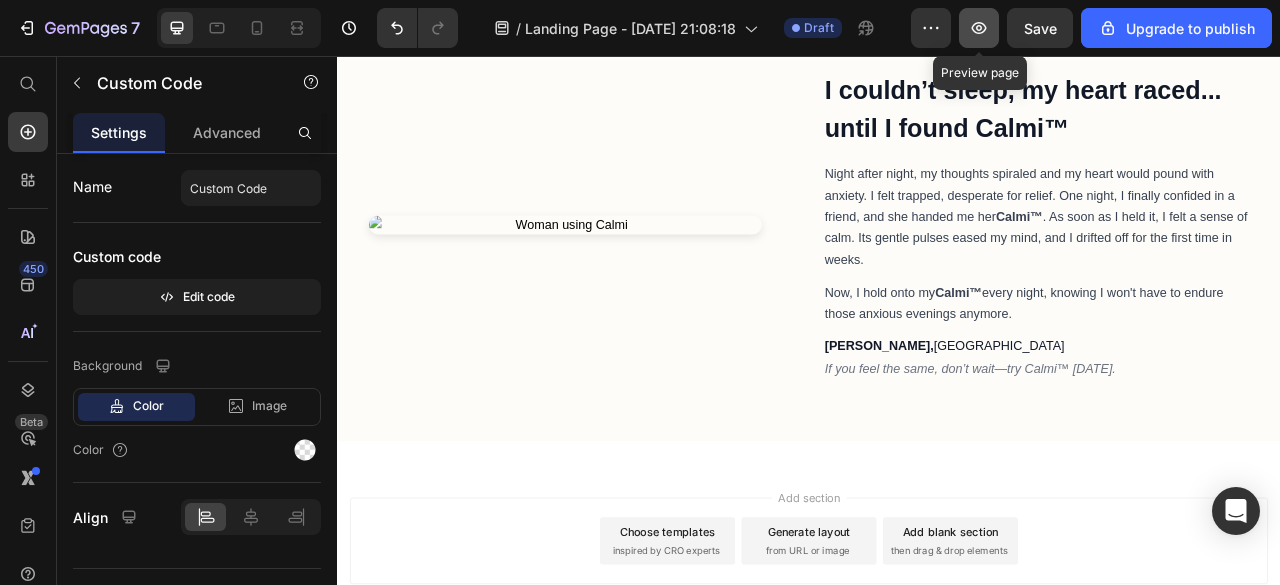 click 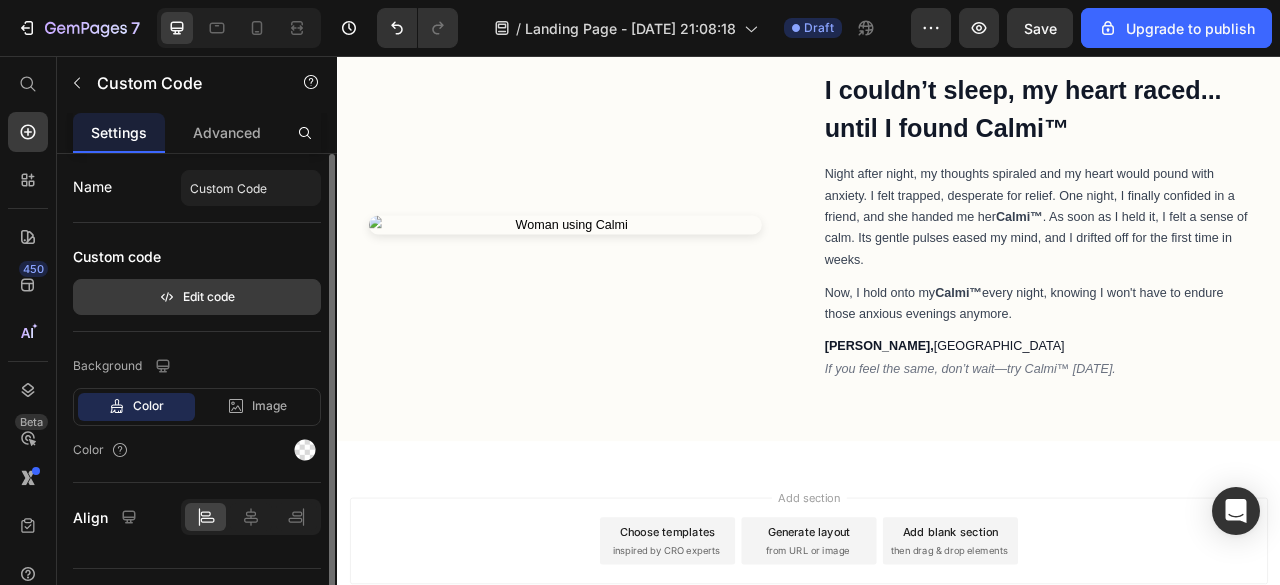 click on "Edit code" at bounding box center [197, 297] 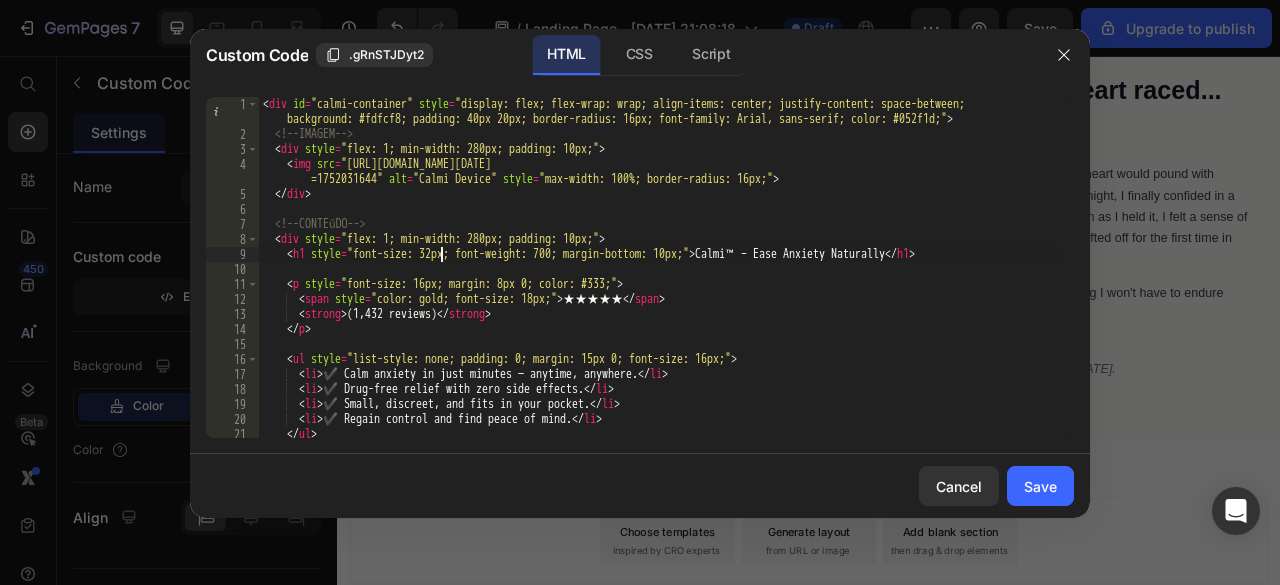 click on "< div   id = "calmi-container"   style = "display: flex; flex-wrap: wrap; align-items: center; justify-content: space-between;       background: #fdfcf8; padding: 40px 20px; border-radius: 16px; font-family: Arial, sans-serif; color: #052f1d;" >    <!--  IMAGEM  -->    < div   style = "flex: 1; min-width: 280px; padding: 10px;" >      < img   src = "[URL][DOMAIN_NAME][DATE]          =1752031644"   alt = "Calmi Device"   style = "max-width: 100%; border-radius: 16px;" >    </ div >    <!--  CONTEúDO  -->    < div   style = "flex: 1; min-width: 280px; padding: 10px;" >      < h1   style = "font-size: 32px; font-weight: 700; margin-bottom: 10px;" > Calmi™ – Ease Anxiety Naturally </ h1 >      < p   style = "font-size: 16px; margin: 8px 0; color: #333;" >         < span   style = "color: gold; font-size: 18px;" > ★★★★★ </ span >         < strong > (1,432 reviews) </ strong >      </ p >      < ul   style = >" at bounding box center (659, 290) 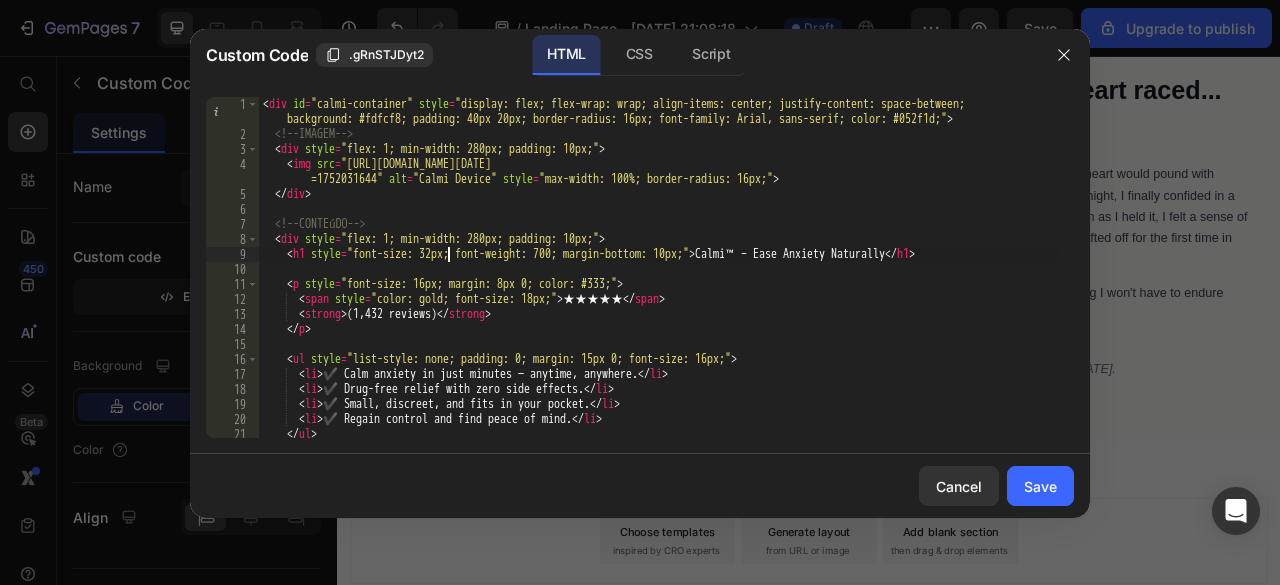 click on "< div   id = "calmi-container"   style = "display: flex; flex-wrap: wrap; align-items: center; justify-content: space-between;       background: #fdfcf8; padding: 40px 20px; border-radius: 16px; font-family: Arial, sans-serif; color: #052f1d;" >    <!--  IMAGEM  -->    < div   style = "flex: 1; min-width: 280px; padding: 10px;" >      < img   src = "[URL][DOMAIN_NAME][DATE]          =1752031644"   alt = "Calmi Device"   style = "max-width: 100%; border-radius: 16px;" >    </ div >    <!--  CONTEúDO  -->    < div   style = "flex: 1; min-width: 280px; padding: 10px;" >      < h1   style = "font-size: 32px; font-weight: 700; margin-bottom: 10px;" > Calmi™ – Ease Anxiety Naturally </ h1 >      < p   style = "font-size: 16px; margin: 8px 0; color: #333;" >         < span   style = "color: gold; font-size: 18px;" > ★★★★★ </ span >         < strong > (1,432 reviews) </ strong >      </ p >      < ul   style = >" at bounding box center (659, 290) 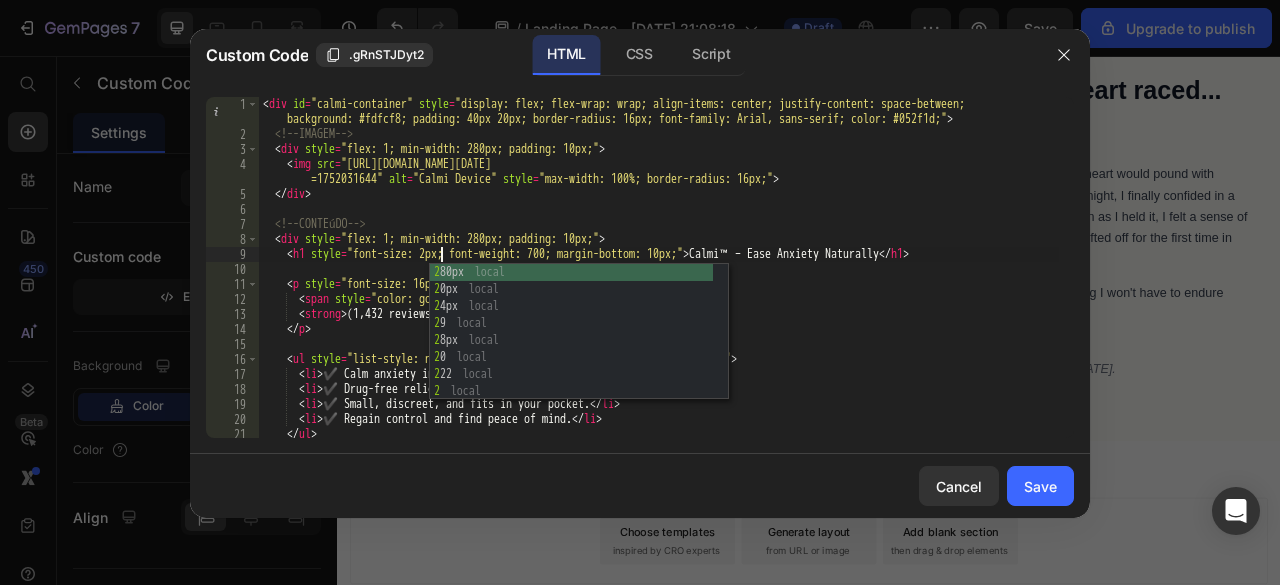 scroll, scrollTop: 0, scrollLeft: 15, axis: horizontal 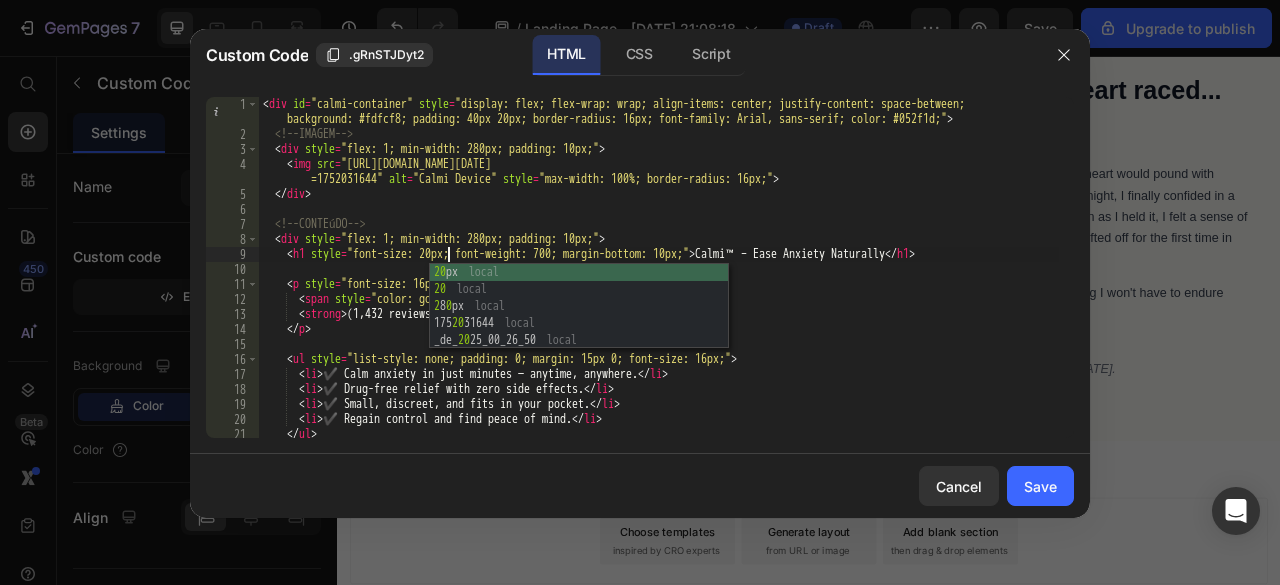 click on "< div   id = "calmi-container"   style = "display: flex; flex-wrap: wrap; align-items: center; justify-content: space-between;       background: #fdfcf8; padding: 40px 20px; border-radius: 16px; font-family: Arial, sans-serif; color: #052f1d;" >    <!--  IMAGEM  -->    < div   style = "flex: 1; min-width: 280px; padding: 10px;" >      < img   src = "[URL][DOMAIN_NAME][DATE]          =1752031644"   alt = "Calmi Device"   style = "max-width: 100%; border-radius: 16px;" >    </ div >    <!--  CONTEúDO  -->    < div   style = "flex: 1; min-width: 280px; padding: 10px;" >      < h1   style = "font-size: 20px; font-weight: 700; margin-bottom: 10px;" > Calmi™ – Ease Anxiety Naturally </ h1 >      < p   style = "font-size: 16px; margin: 8px 0; color: #333;" >         < span   style = "color: gold; font-size: 18px;" > ★★★★★ </ span >         < strong > (1,432 reviews) </ strong >      </ p >      < ul   style = >" at bounding box center [659, 290] 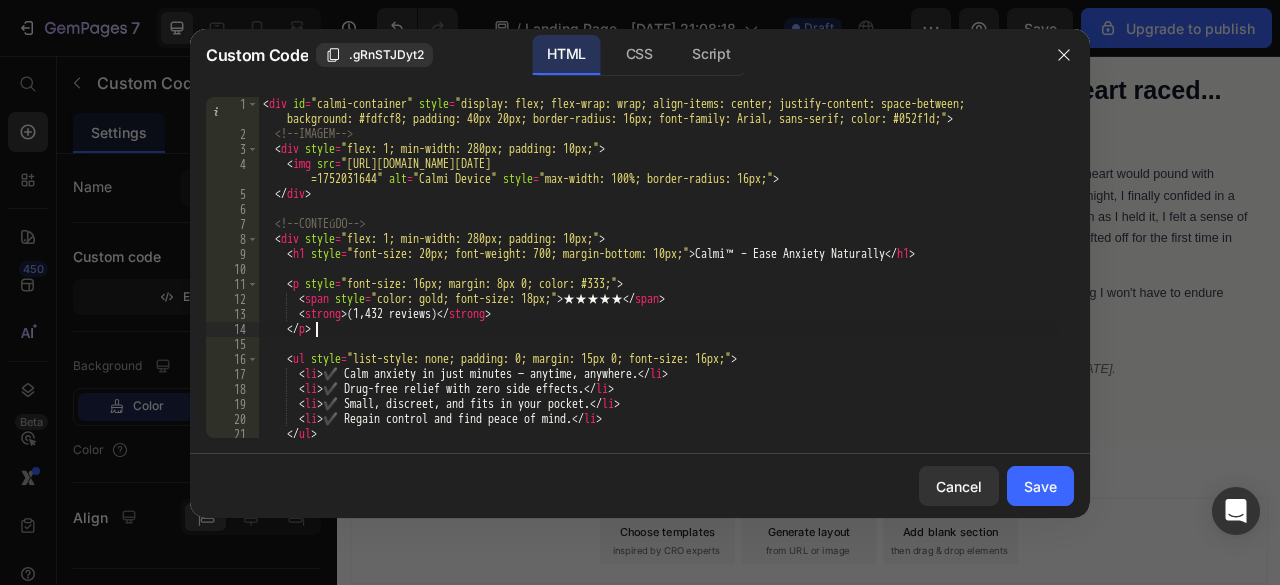 scroll, scrollTop: 0, scrollLeft: 3, axis: horizontal 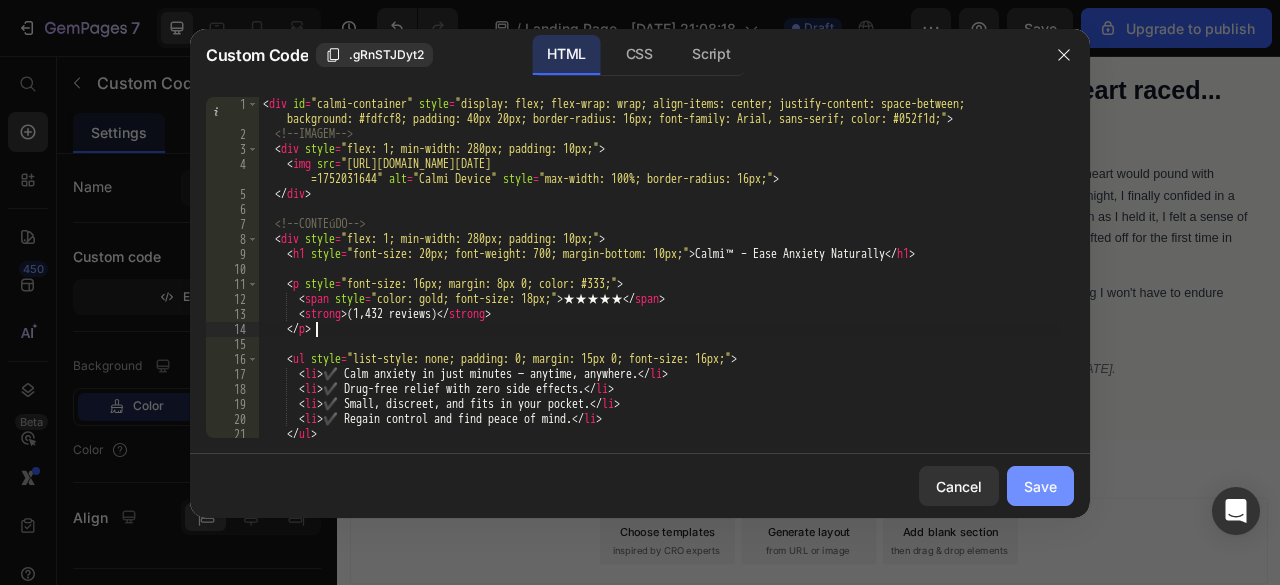 type on "</p>" 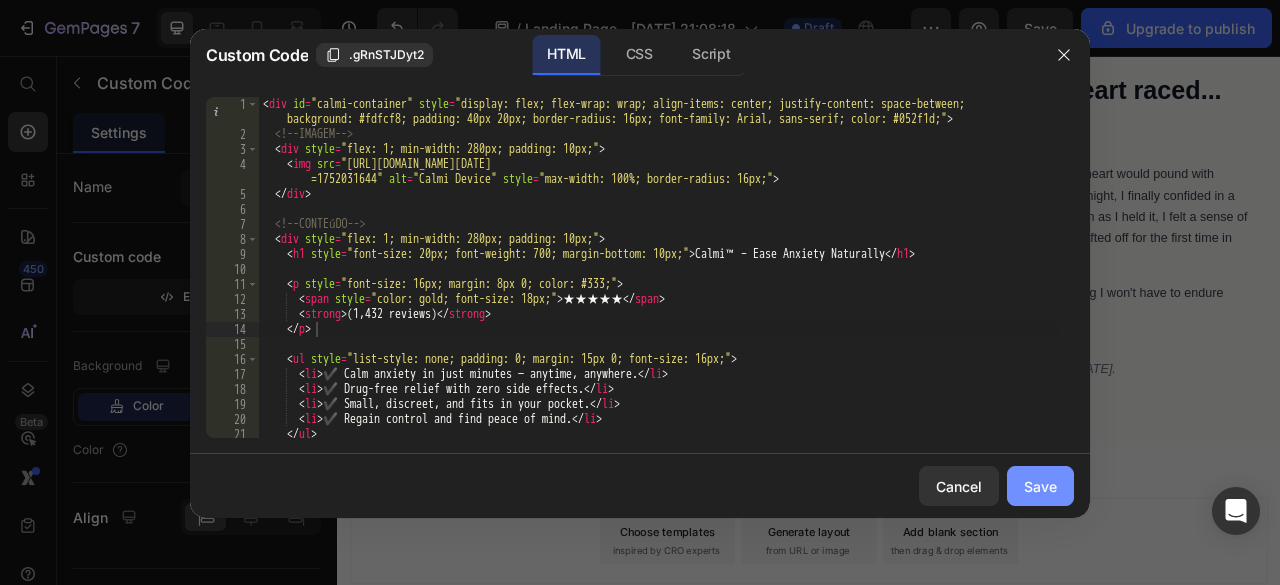 click on "Save" at bounding box center [1040, 486] 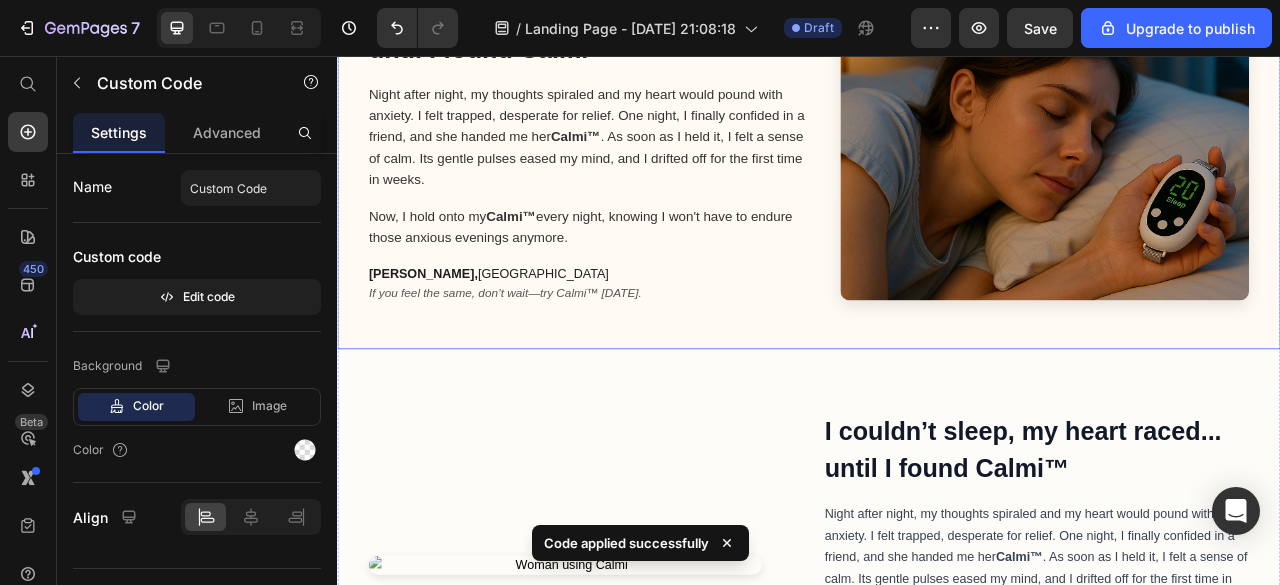 scroll, scrollTop: 300, scrollLeft: 0, axis: vertical 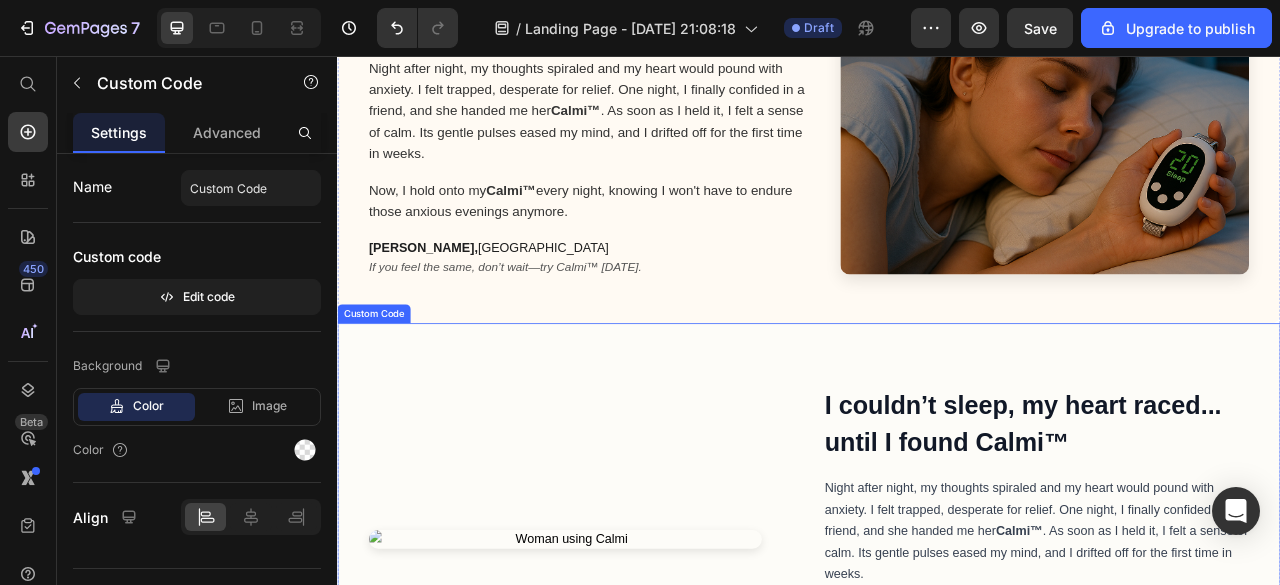 click on "I couldn’t sleep, my heart raced... until I found Calmi™
Night after night, my thoughts spiraled and my heart would pound with anxiety. I felt trapped, desperate for relief.
One night, I finally confided in a friend, and she handed me her  Calmi™ .
As soon as I held it, I felt a sense of calm. Its gentle pulses eased my mind, and I drifted off for the first time in weeks.
Now, I hold onto my  Calmi™  every night, knowing I won't have to endure those anxious evenings anymore.
[PERSON_NAME],  [GEOGRAPHIC_DATA]
If you feel the same, don’t wait—try Calmi™ [DATE]." at bounding box center (937, 670) 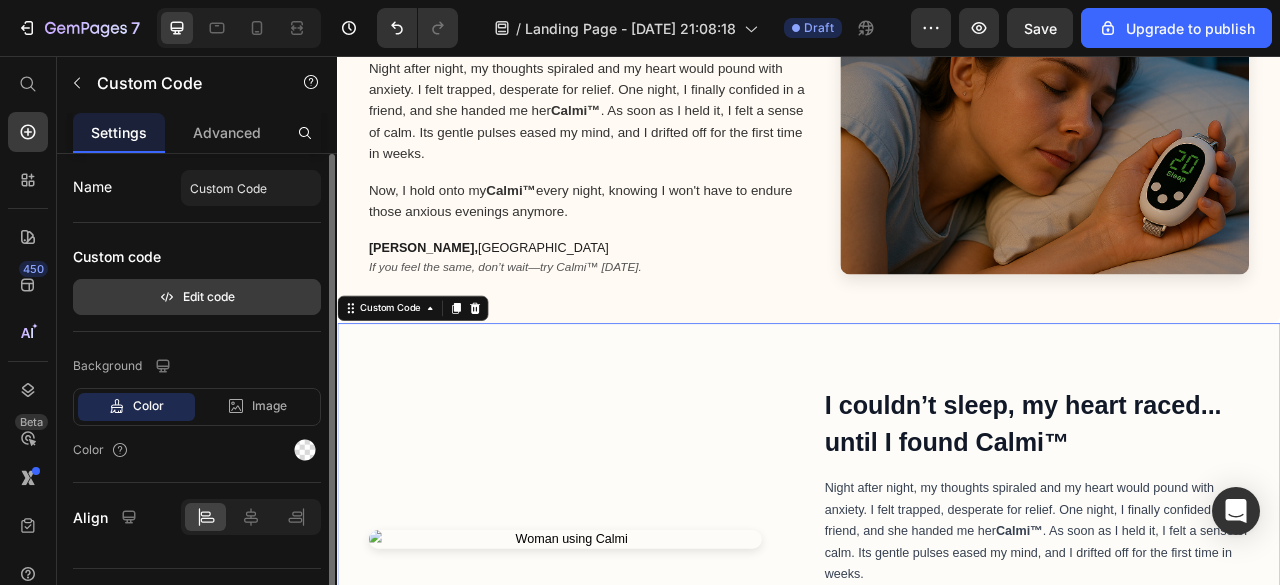 click on "Edit code" at bounding box center [197, 297] 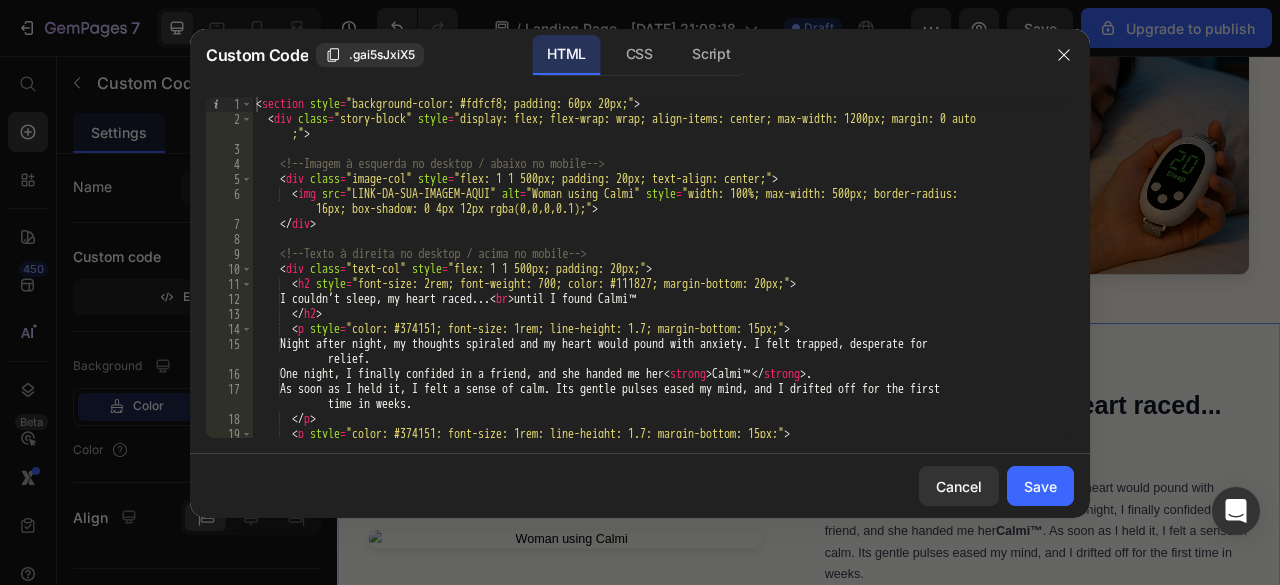 scroll, scrollTop: 0, scrollLeft: 0, axis: both 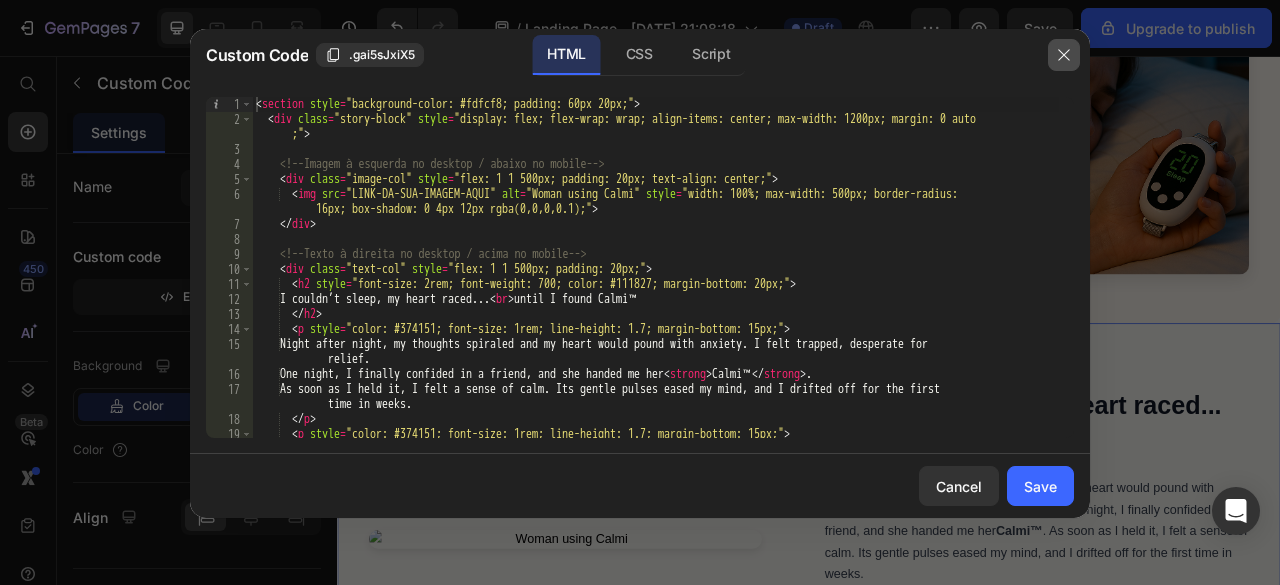 drag, startPoint x: 928, startPoint y: 5, endPoint x: 1067, endPoint y: 60, distance: 149.48578 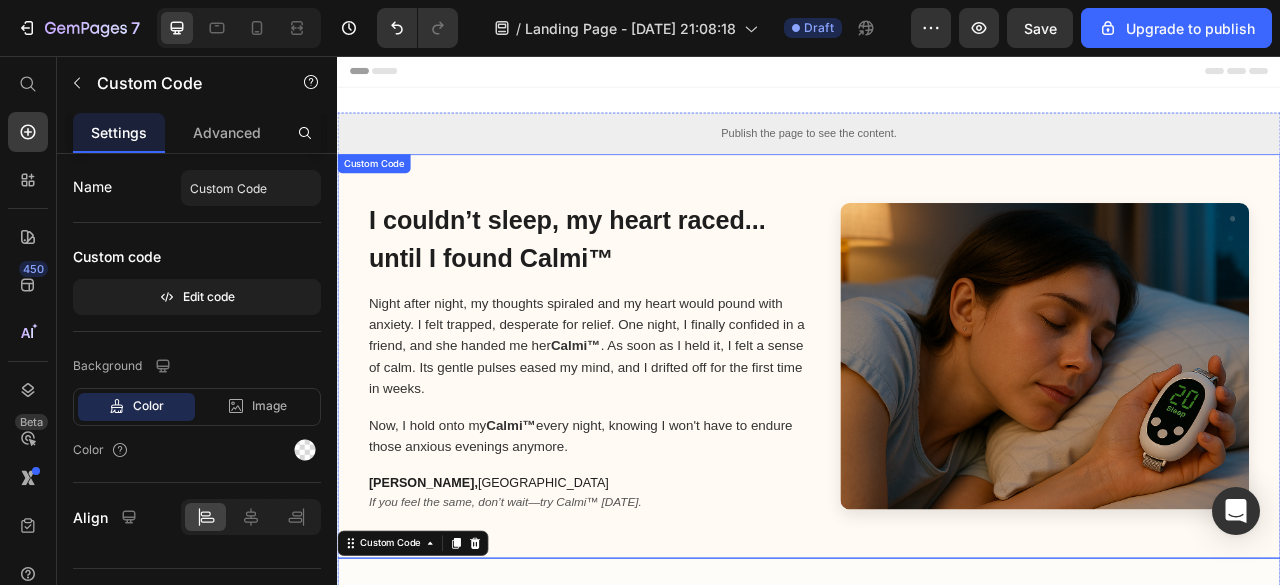 scroll, scrollTop: 0, scrollLeft: 0, axis: both 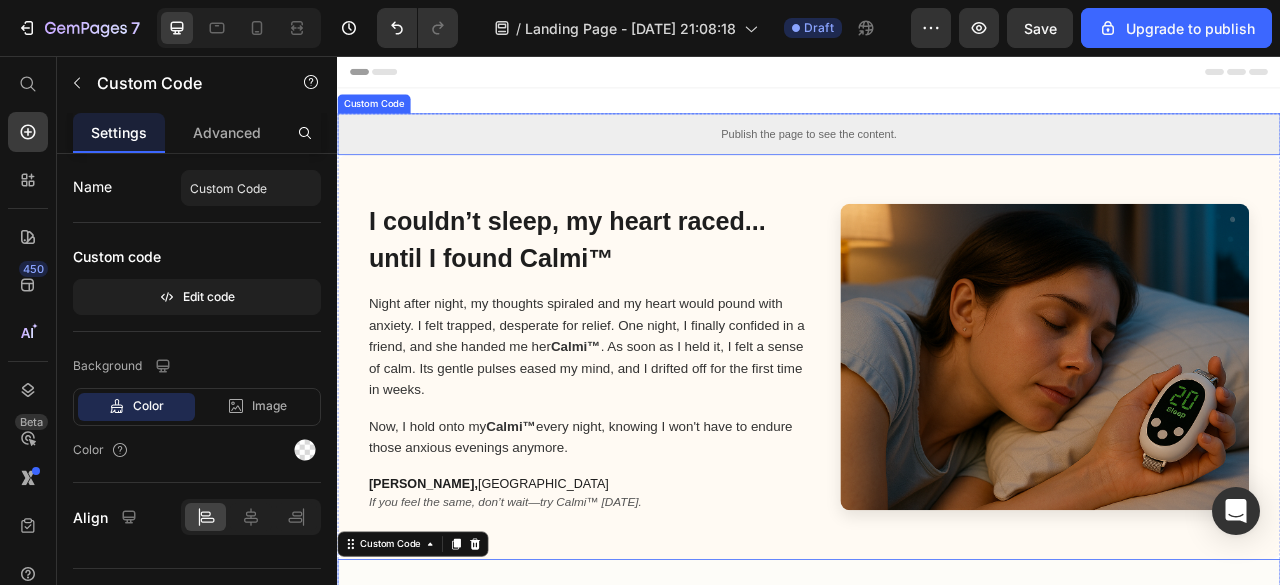 click on "Publish the page to see the content." at bounding box center (937, 155) 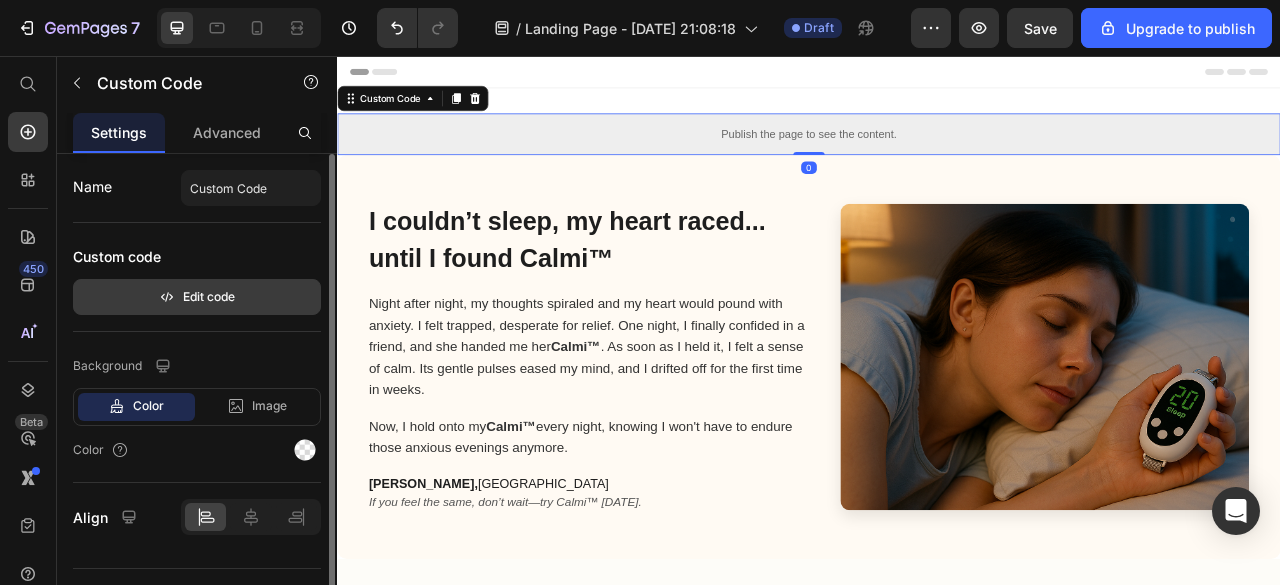 click on "Edit code" at bounding box center [197, 297] 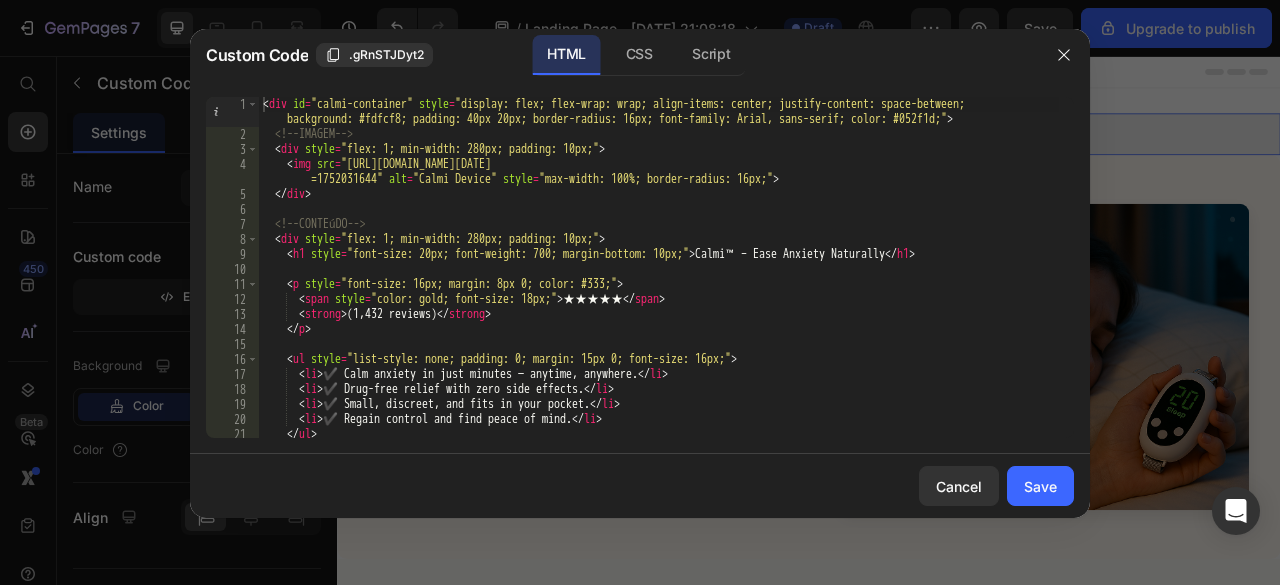 click on "< div   id = "calmi-container"   style = "display: flex; flex-wrap: wrap; align-items: center; justify-content: space-between;       background: #fdfcf8; padding: 40px 20px; border-radius: 16px; font-family: Arial, sans-serif; color: #052f1d;" >    <!--  IMAGEM  -->    < div   style = "flex: 1; min-width: 280px; padding: 10px;" >      < img   src = "[URL][DOMAIN_NAME][DATE]          =1752031644"   alt = "Calmi Device"   style = "max-width: 100%; border-radius: 16px;" >    </ div >    <!--  CONTEúDO  -->    < div   style = "flex: 1; min-width: 280px; padding: 10px;" >      < h1   style = "font-size: 20px; font-weight: 700; margin-bottom: 10px;" > Calmi™ – Ease Anxiety Naturally </ h1 >      < p   style = "font-size: 16px; margin: 8px 0; color: #333;" >         < span   style = "color: gold; font-size: 18px;" > ★★★★★ </ span >         < strong > (1,432 reviews) </ strong >      </ p >      < ul   style = >" at bounding box center (659, 290) 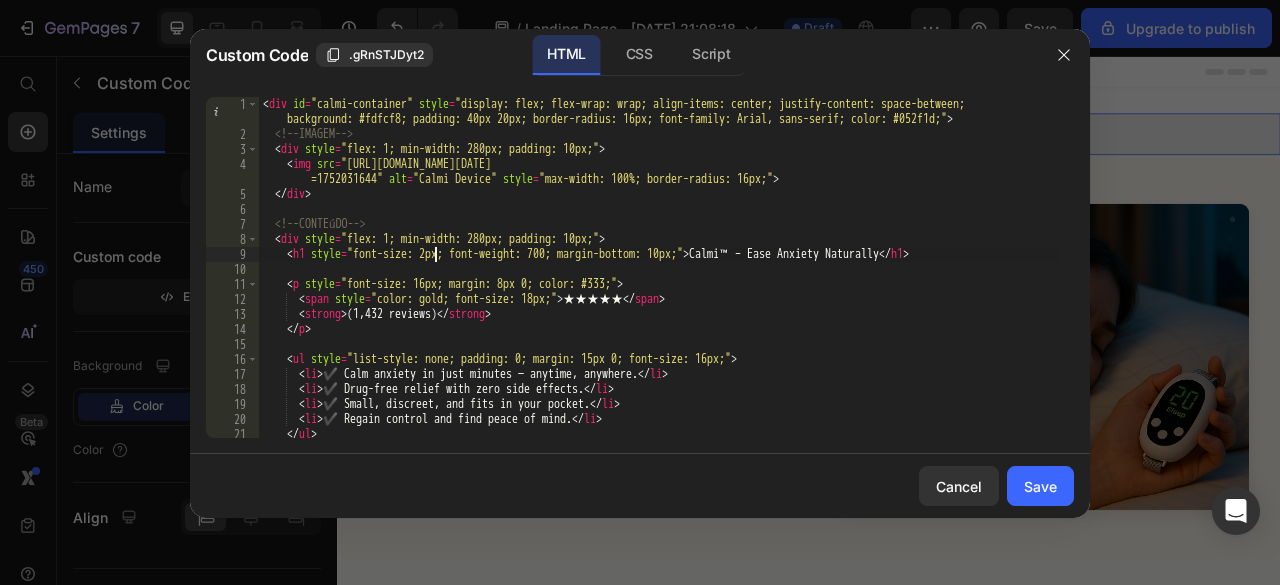 scroll, scrollTop: 0, scrollLeft: 15, axis: horizontal 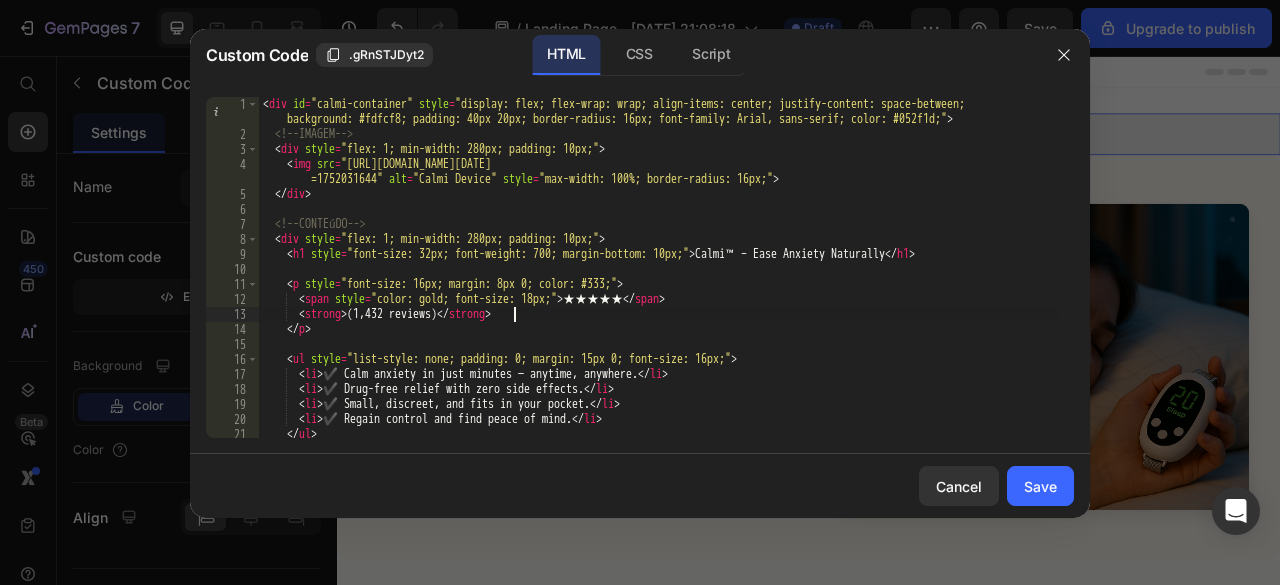 click on "< div   id = "calmi-container"   style = "display: flex; flex-wrap: wrap; align-items: center; justify-content: space-between;       background: #fdfcf8; padding: 40px 20px; border-radius: 16px; font-family: Arial, sans-serif; color: #052f1d;" >    <!--  IMAGEM  -->    < div   style = "flex: 1; min-width: 280px; padding: 10px;" >      < img   src = "[URL][DOMAIN_NAME][DATE]          =1752031644"   alt = "Calmi Device"   style = "max-width: 100%; border-radius: 16px;" >    </ div >    <!--  CONTEúDO  -->    < div   style = "flex: 1; min-width: 280px; padding: 10px;" >      < h1   style = "font-size: 32px; font-weight: 700; margin-bottom: 10px;" > Calmi™ – Ease Anxiety Naturally </ h1 >      < p   style = "font-size: 16px; margin: 8px 0; color: #333;" >         < span   style = "color: gold; font-size: 18px;" > ★★★★★ </ span >         < strong > (1,432 reviews) </ strong >      </ p >      < ul   style = >" at bounding box center (659, 290) 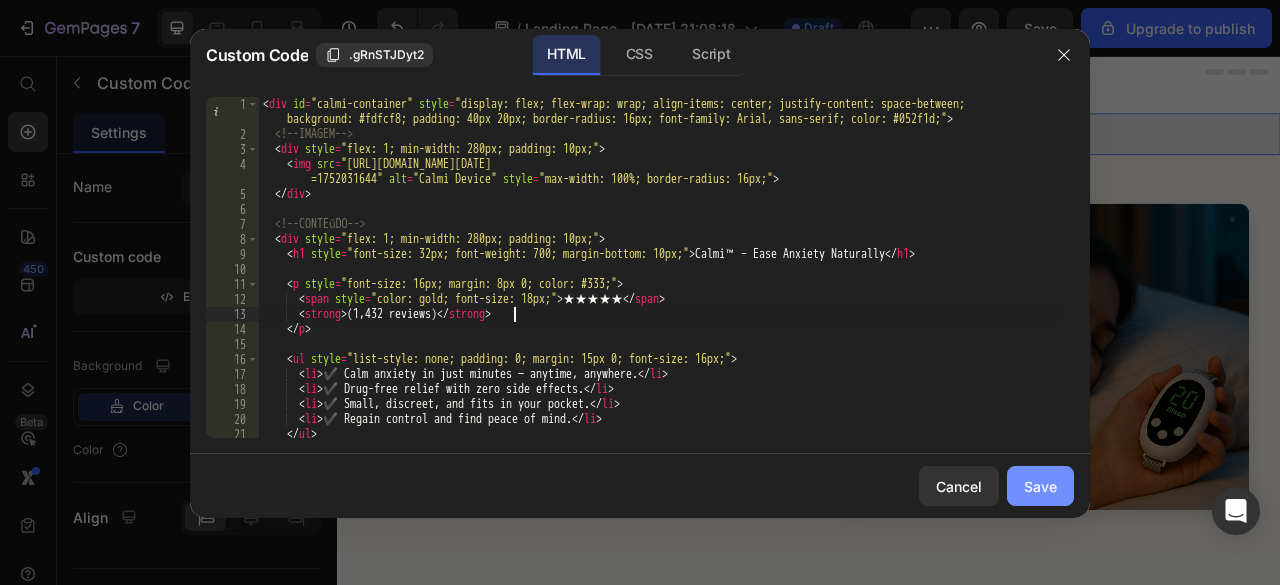 type on "<strong>(1,432 reviews)</strong>" 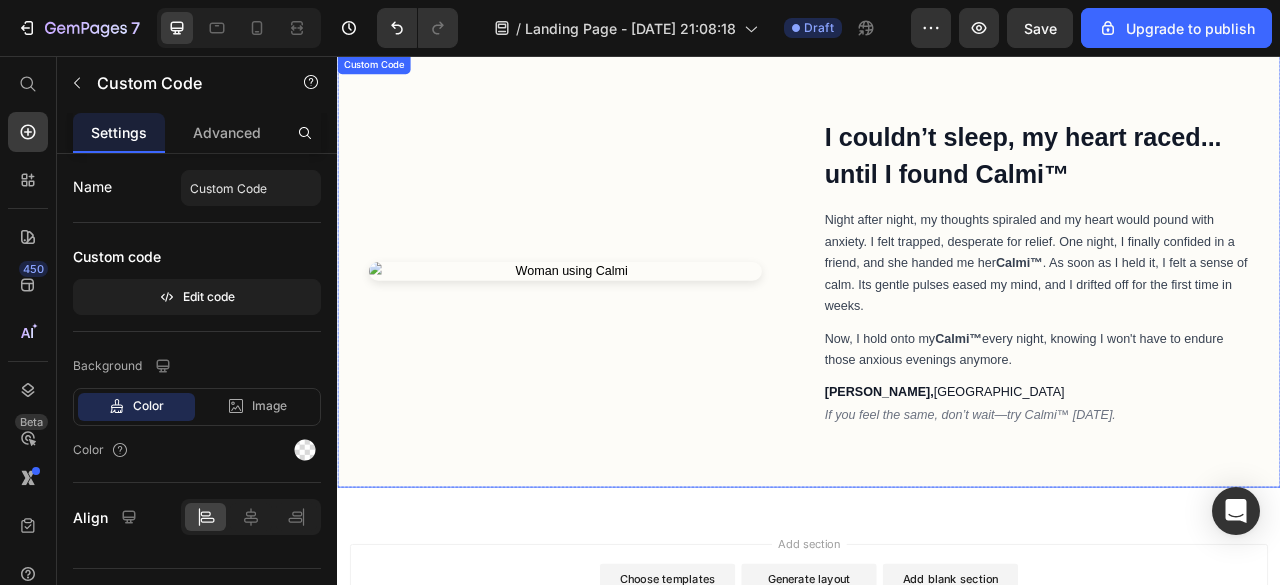 scroll, scrollTop: 634, scrollLeft: 0, axis: vertical 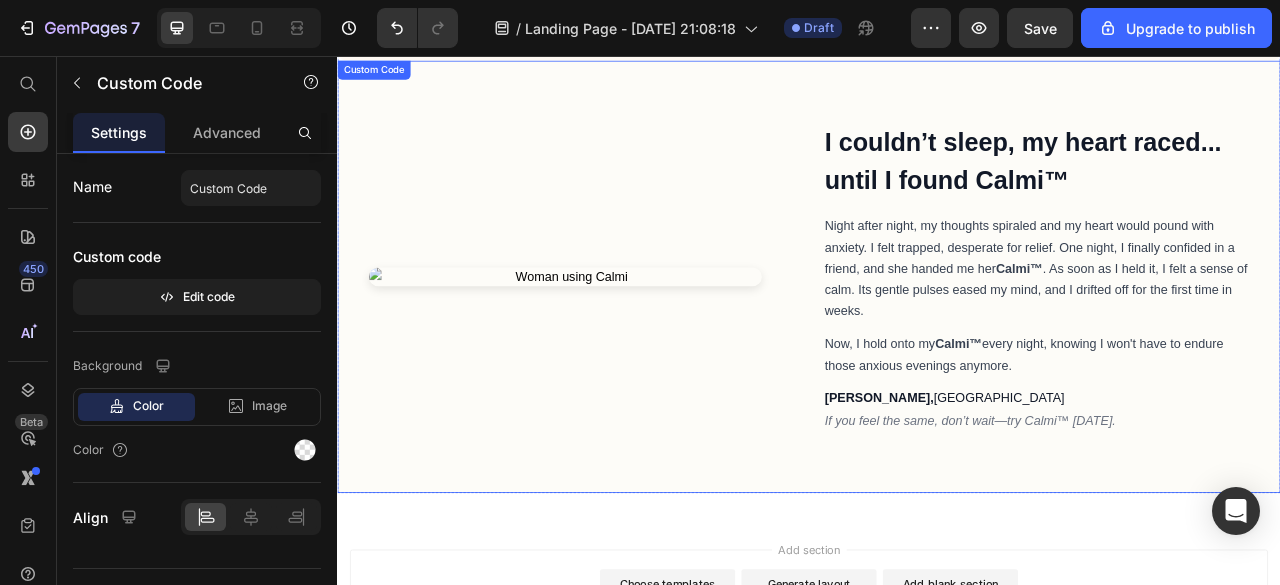 click at bounding box center (647, 337) 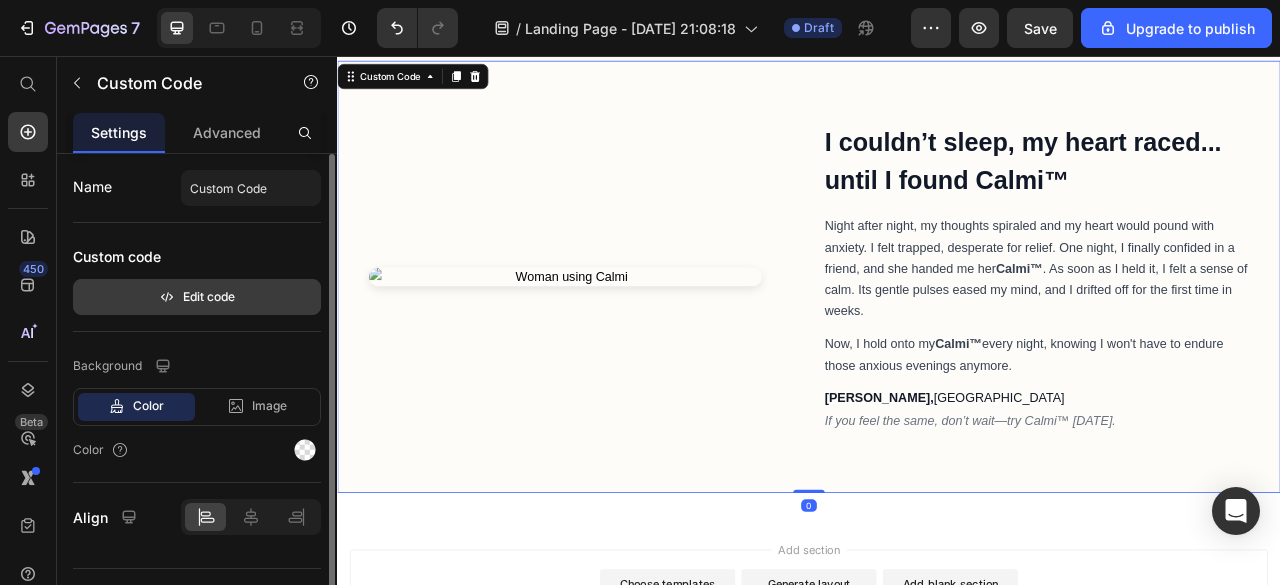 click on "Edit code" at bounding box center (197, 297) 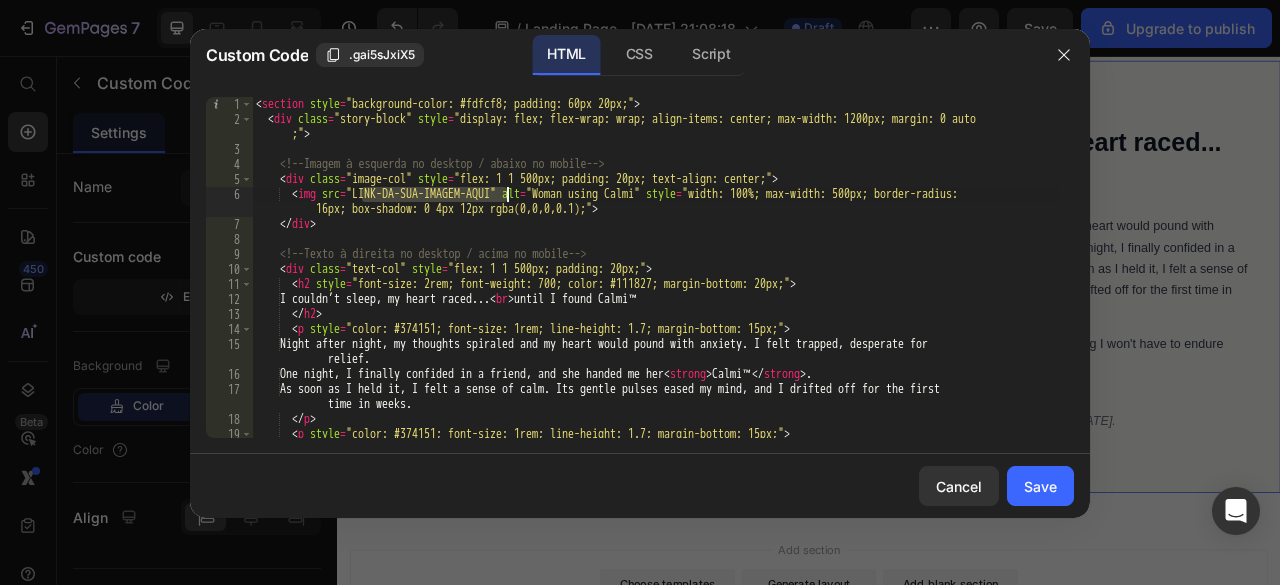 drag, startPoint x: 361, startPoint y: 193, endPoint x: 510, endPoint y: 191, distance: 149.01343 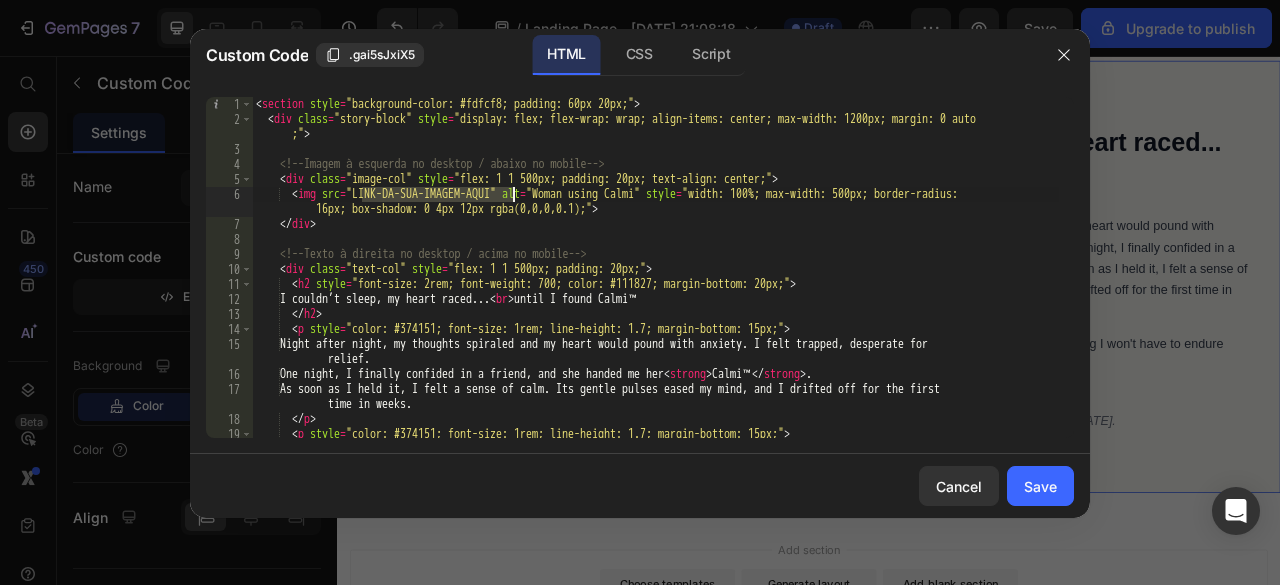 drag, startPoint x: 360, startPoint y: 192, endPoint x: 512, endPoint y: 200, distance: 152.21039 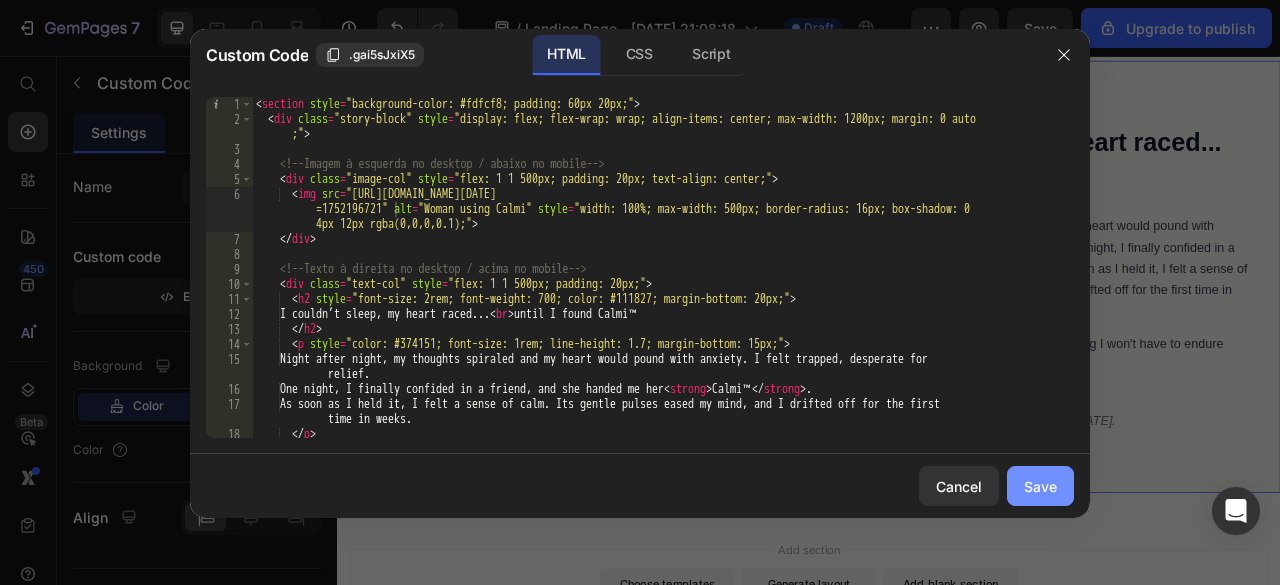 click on "Save" at bounding box center (1040, 486) 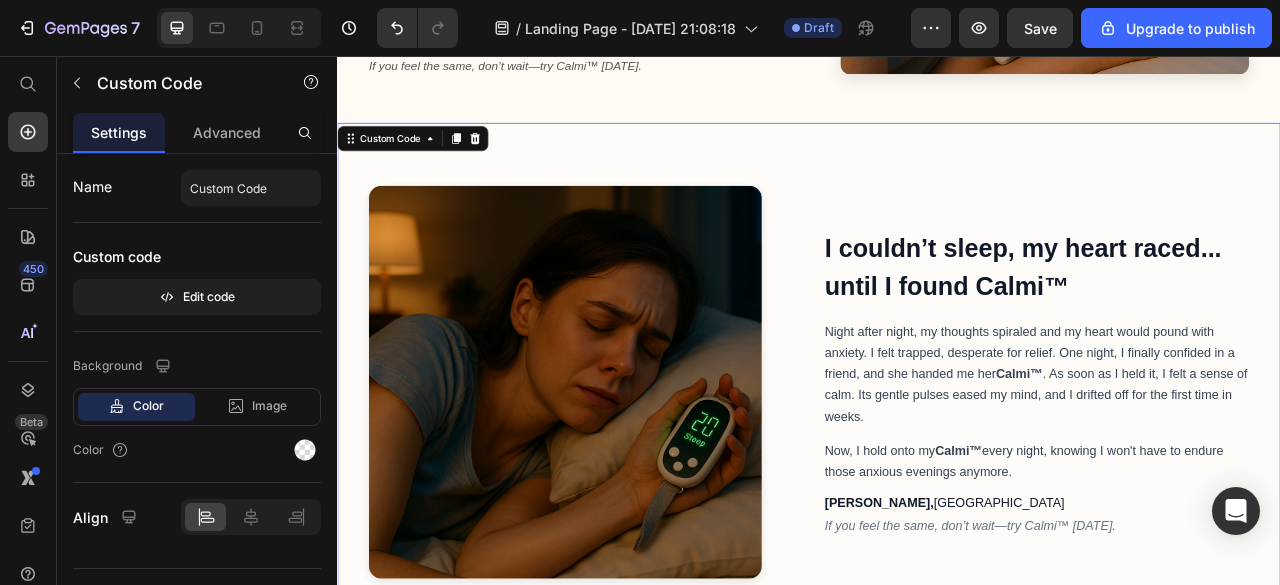 scroll, scrollTop: 600, scrollLeft: 0, axis: vertical 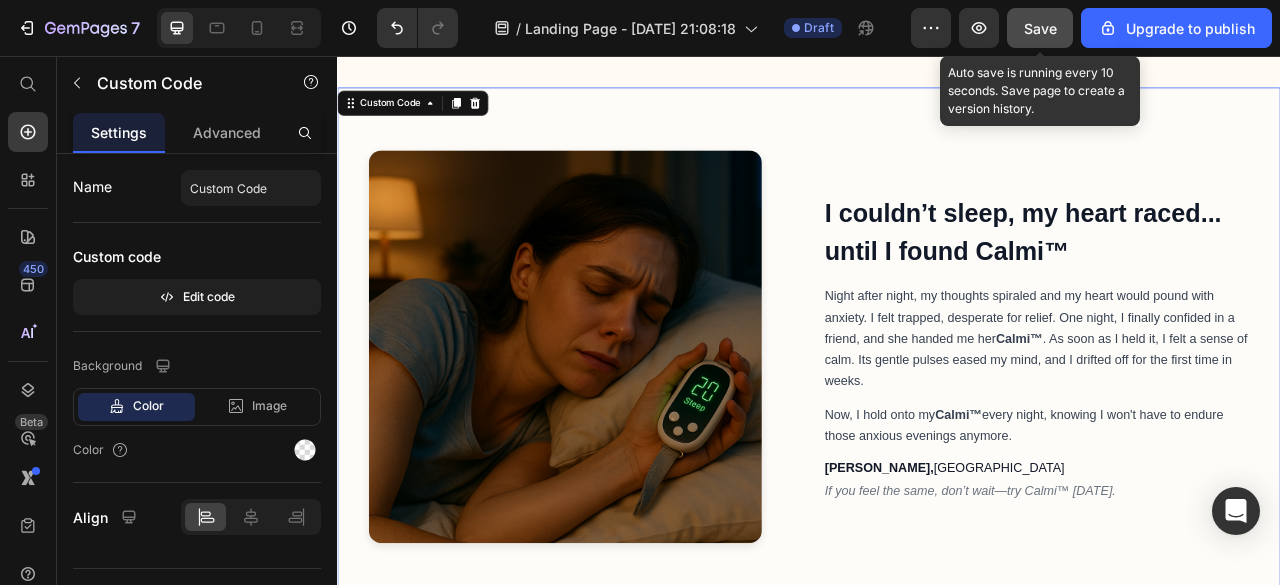 click on "Save" at bounding box center [1040, 28] 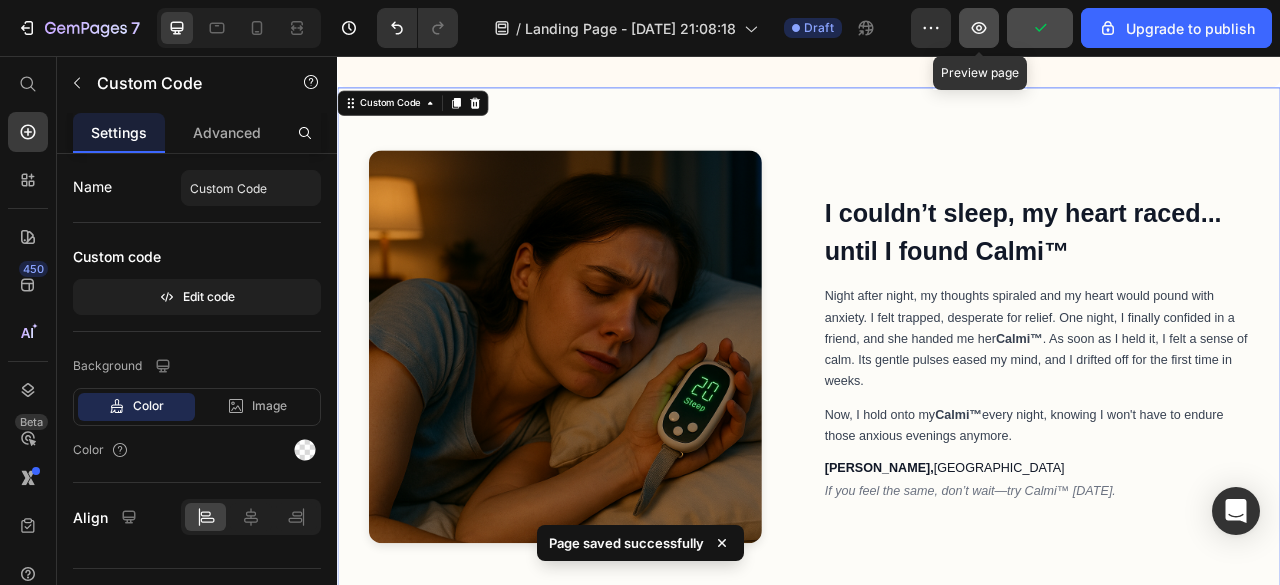 click 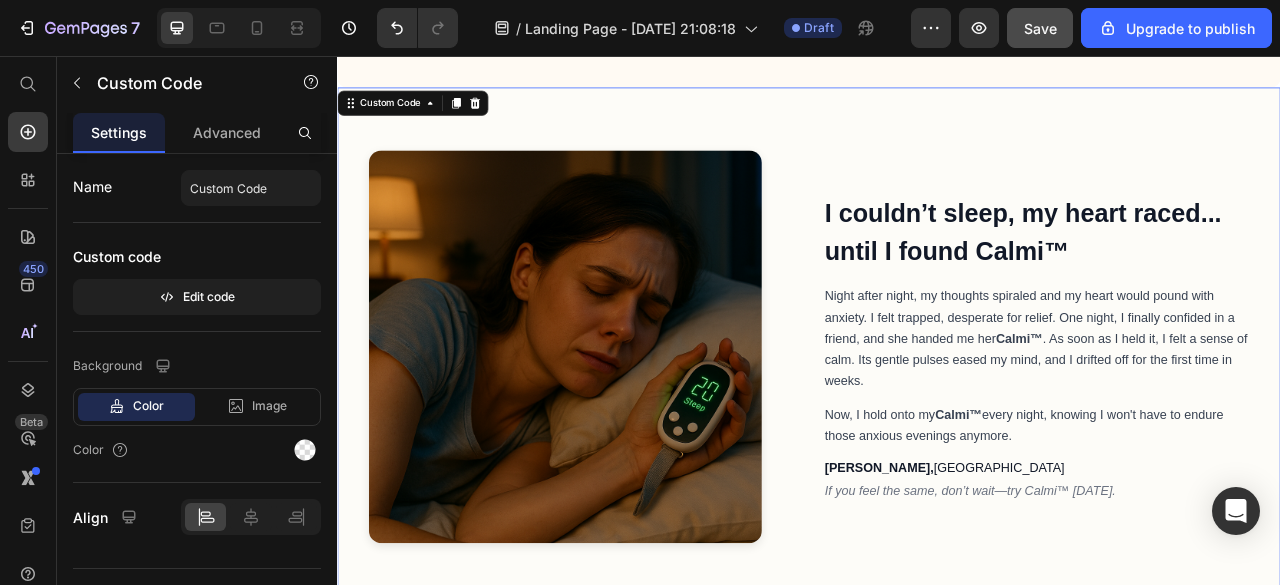 click at bounding box center [647, 426] 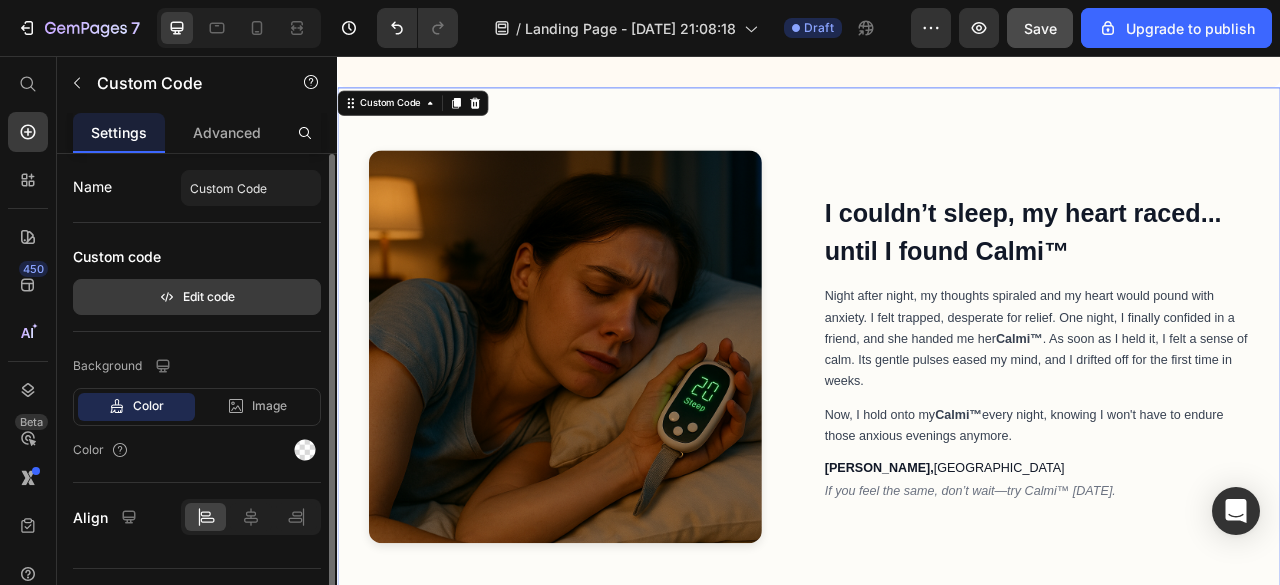 click on "Edit code" at bounding box center [197, 297] 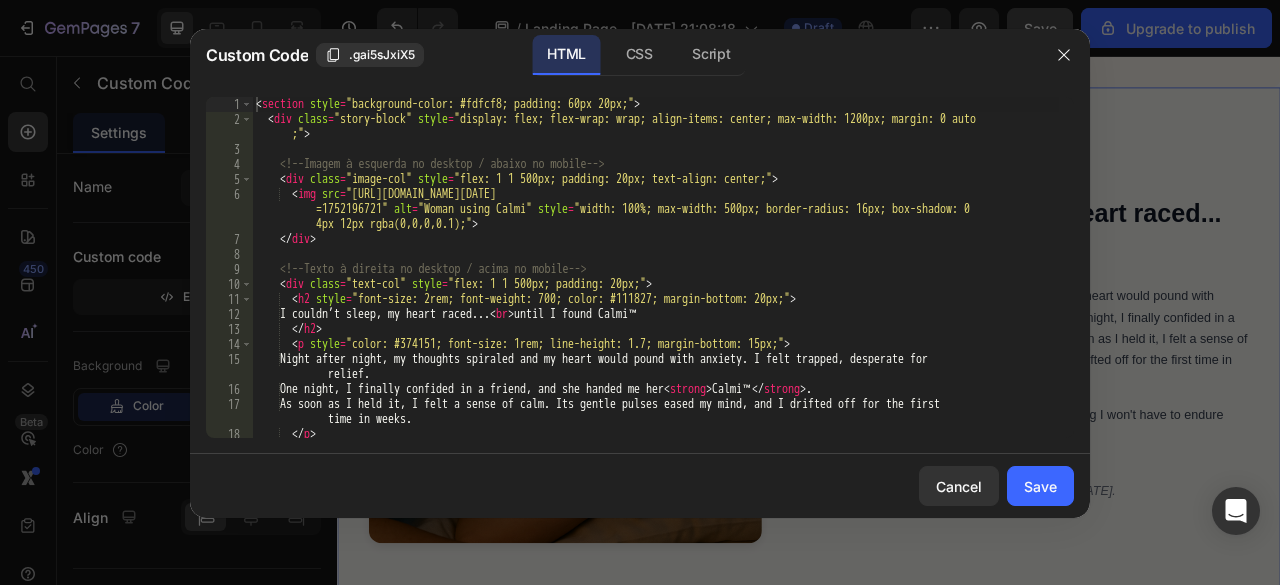 click on "< section   style = "background-color: #fdfcf8; padding: 60px 20px;" >    < div   class = "story-block"   style = "display: flex; flex-wrap: wrap; align-items: center; max-width: 1200px; margin: 0 auto        ;" >           <!--  Imagem à esquerda no desktop / abaixo no mobile  -->      < div   class = "image-col"   style = "flex: 1 1 500px; padding: 20px; text-align: center;" >         < img   src = "[URL][DOMAIN_NAME][DATE]            =1752196721"   alt = "Woman using Calmi"   style = "width: 100%; max-width: 500px; border-radius: 16px; box-shadow: 0             4px 12px rgba(0,0,0,0.1);" >      </ div >      <!--  Texto à direita no desktop / acima no mobile  -->      < div   class = "text-col"   style = "flex: 1 1 500px; padding: 20px;" >         < h2   style = "font-size: 2rem; font-weight: 700; color: #111827; margin-bottom: 20px;" >          I couldn’t sleep, my heart raced... < br >         </ >" at bounding box center (655, 282) 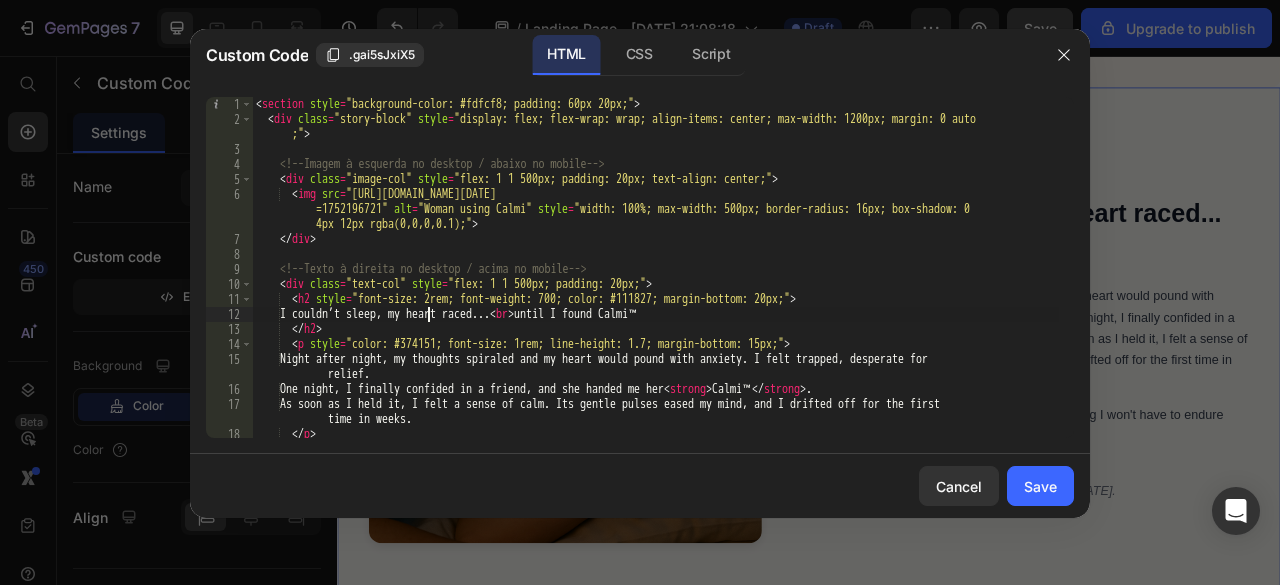 type on "</section>" 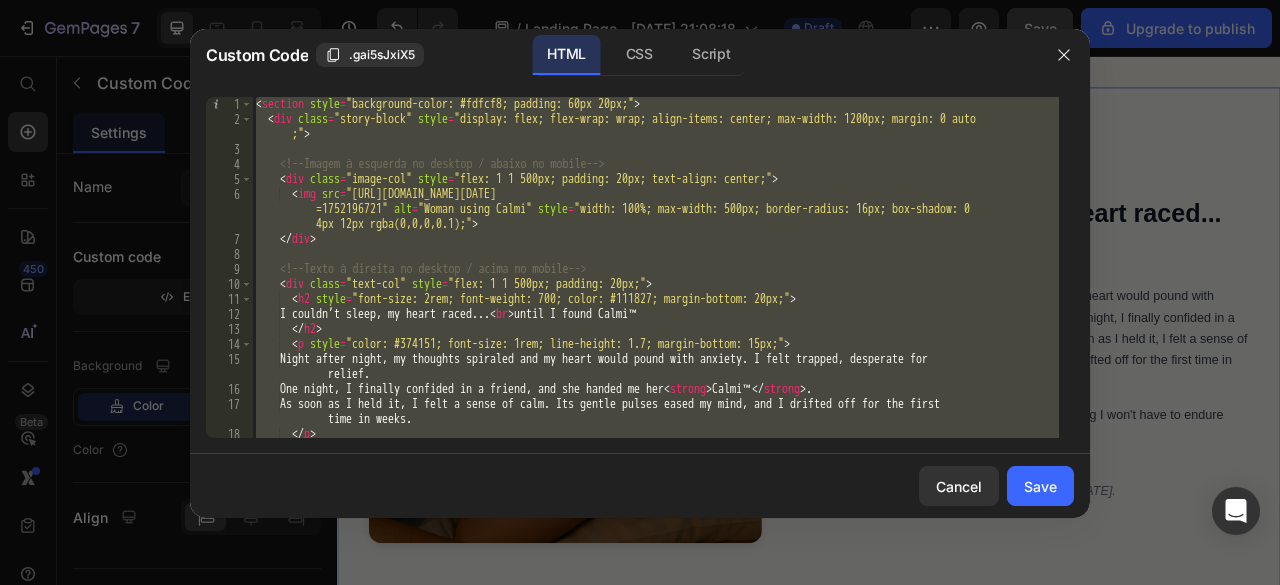 paste 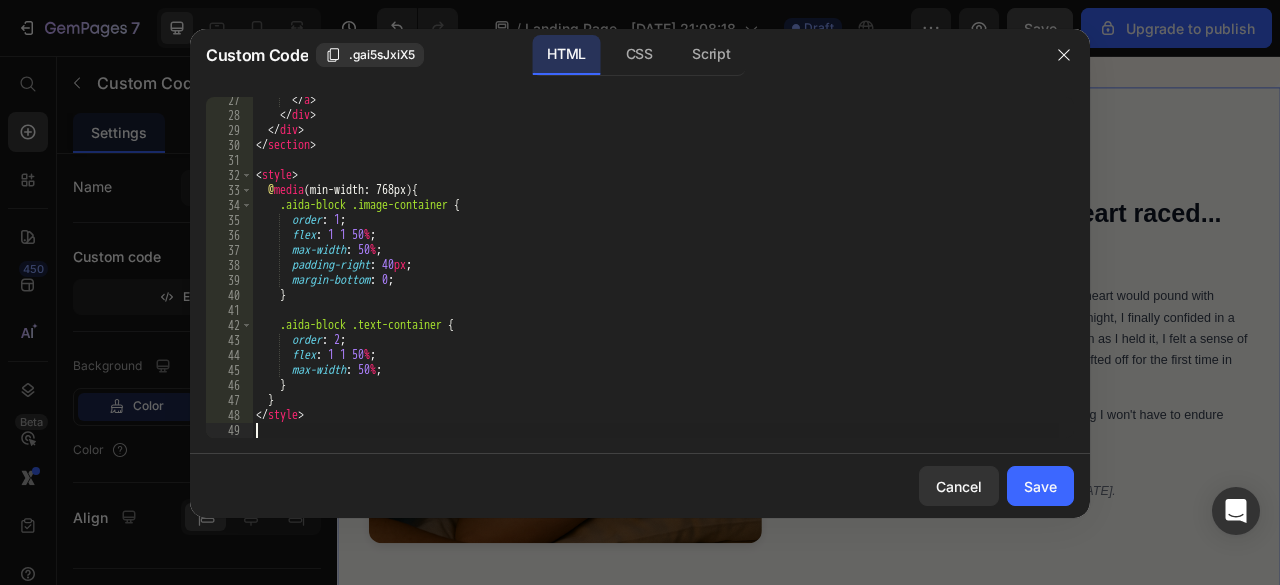 scroll, scrollTop: 438, scrollLeft: 0, axis: vertical 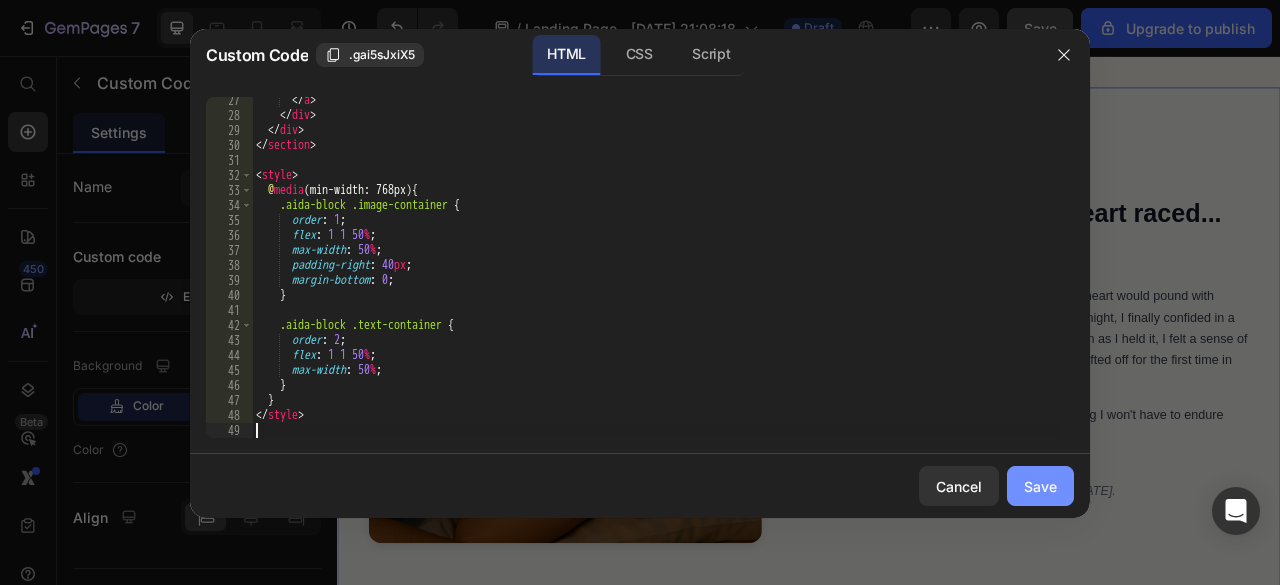 click on "Save" at bounding box center (1040, 486) 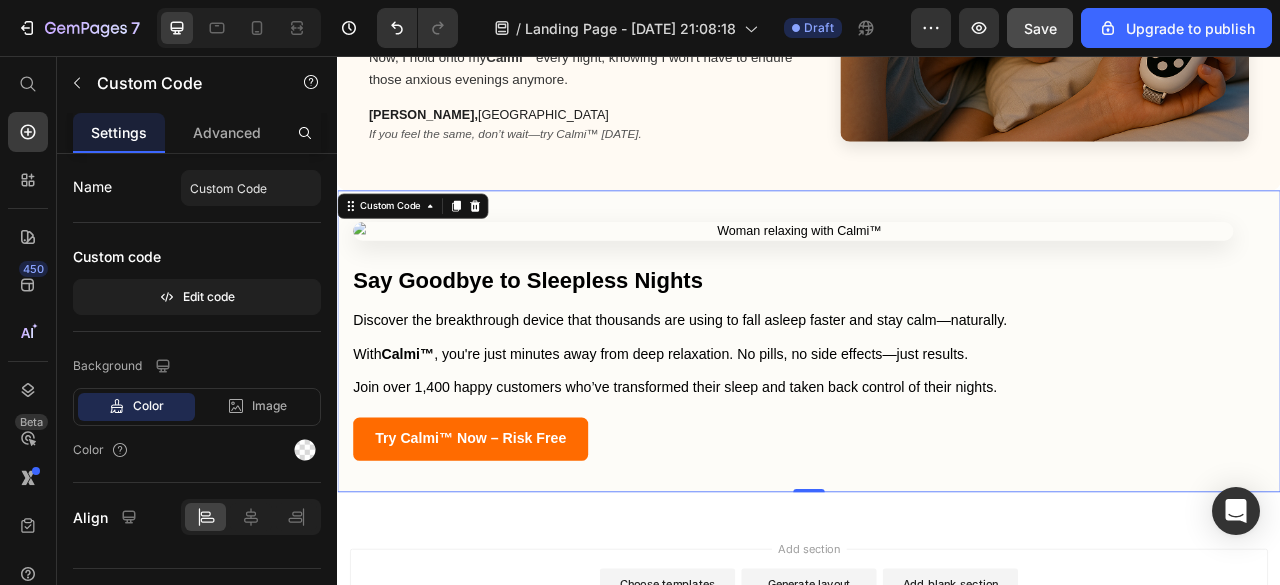 scroll, scrollTop: 500, scrollLeft: 0, axis: vertical 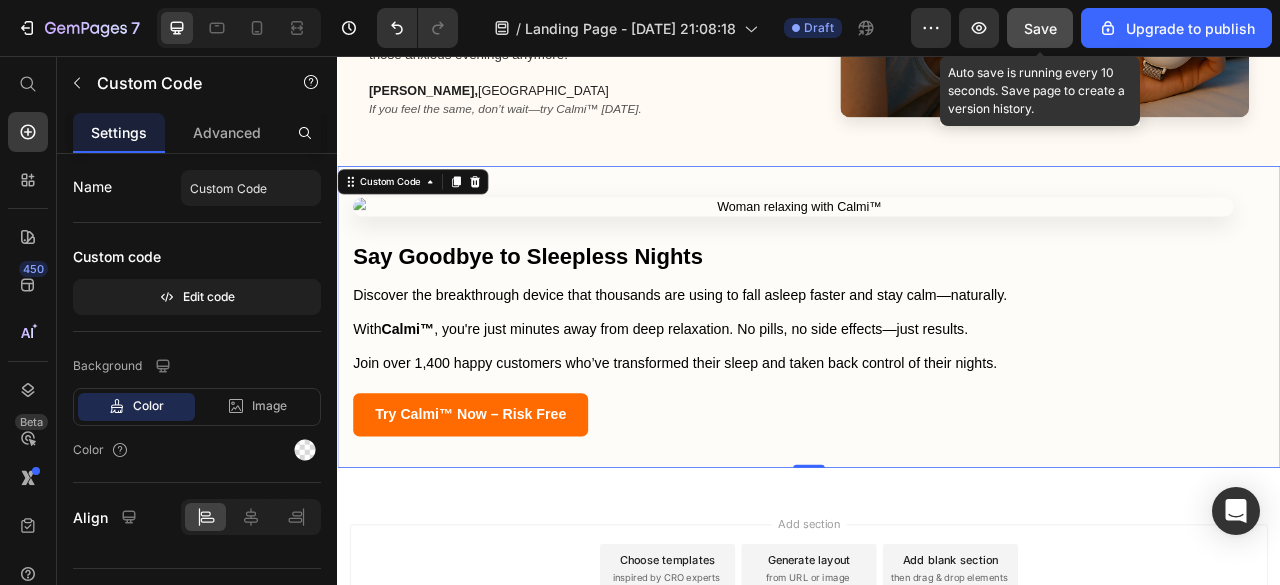 click on "Save" 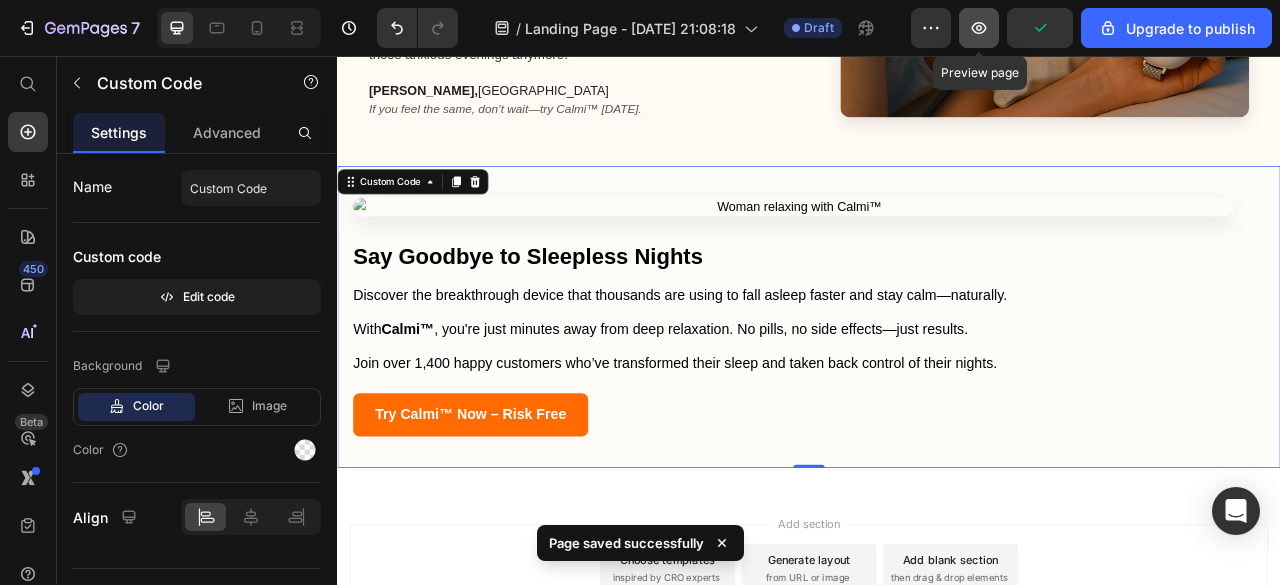 click 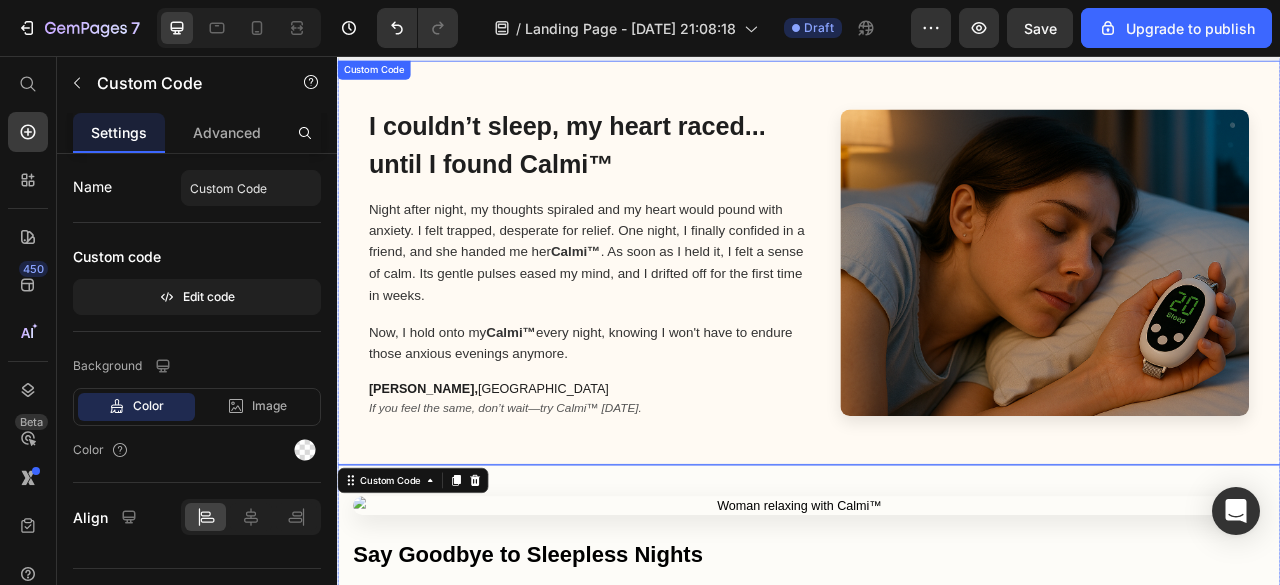 scroll, scrollTop: 300, scrollLeft: 0, axis: vertical 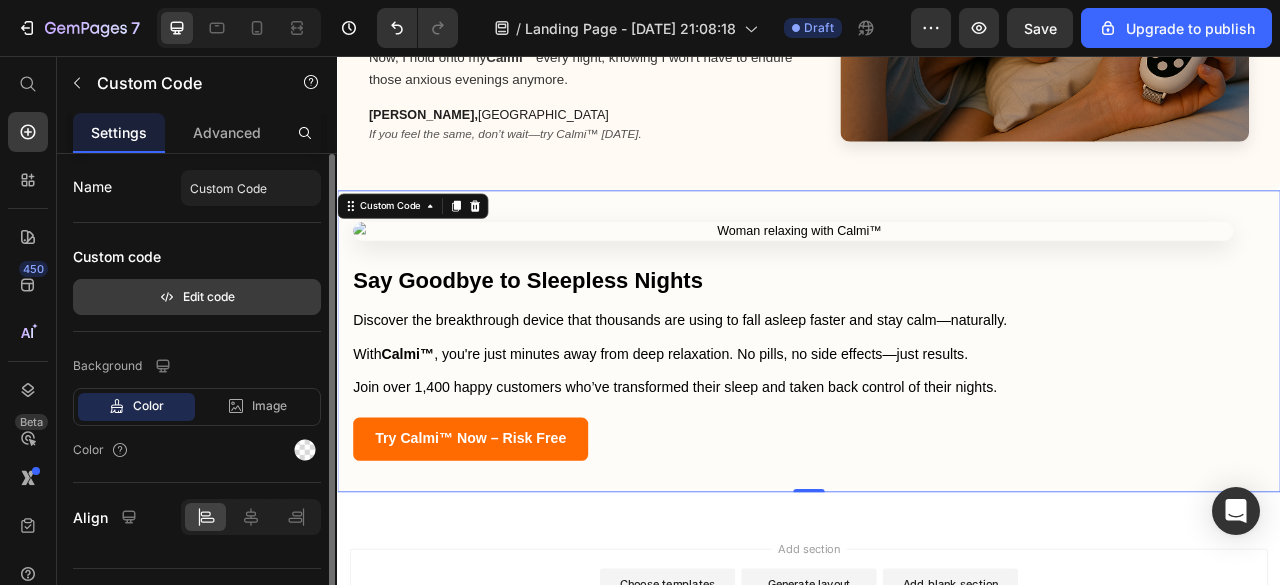 click on "Edit code" at bounding box center [197, 297] 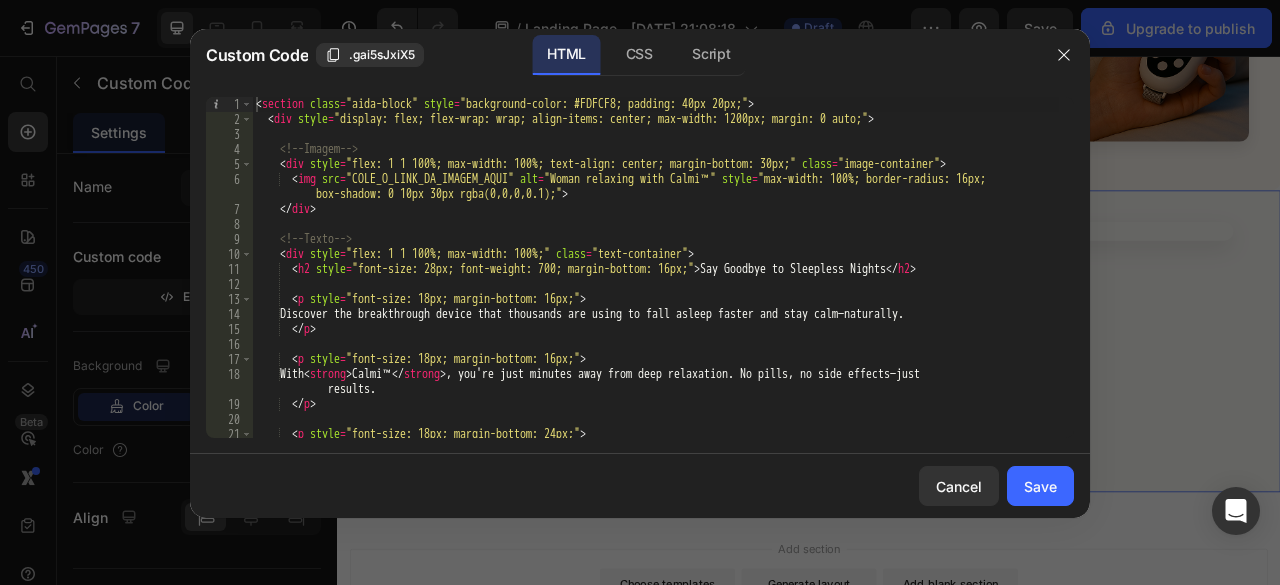 type on "<p style="font-size: 18px; margin-bottom: 16px;">" 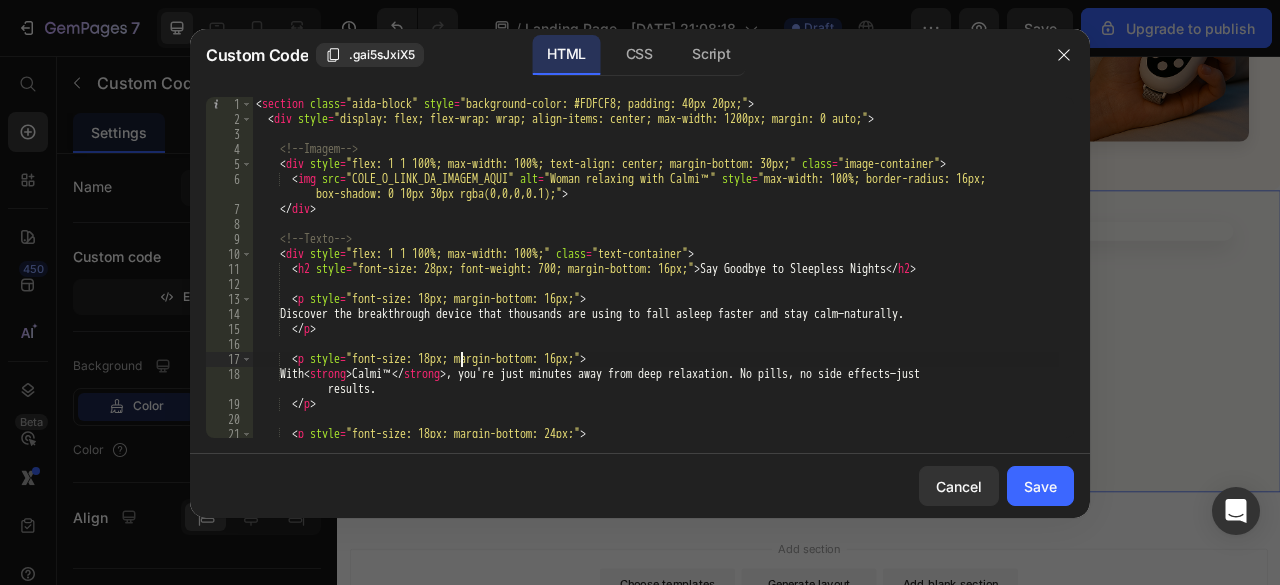 click on "< section   class = "aida-block"   style = "background-color: #FDFCF8; padding: 40px 20px;" >    < div   style = "display: flex; flex-wrap: wrap; align-items: center; max-width: 1200px; margin: 0 auto;" >           <!--  Imagem  -->      < div   style = "flex: 1 1 100%; max-width: 100%; text-align: center; margin-bottom: 30px;"   class = "image-container" >         < img   src = "COLE_O_LINK_DA_IMAGEM_AQUI"   alt = "Woman relaxing with Calmi™"   style = "max-width: 100%; border-radius: 16px;             box-shadow: 0 10px 30px rgba(0,0,0,0.1);" >      </ div >      <!--  Texto  -->      < div   style = "flex: 1 1 100%; max-width: 100%;"   class = "text-container" >         < h2   style = "font-size: 28px; font-weight: 700; margin-bottom: 16px;" > Say Goodbye to Sleepless Nights </ h2 >                 < p   style = "font-size: 18px; margin-bottom: 16px;" >          Discover the breakthrough device that thousands are using to fall asleep faster and stay calm—naturally.         </ p >         < p" at bounding box center (655, 282) 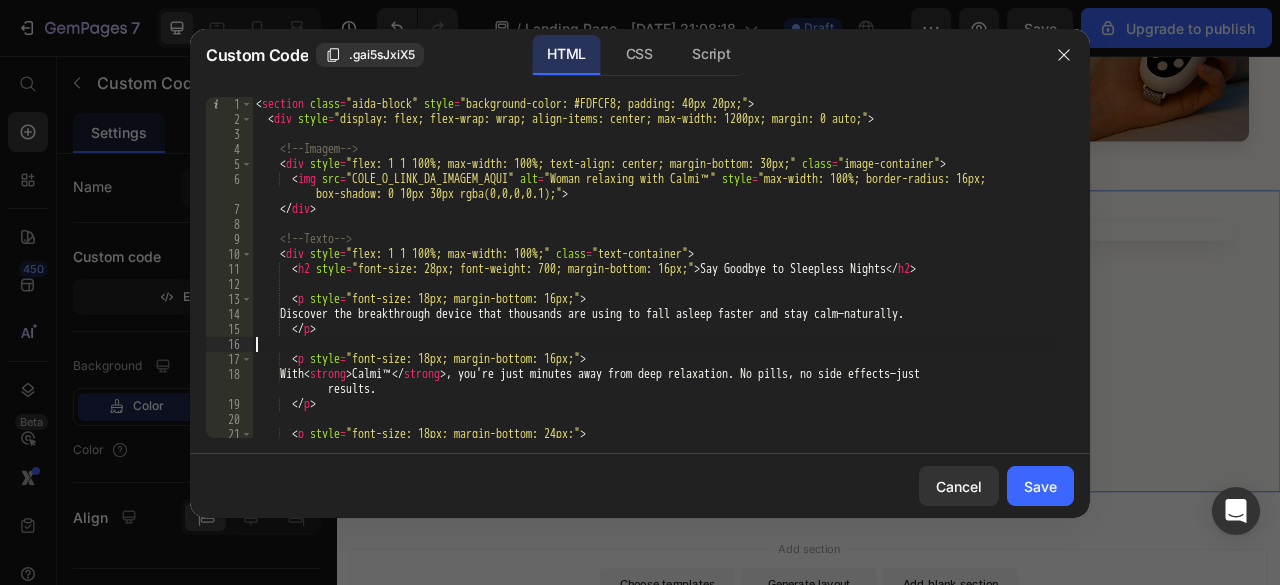 type on "</style>" 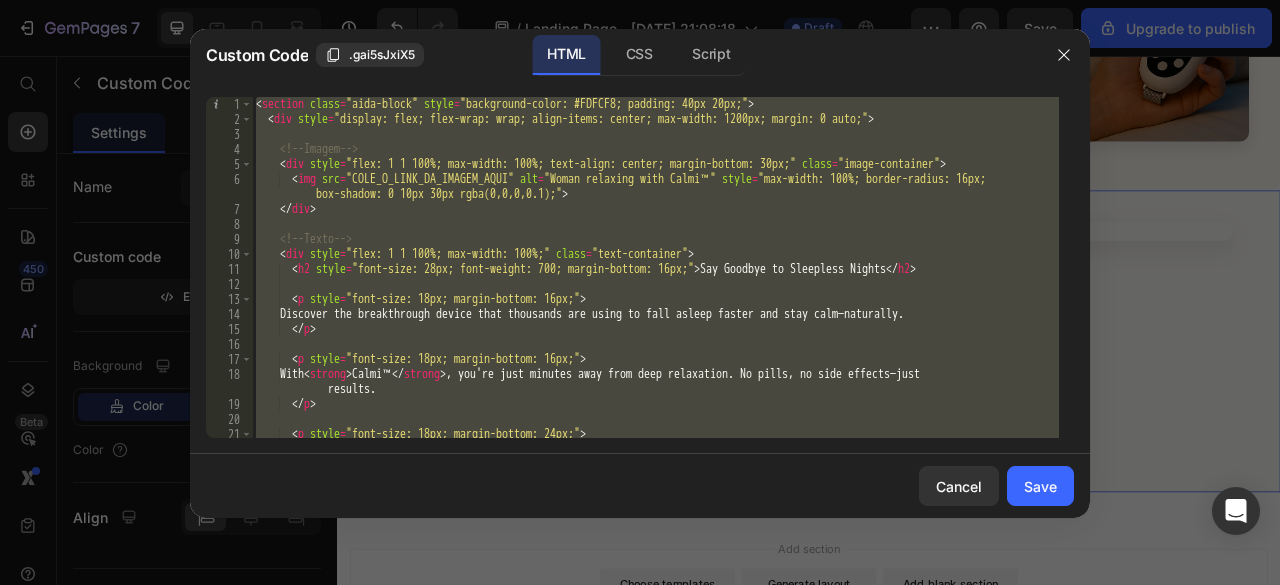paste 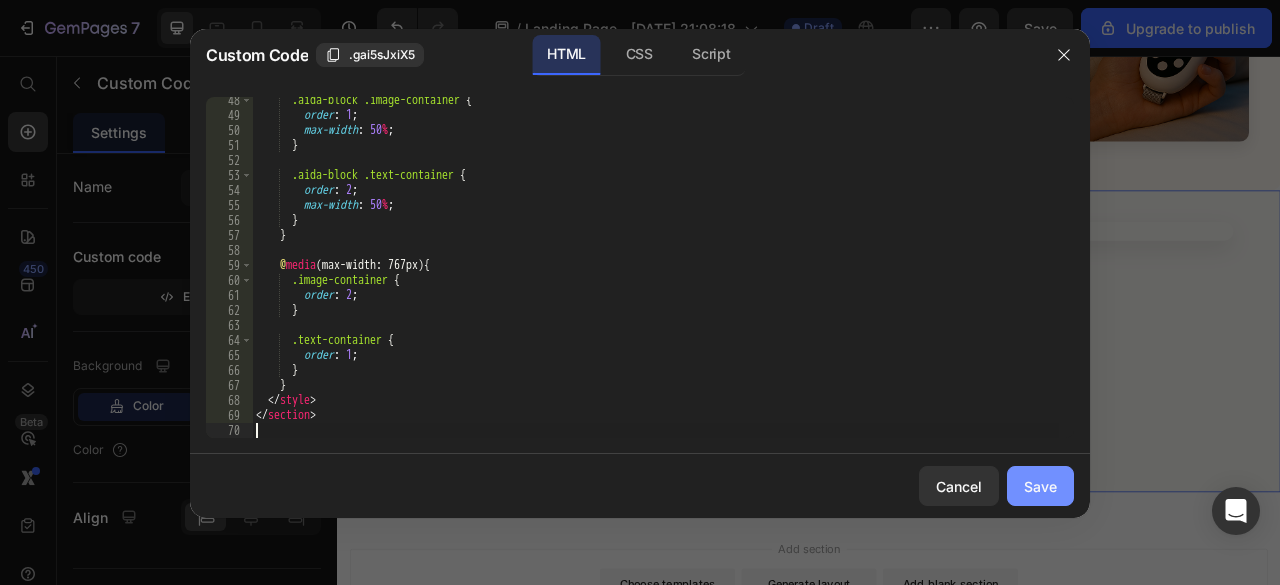 click on "Save" 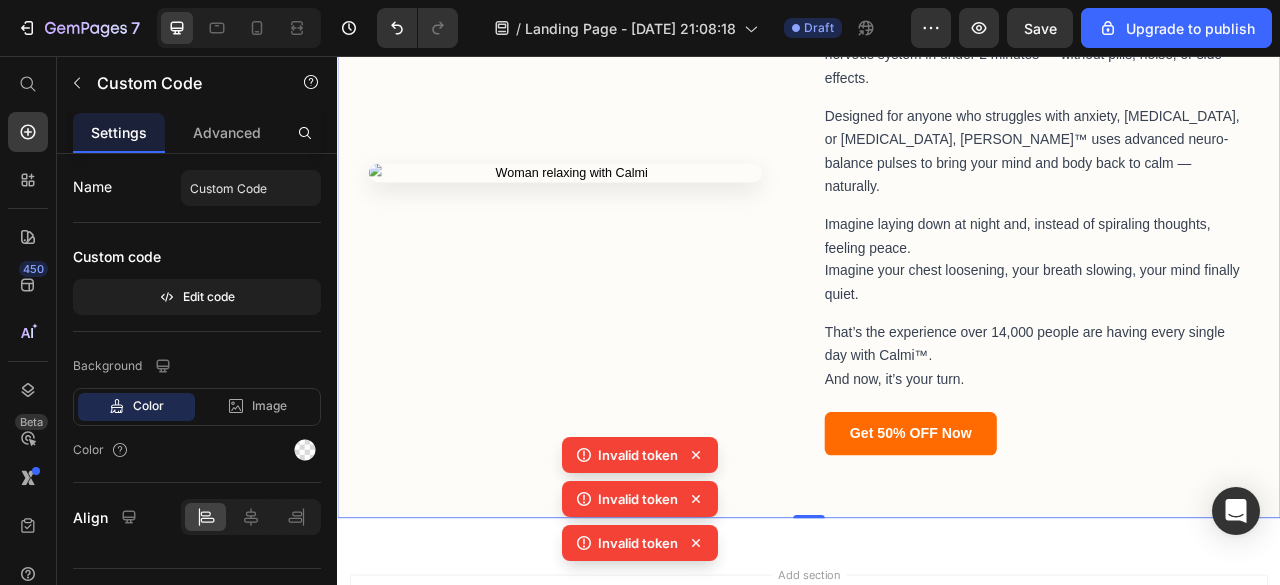 scroll, scrollTop: 900, scrollLeft: 0, axis: vertical 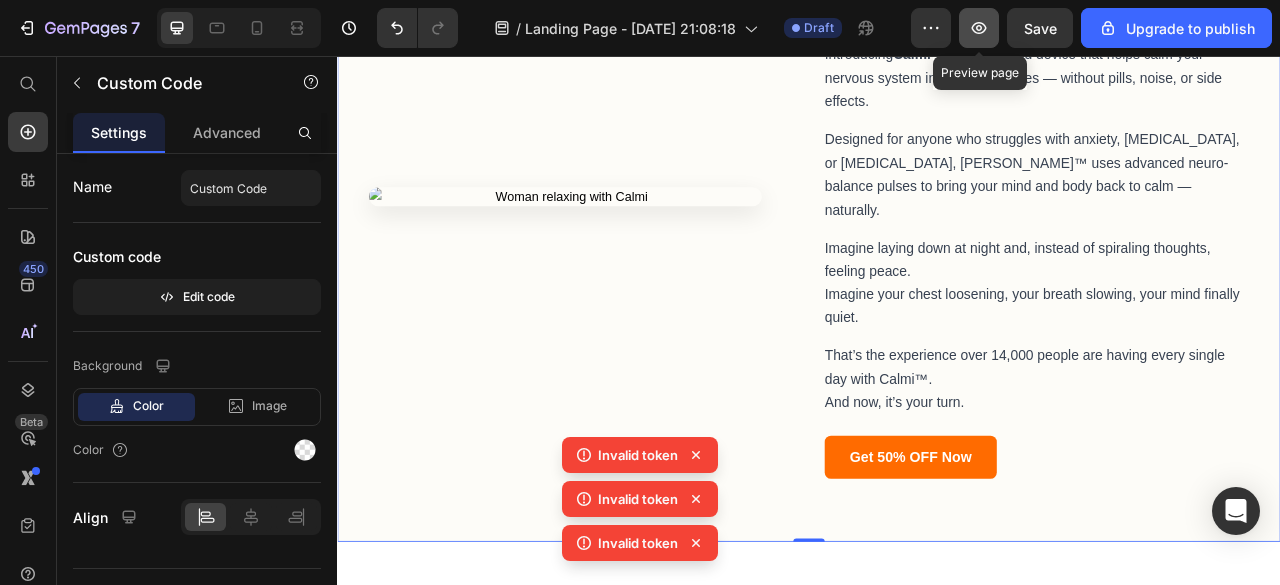 click 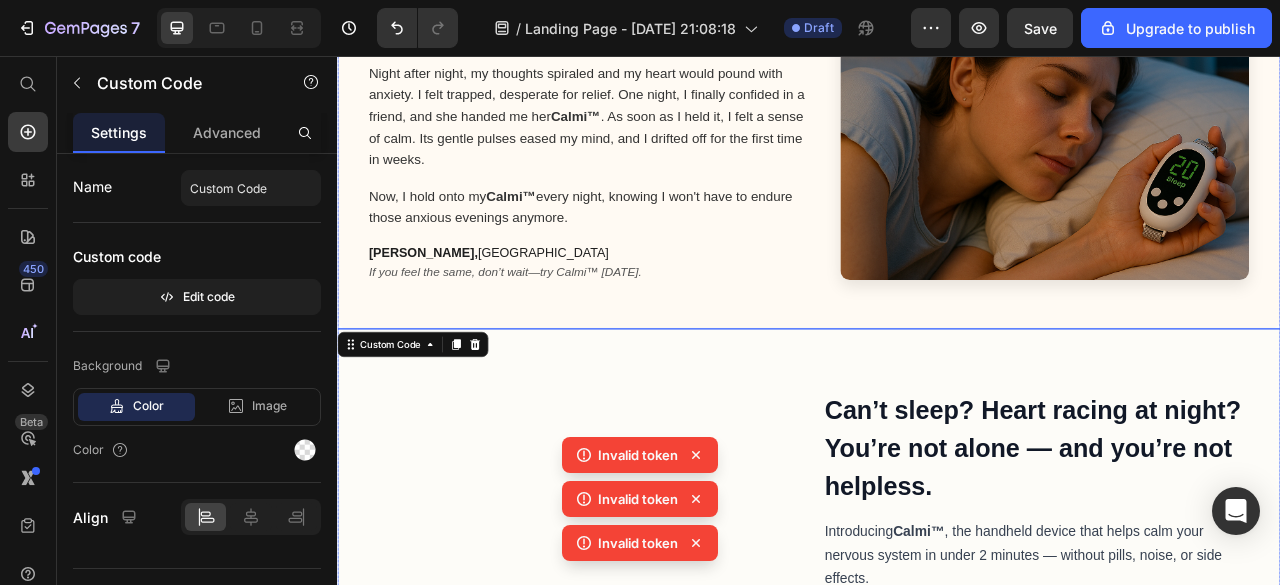scroll, scrollTop: 800, scrollLeft: 0, axis: vertical 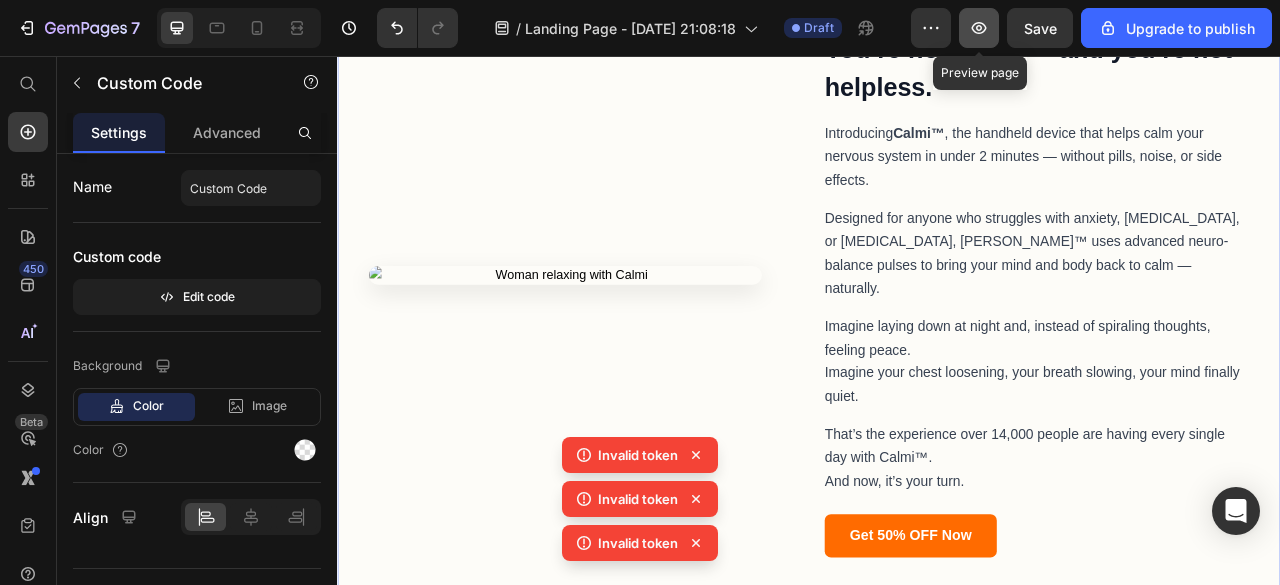 click 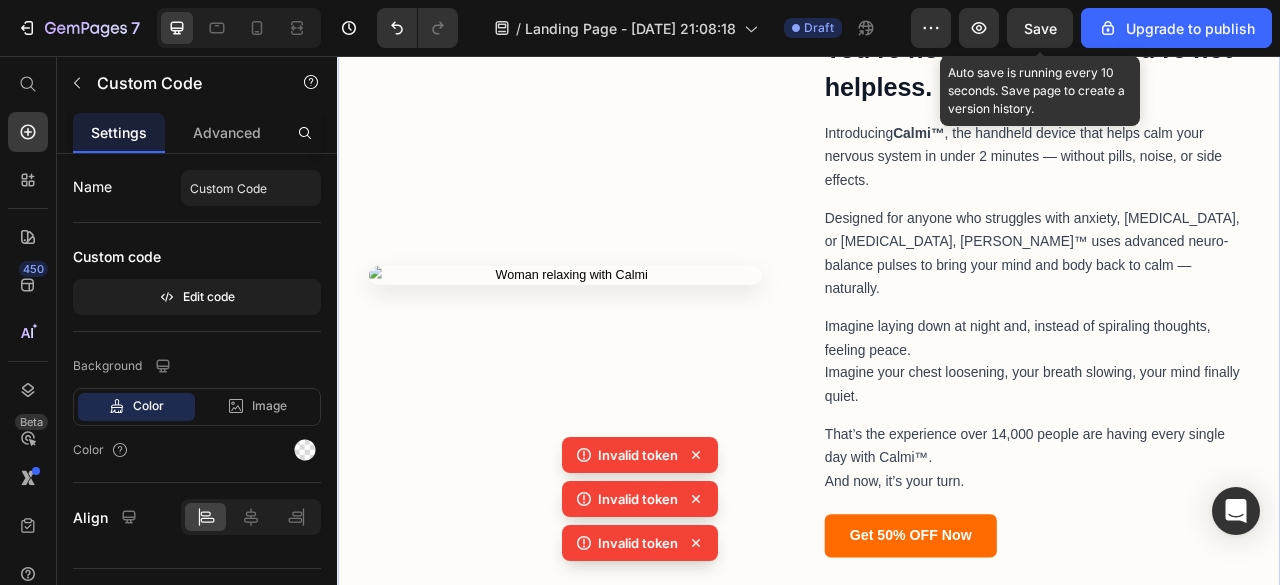 click on "Save" at bounding box center (1040, 28) 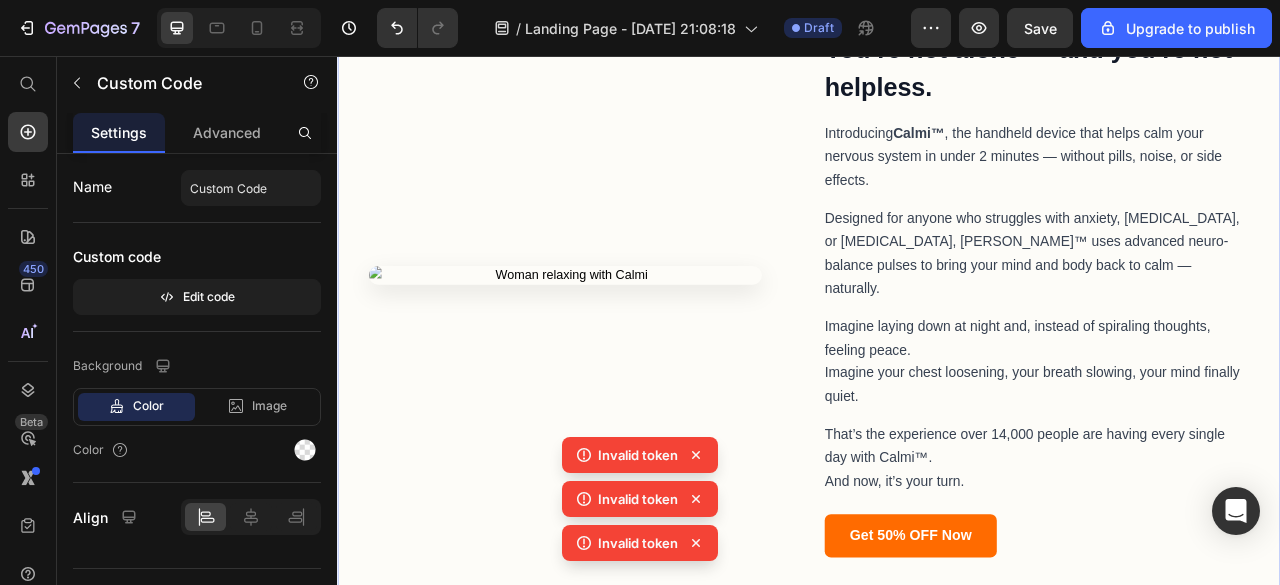 scroll, scrollTop: 890, scrollLeft: 0, axis: vertical 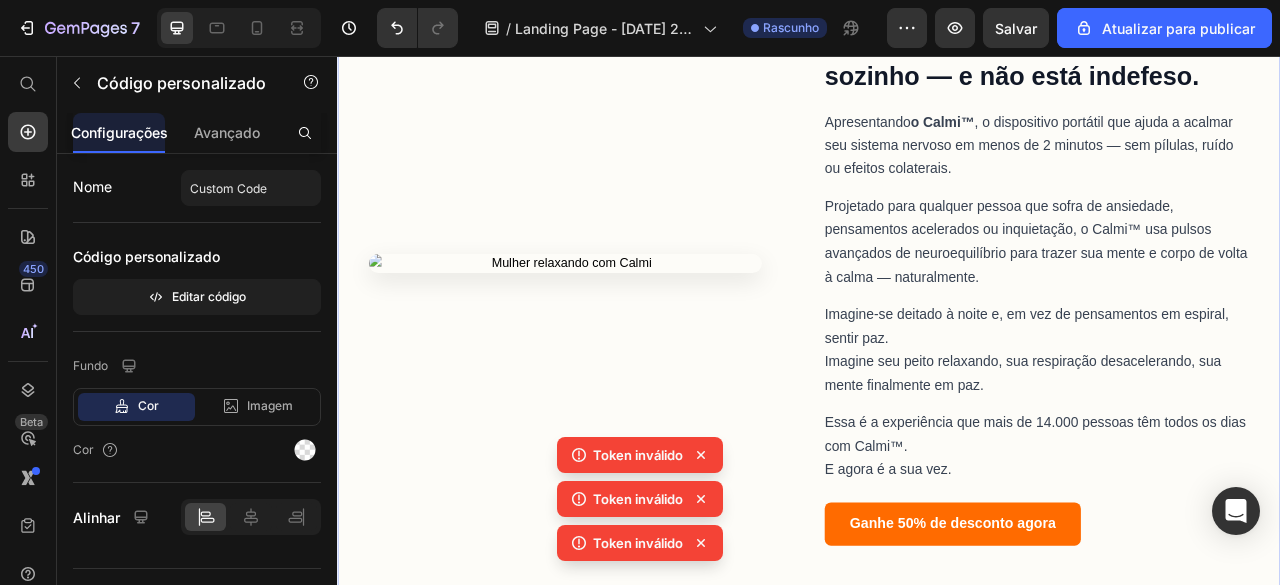 click on "Não consegue dormir? Coração acelerado à noite? Você não está sozinho — e não está indefeso.
Apresentando  o Calmi™  , o dispositivo portátil que ajuda a acalmar seu sistema nervoso em menos de 2 minutos — sem pílulas, ruído ou efeitos colaterais.
Projetado para qualquer pessoa que sofra de ansiedade, pensamentos acelerados ou inquietação, o Calmi™ usa pulsos avançados de neuroequilíbrio para trazer sua mente e corpo de volta à calma — naturalmente.
Imagine-se deitado à noite e, em vez de pensamentos em espiral, sentir paz.
Imagine seu peito relaxando, sua respiração desacelerando, sua mente finalmente em paz.
Essa é a experiência que mais de 14.000 pessoas têm todos os dias com Calmi™.
E agora é a sua vez.
Ganhe 50% de desconto agora" at bounding box center (937, 321) 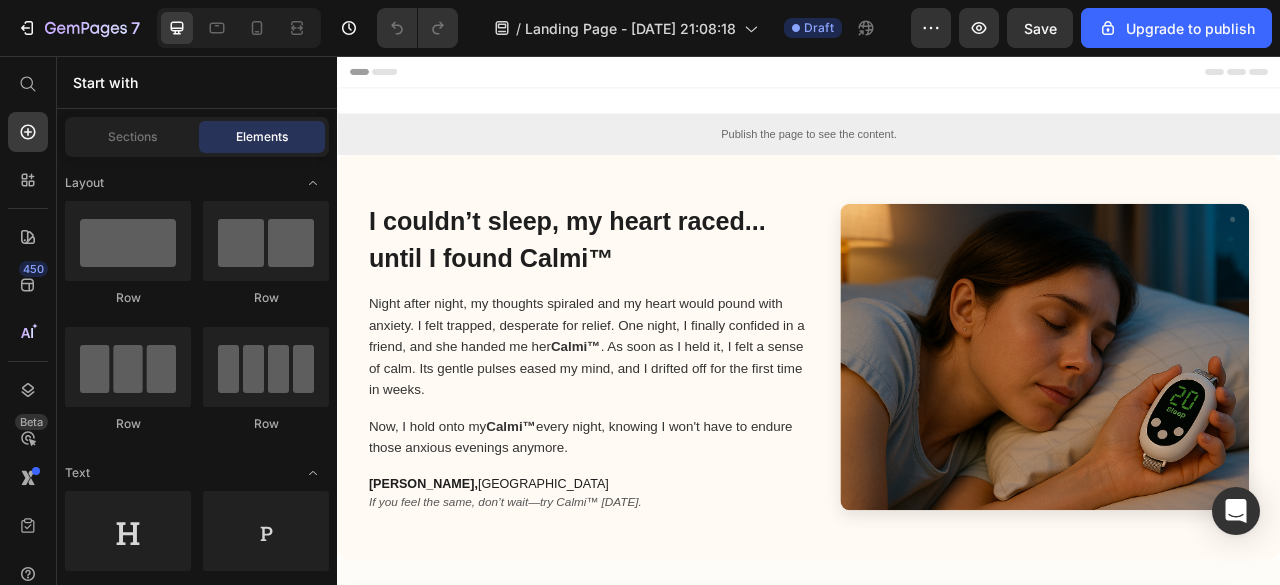 scroll, scrollTop: 0, scrollLeft: 0, axis: both 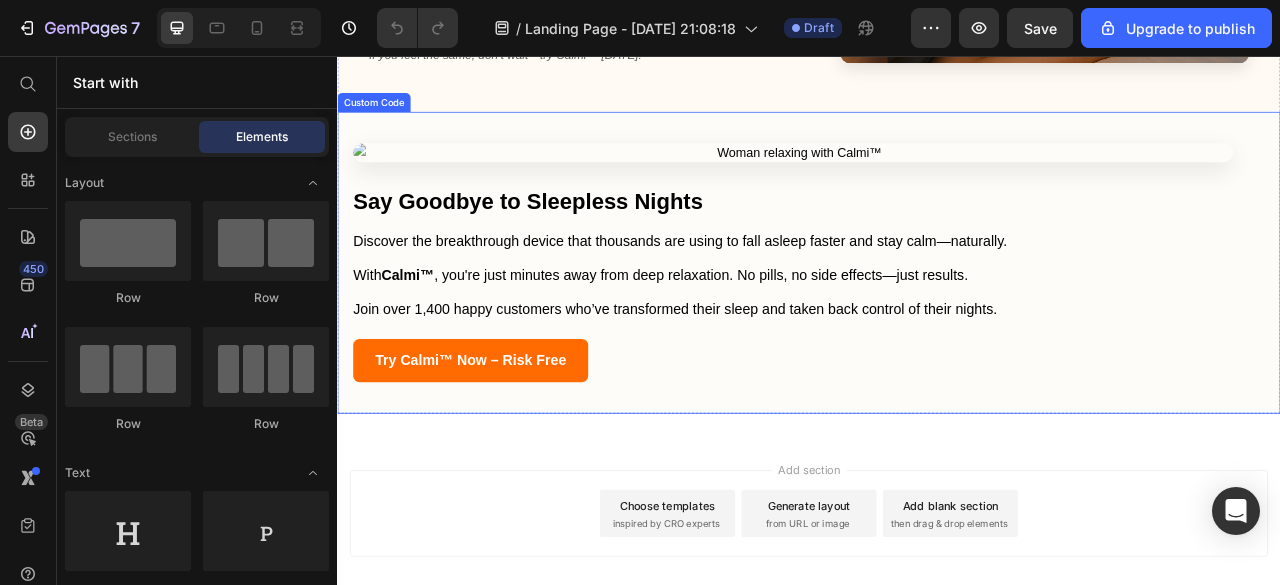 click on "Say Goodbye to Sleepless Nights
Discover the breakthrough device that thousands are using to fall asleep faster and stay calm—naturally.
With  Calmi™ , you're just minutes away from deep relaxation. No pills, no side effects—just results.
Join over 1,400 happy customers who’ve transformed their sleep and taken back control of their nights.
Try Calmi™ Now – Risk Free" at bounding box center (937, 346) 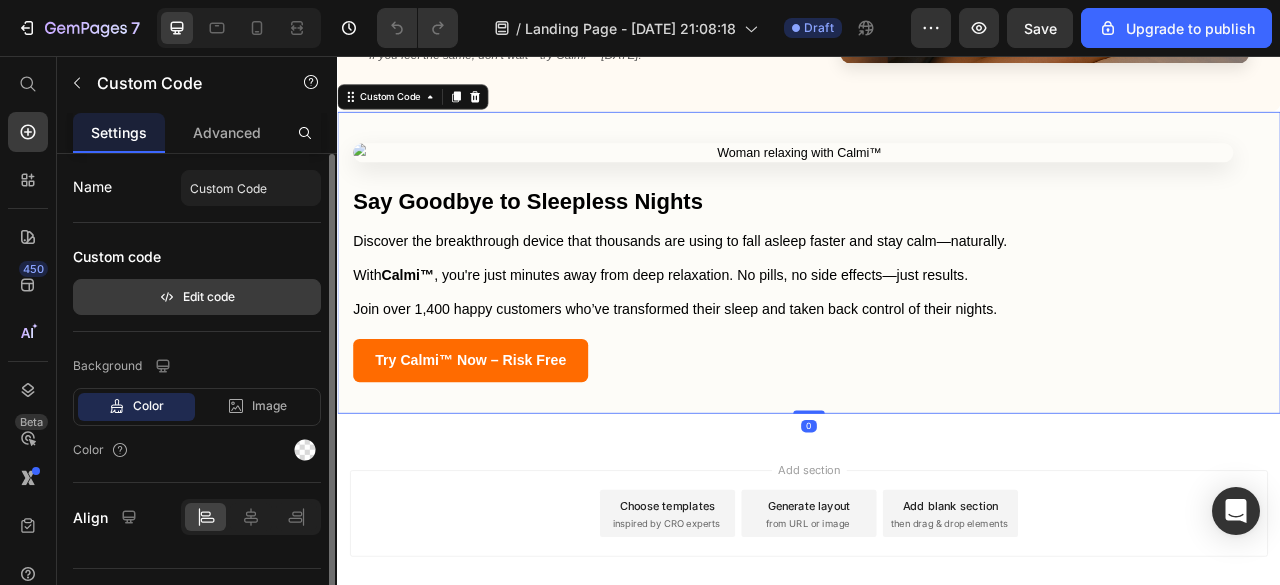 click on "Edit code" at bounding box center [197, 297] 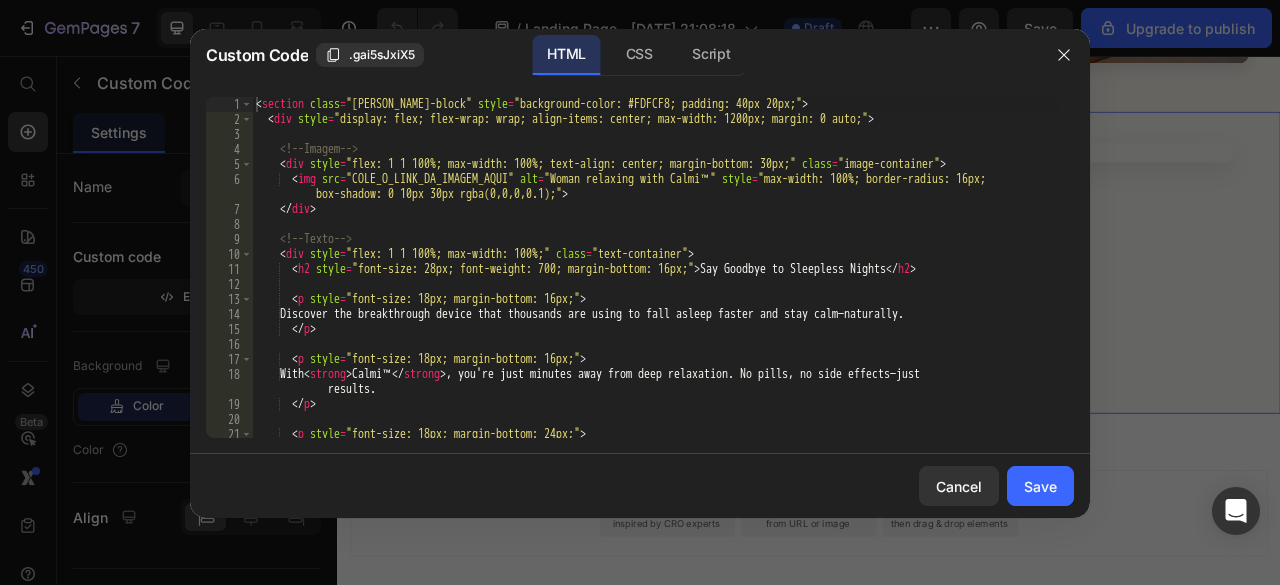 click on "< section   class = "aida-block"   style = "background-color: #FDFCF8; padding: 40px 20px;" >    < div   style = "display: flex; flex-wrap: wrap; align-items: center; max-width: 1200px; margin: 0 auto;" >           <!--  Imagem  -->      < div   style = "flex: 1 1 100%; max-width: 100%; text-align: center; margin-bottom: 30px;"   class = "image-container" >         < img   src = "COLE_O_LINK_DA_IMAGEM_AQUI"   alt = "Woman relaxing with Calmi™"   style = "max-width: 100%; border-radius: 16px;             box-shadow: 0 10px 30px rgba(0,0,0,0.1);" >      </ div >      <!--  Texto  -->      < div   style = "flex: 1 1 100%; max-width: 100%;"   class = "text-container" >         < h2   style = "font-size: 28px; font-weight: 700; margin-bottom: 16px;" > Say Goodbye to Sleepless Nights </ h2 >                 < p   style = "font-size: 18px; margin-bottom: 16px;" >          Discover the breakthrough device that thousands are using to fall asleep faster and stay calm—naturally.         </ p >         < p" at bounding box center (655, 282) 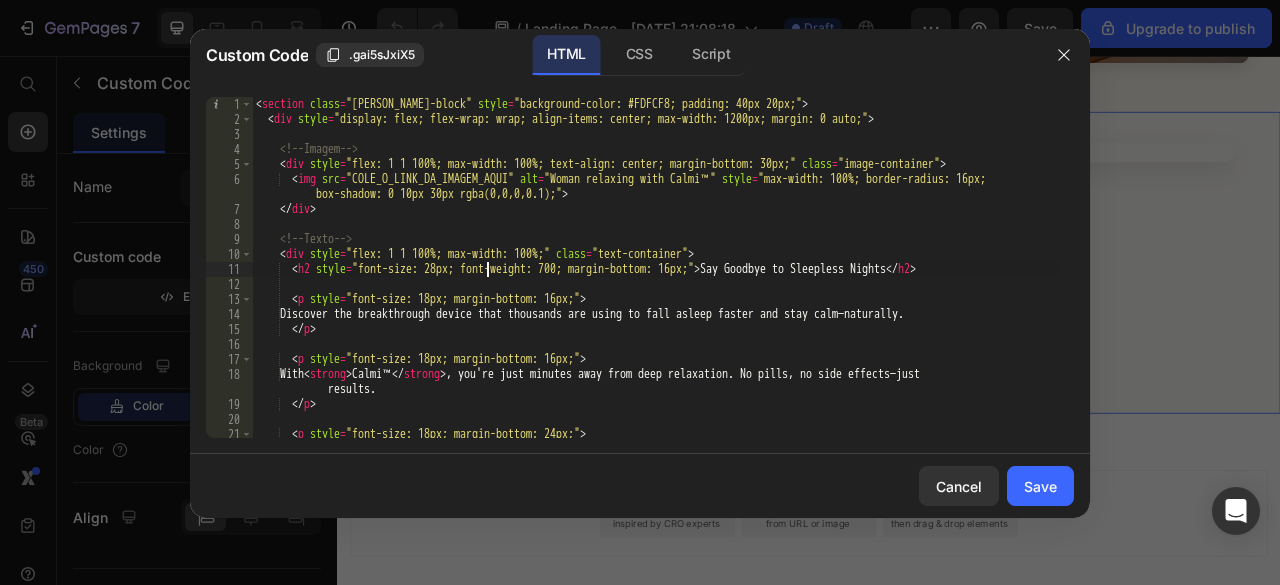 type on "</style>" 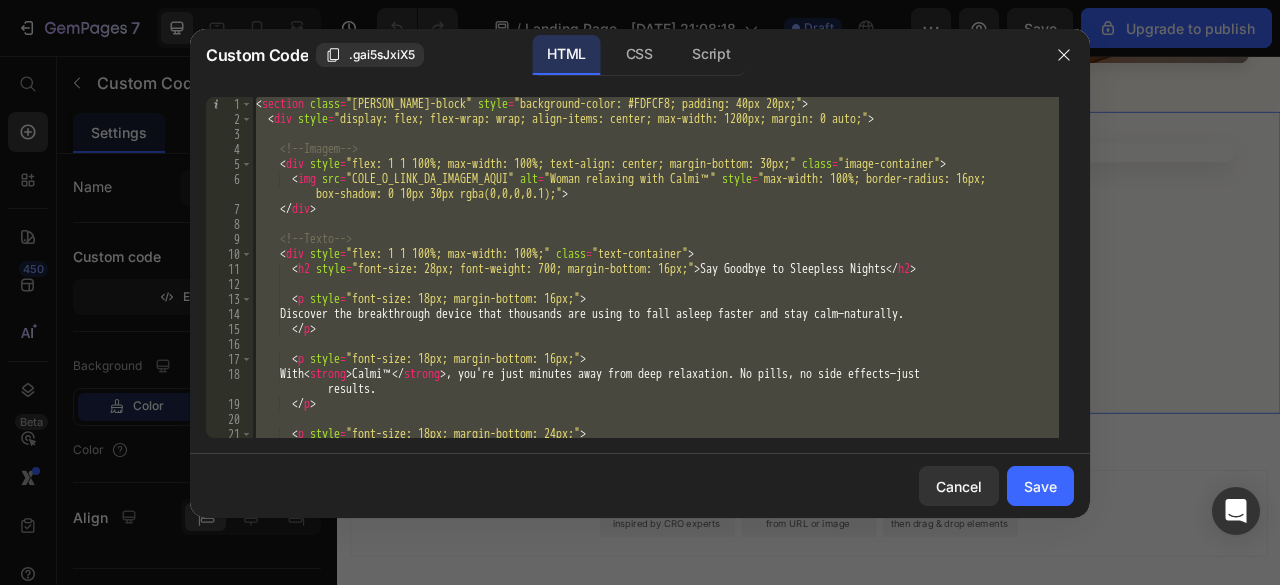 paste 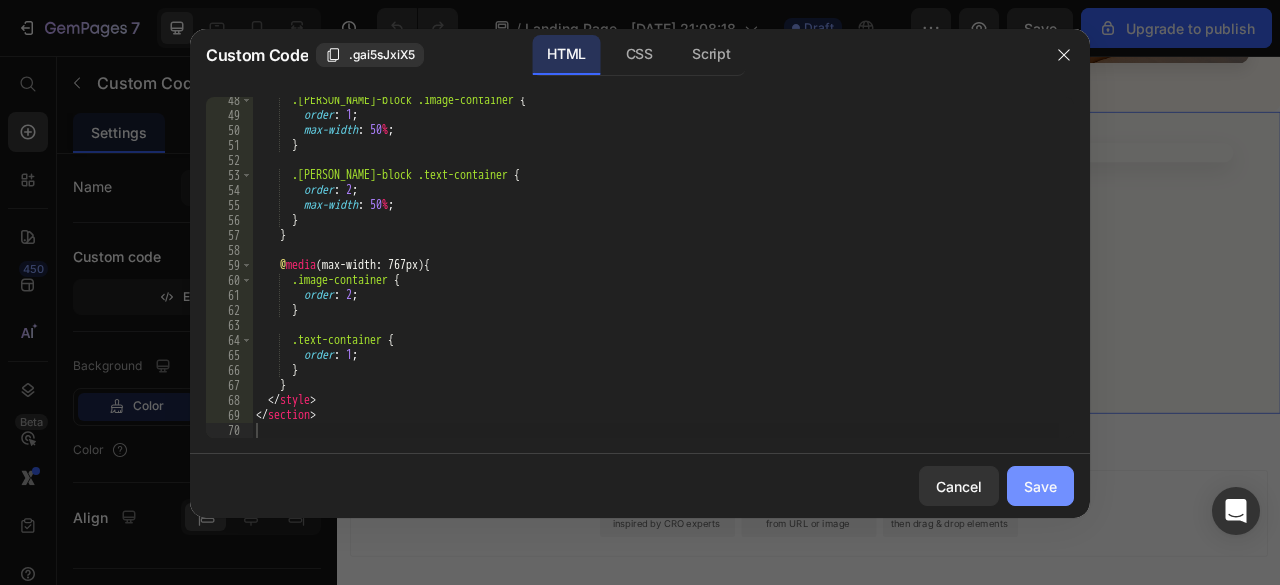 click on "Save" at bounding box center [1040, 486] 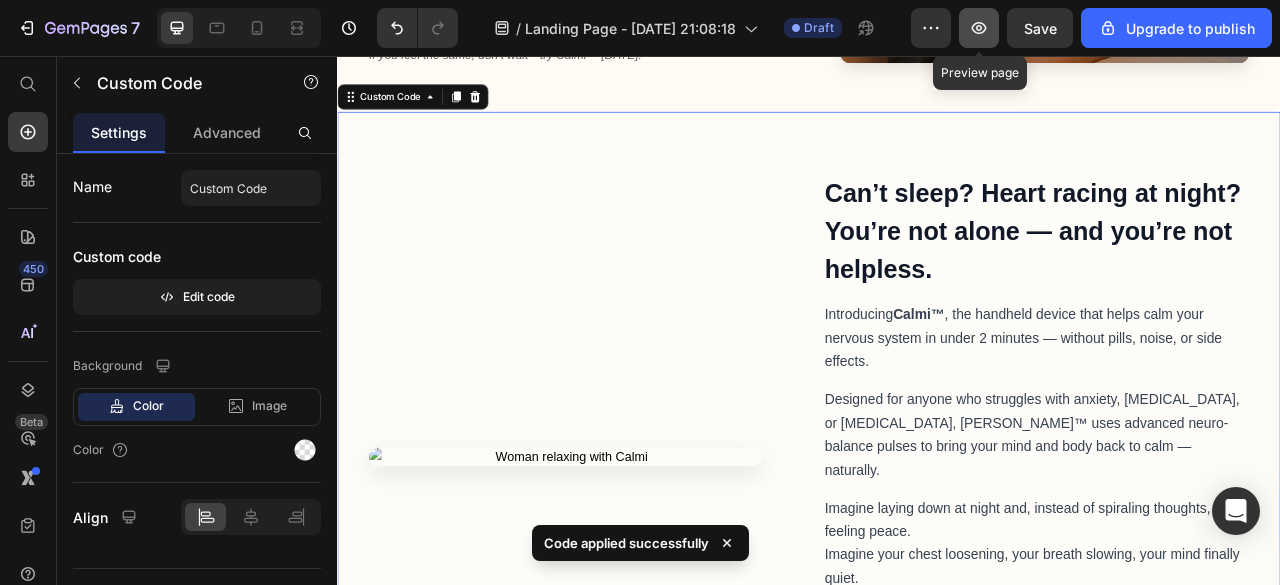 click 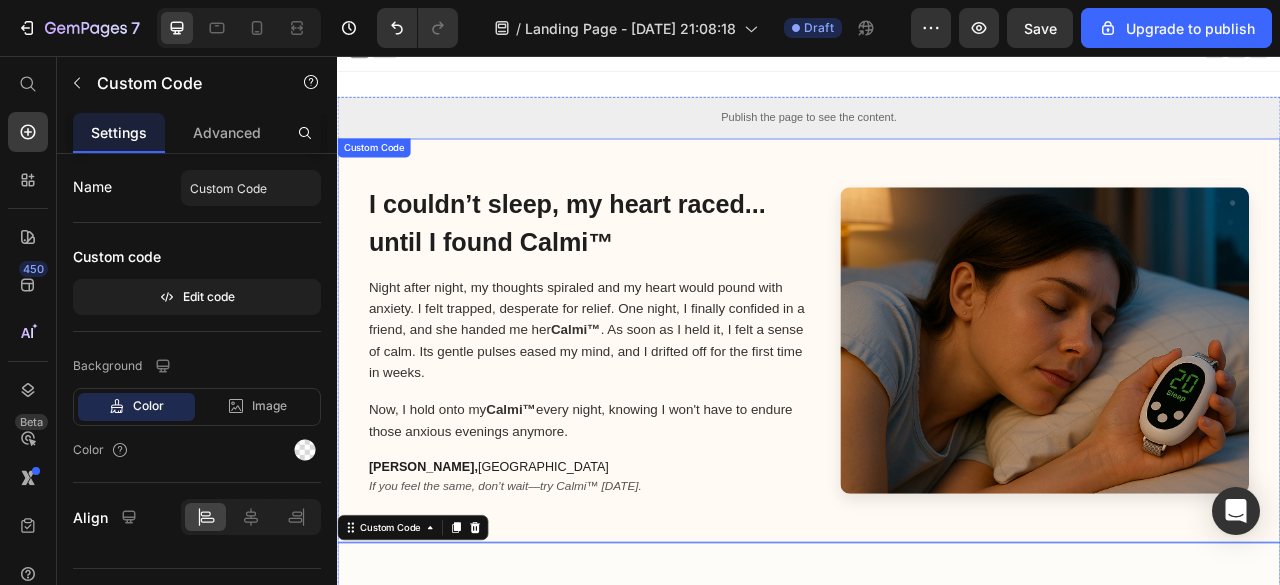 scroll, scrollTop: 0, scrollLeft: 0, axis: both 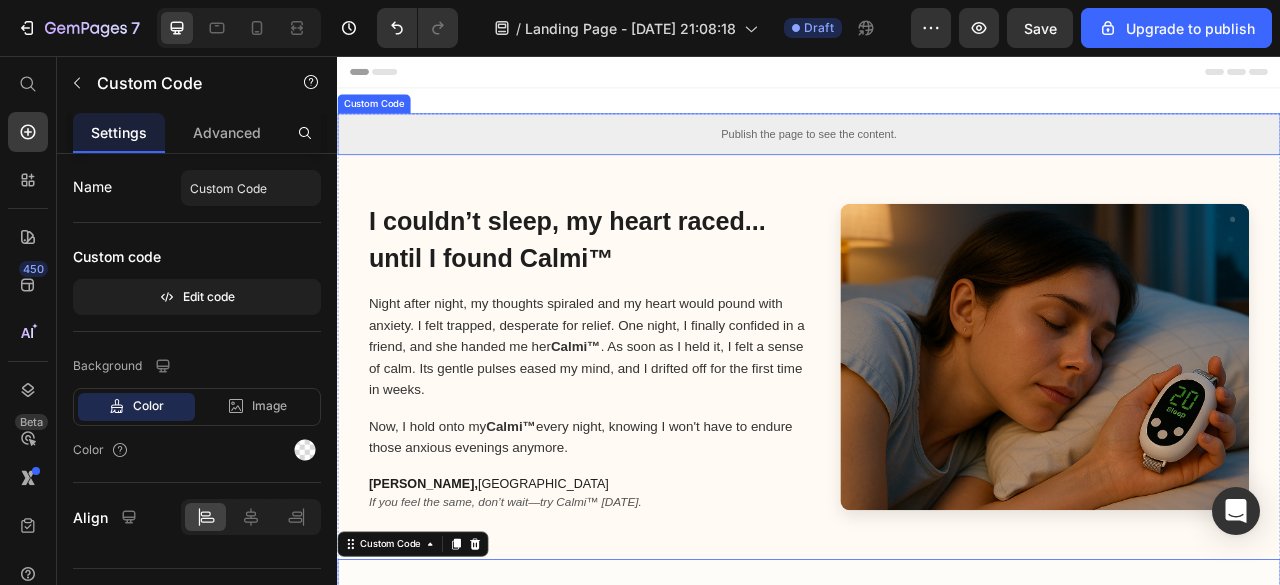 click on "Publish the page to see the content." at bounding box center (937, 155) 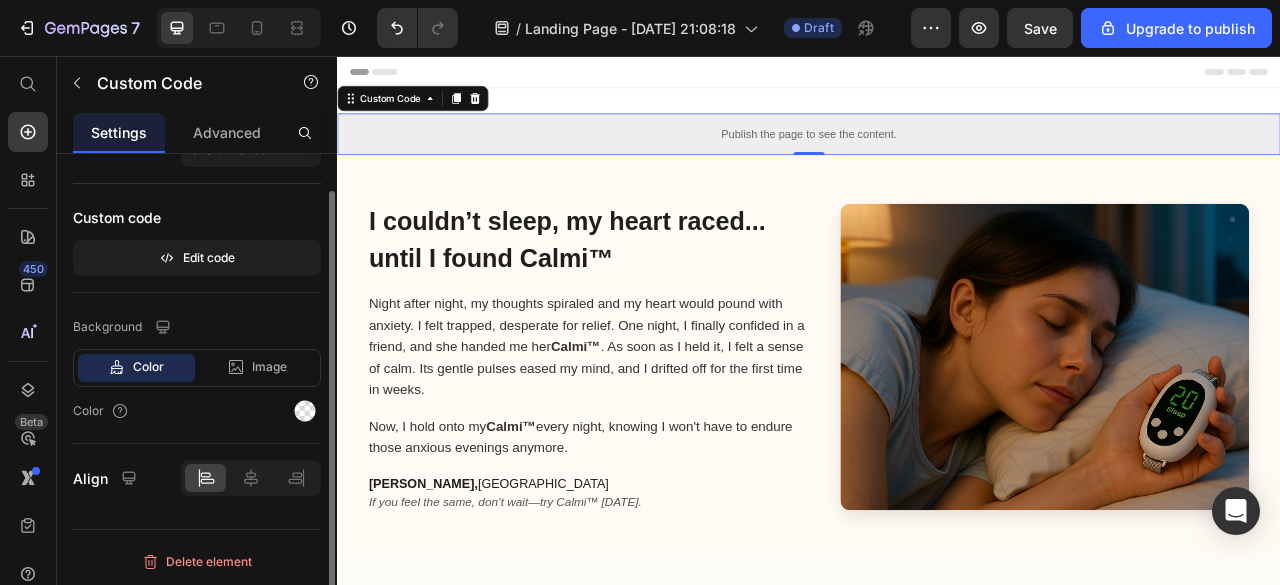 scroll, scrollTop: 0, scrollLeft: 0, axis: both 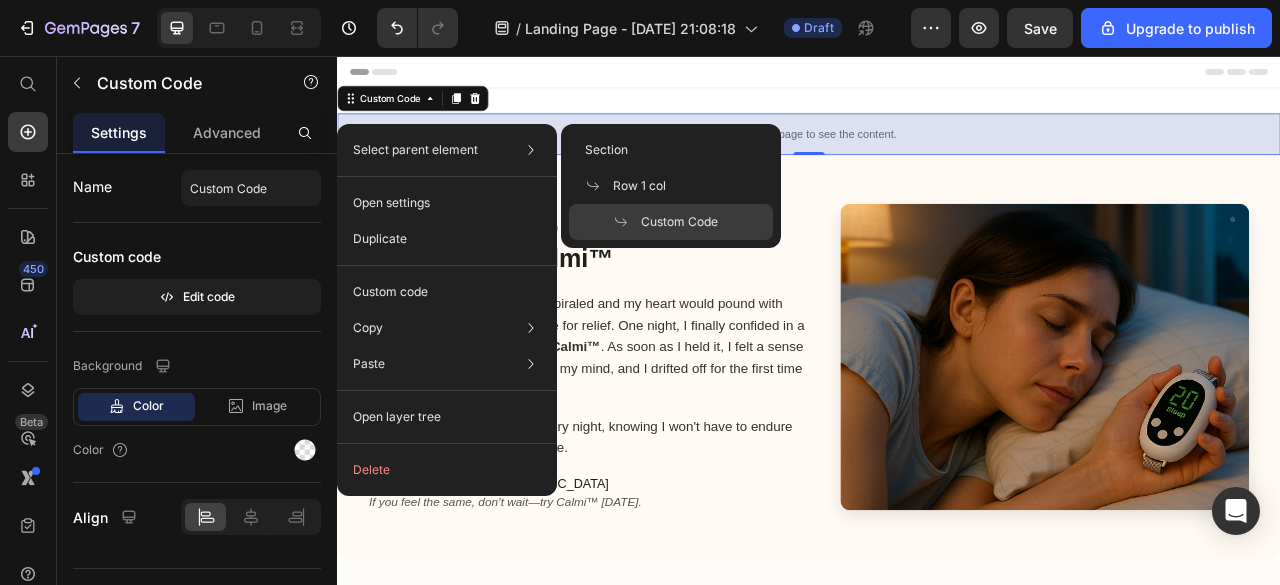 click on "Custom Code" at bounding box center [679, 222] 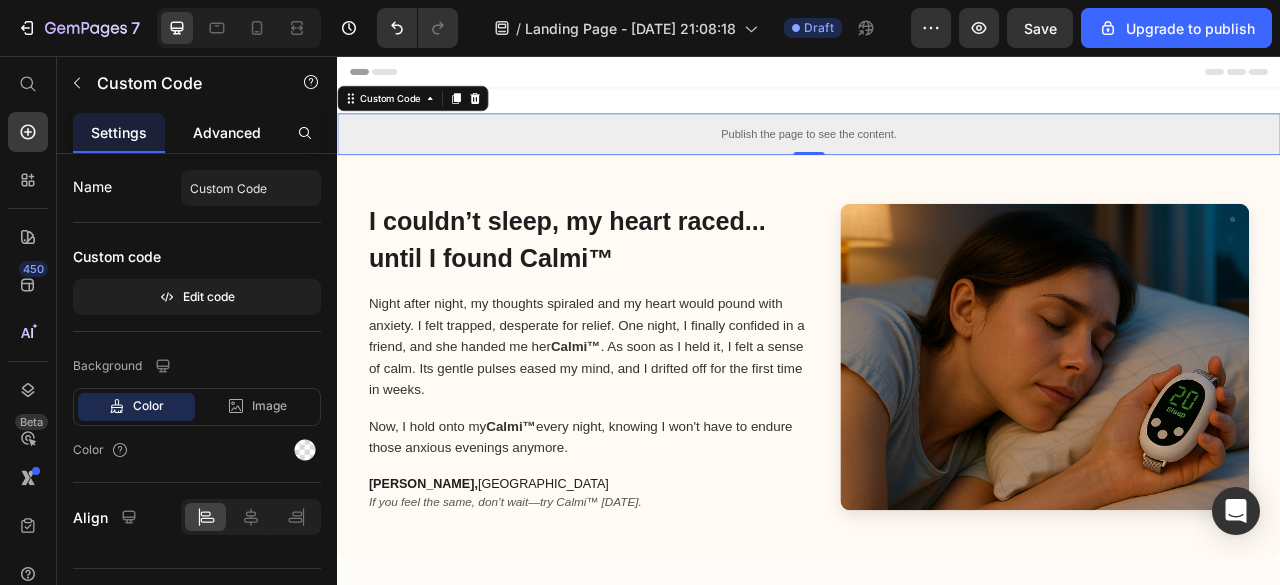 click on "Advanced" at bounding box center [227, 132] 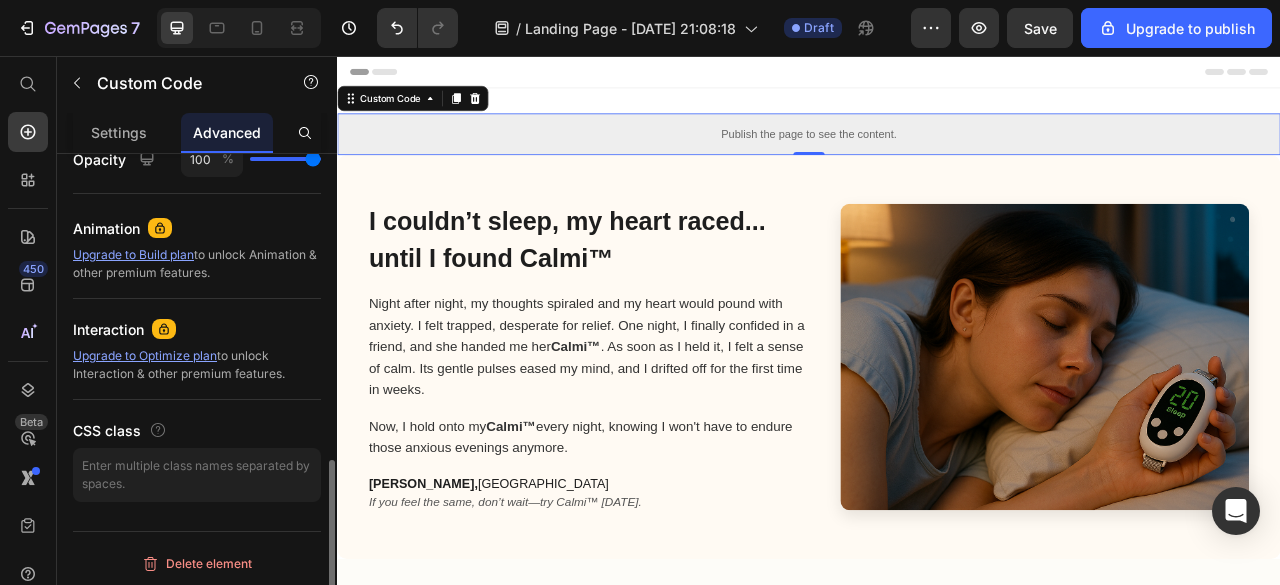 scroll, scrollTop: 313, scrollLeft: 0, axis: vertical 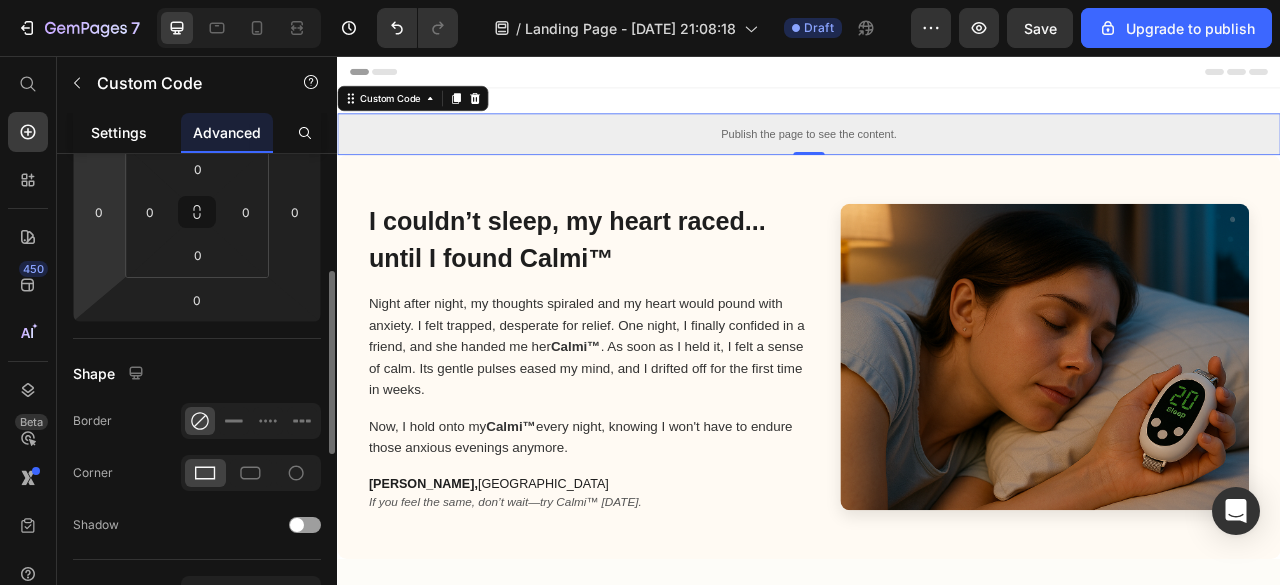 click on "Settings" 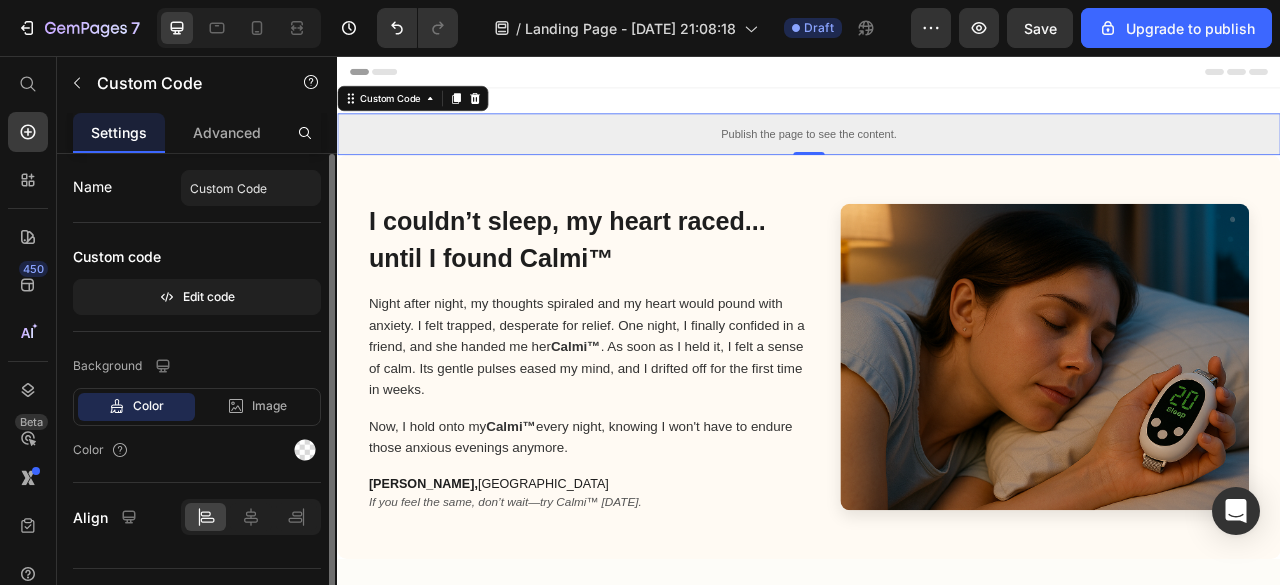 scroll, scrollTop: 39, scrollLeft: 0, axis: vertical 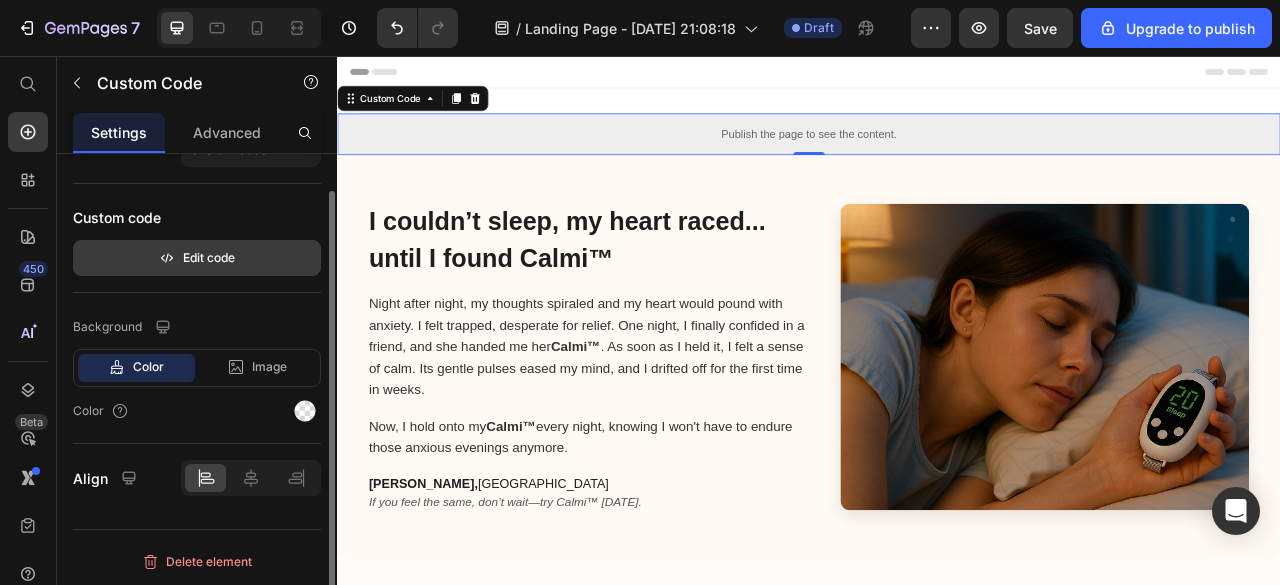 click on "Edit code" at bounding box center (197, 258) 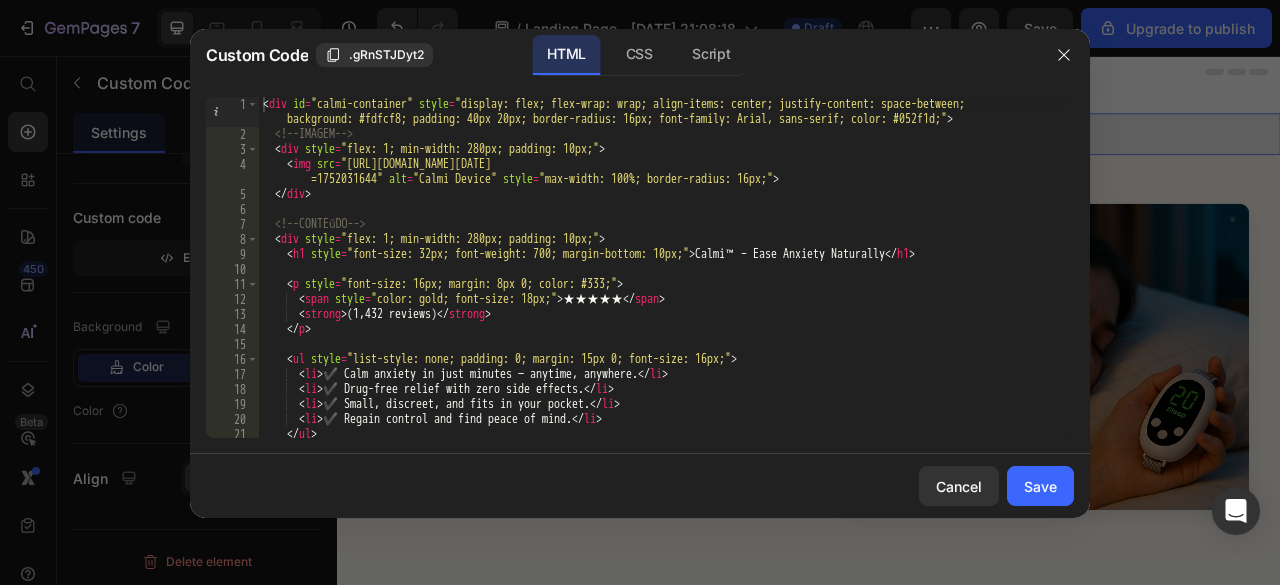 click at bounding box center (1064, 55) 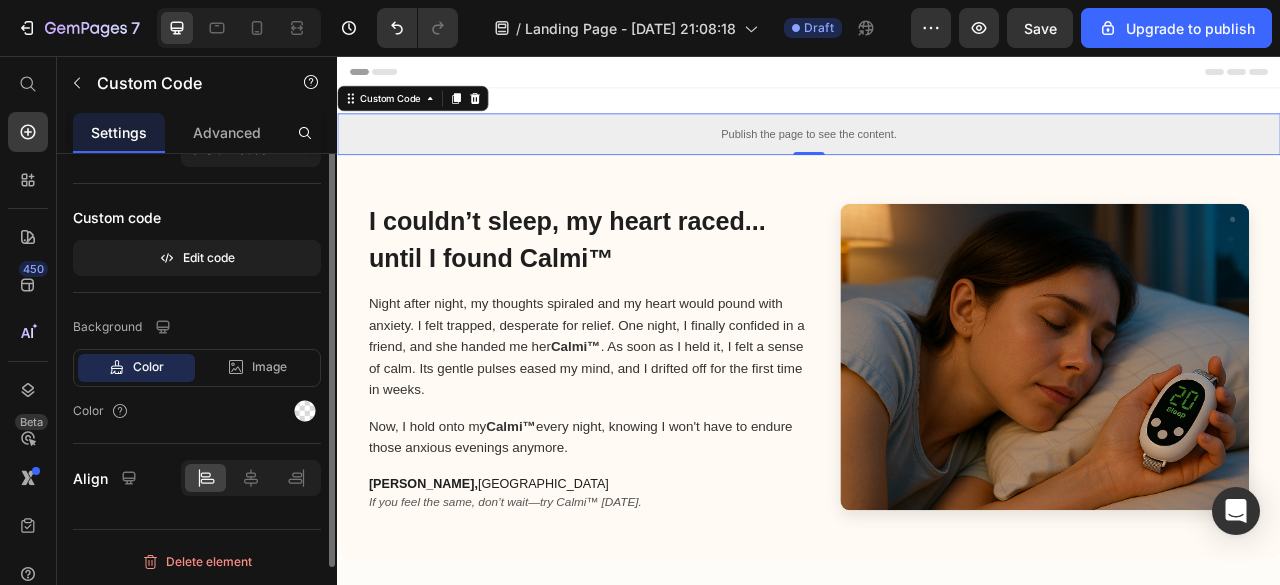 scroll, scrollTop: 0, scrollLeft: 0, axis: both 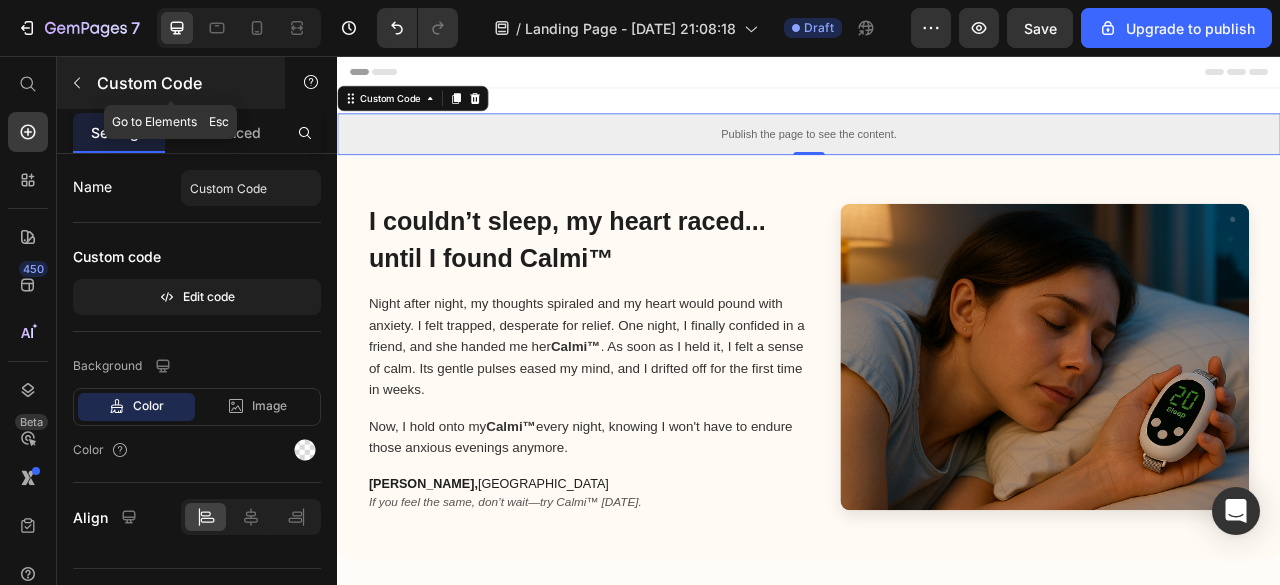 click 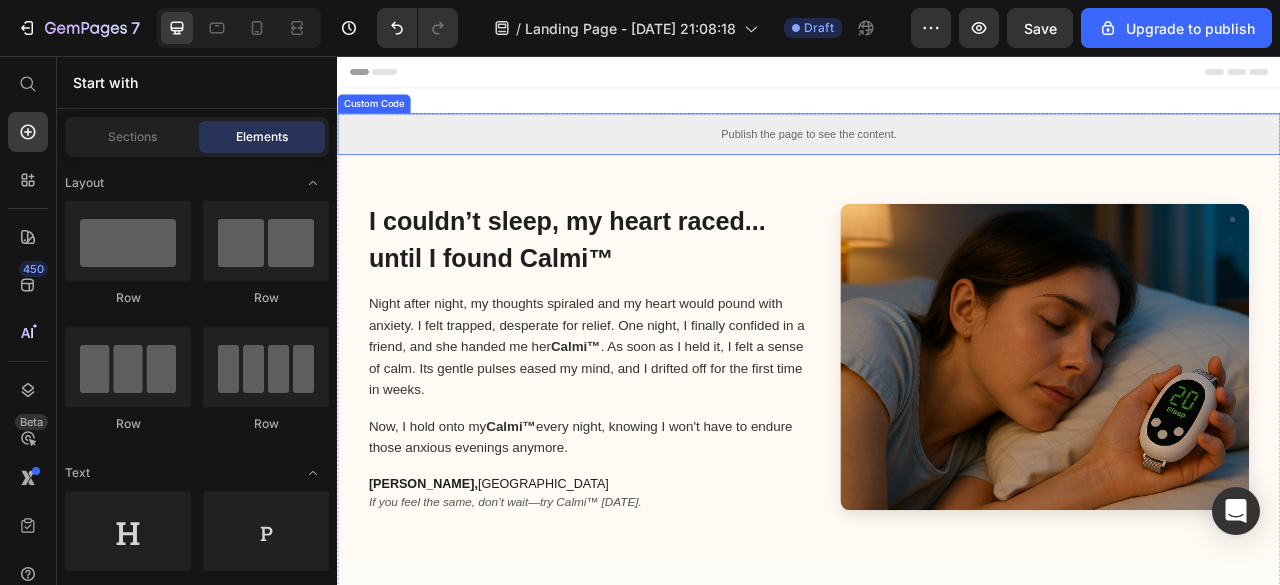 click on "Publish the page to see the content." at bounding box center [937, 155] 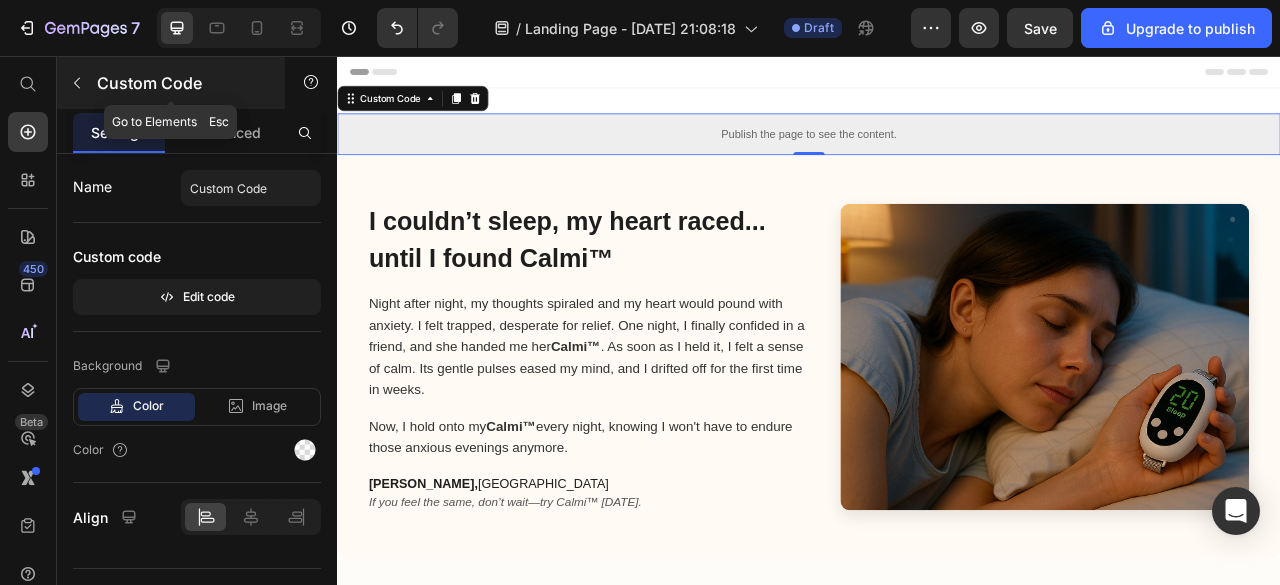 click 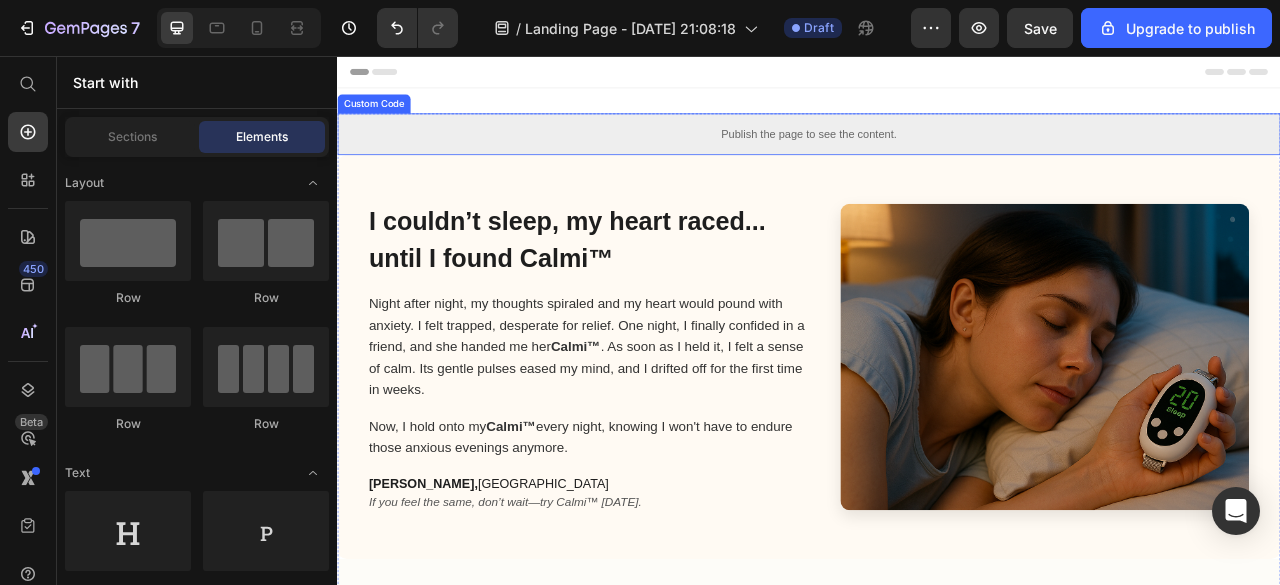 click on "Publish the page to see the content." at bounding box center (937, 155) 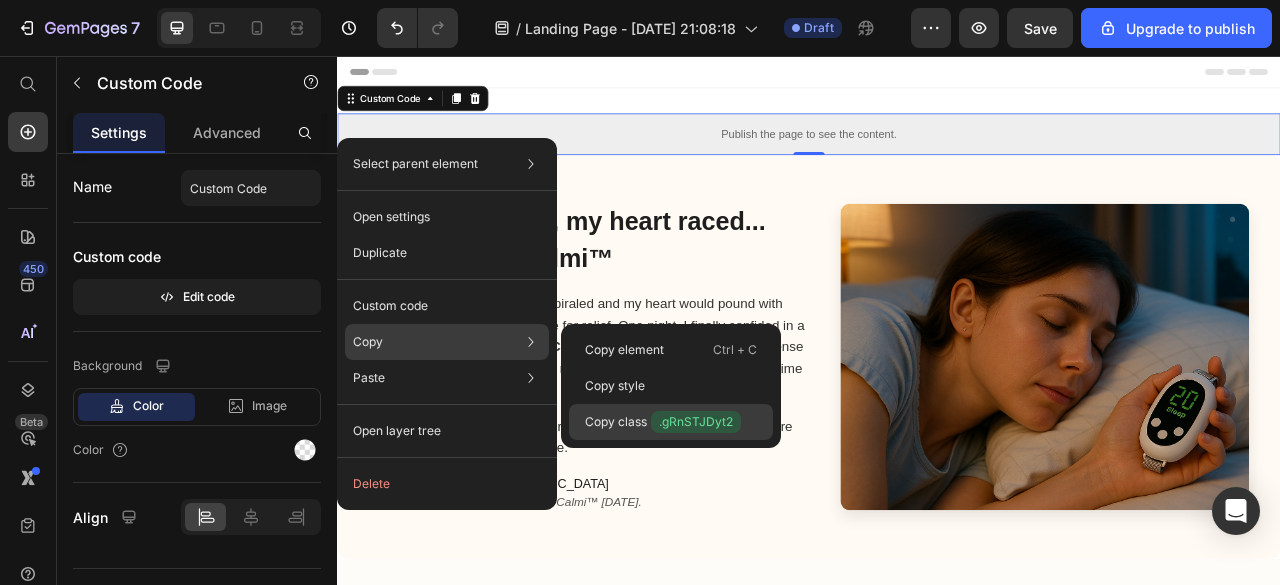click on ".gRnSTJDyt2" at bounding box center (696, 422) 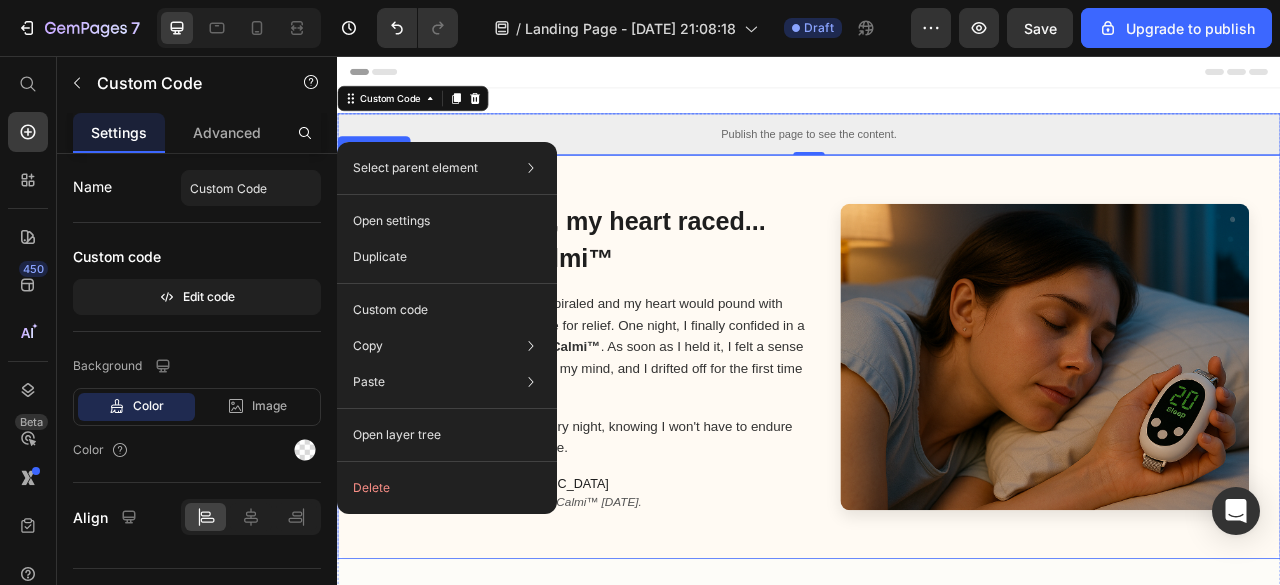 click on "I couldn’t sleep, my heart raced... until I found Calmi™" at bounding box center (657, 290) 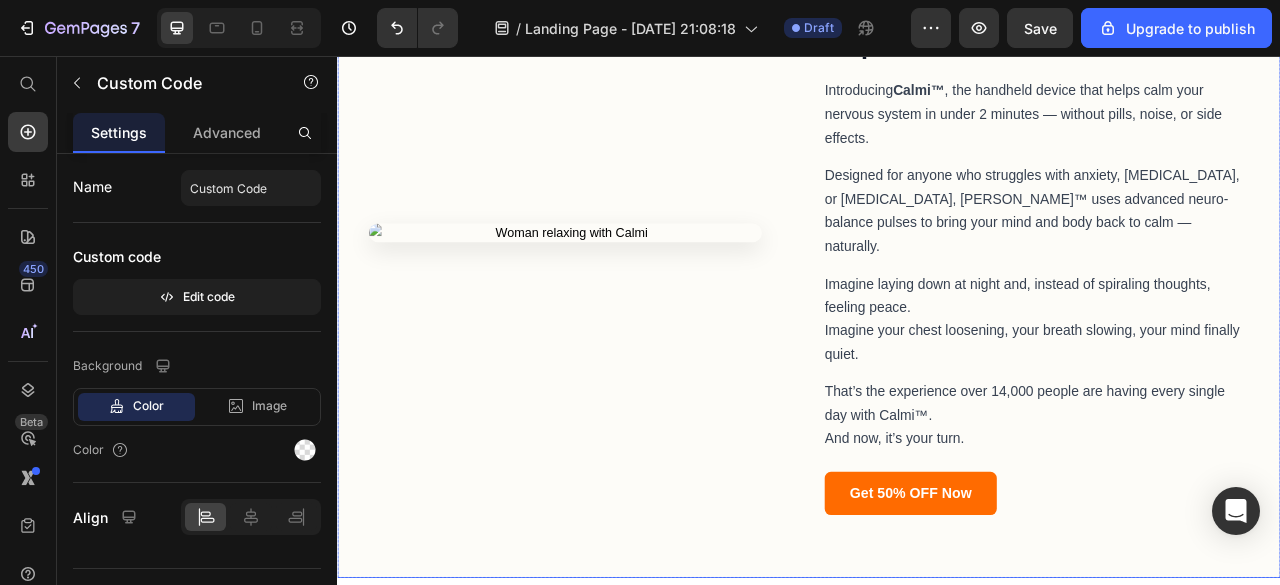 scroll, scrollTop: 900, scrollLeft: 0, axis: vertical 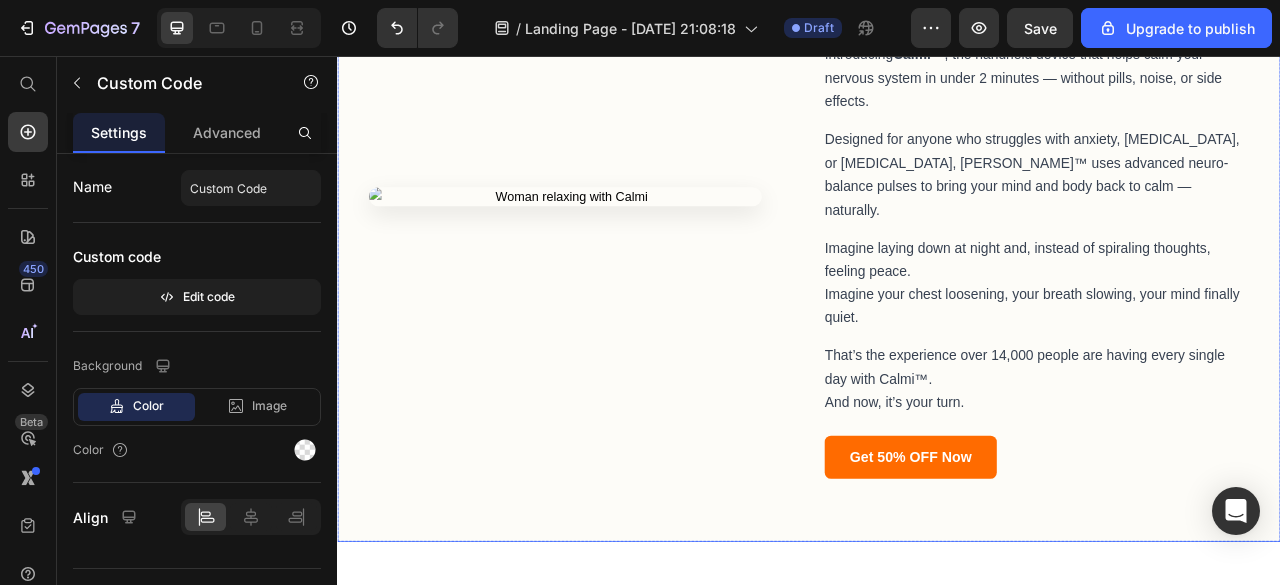 click on "Get 50% OFF Now" at bounding box center [1066, 566] 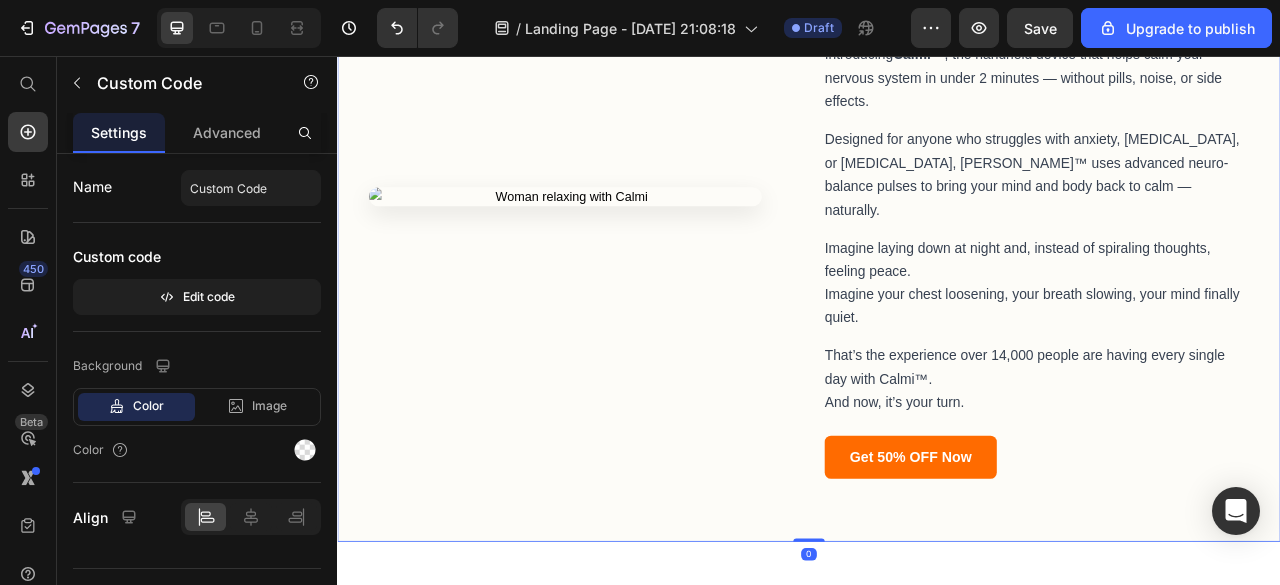 click on "Get 50% OFF Now" at bounding box center (1066, 566) 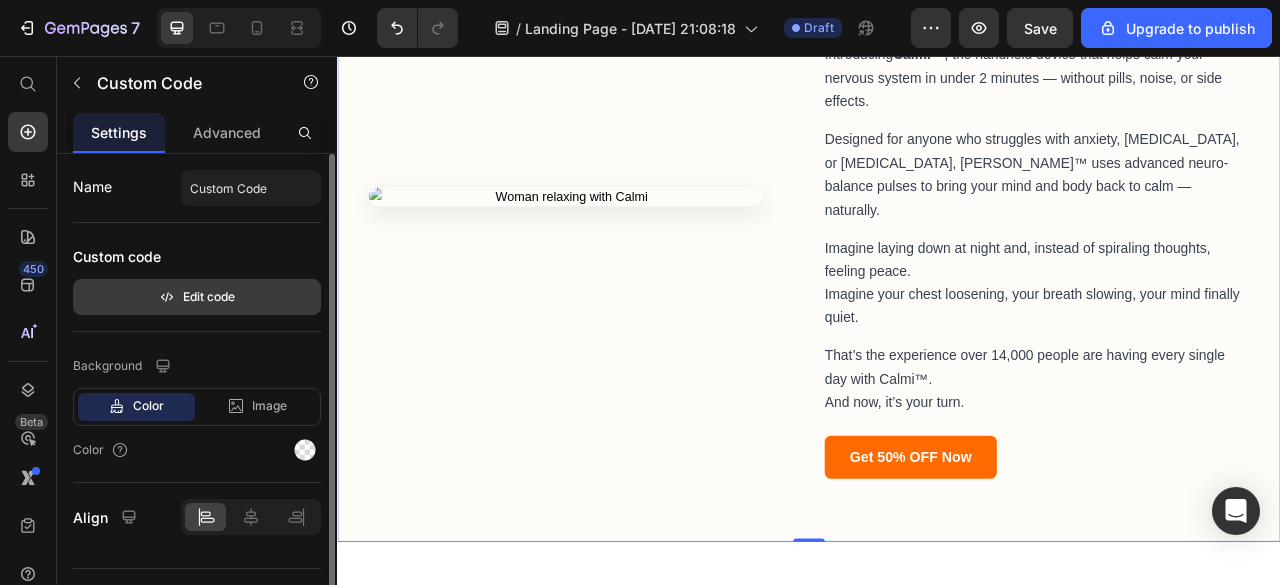 click on "Edit code" at bounding box center [197, 297] 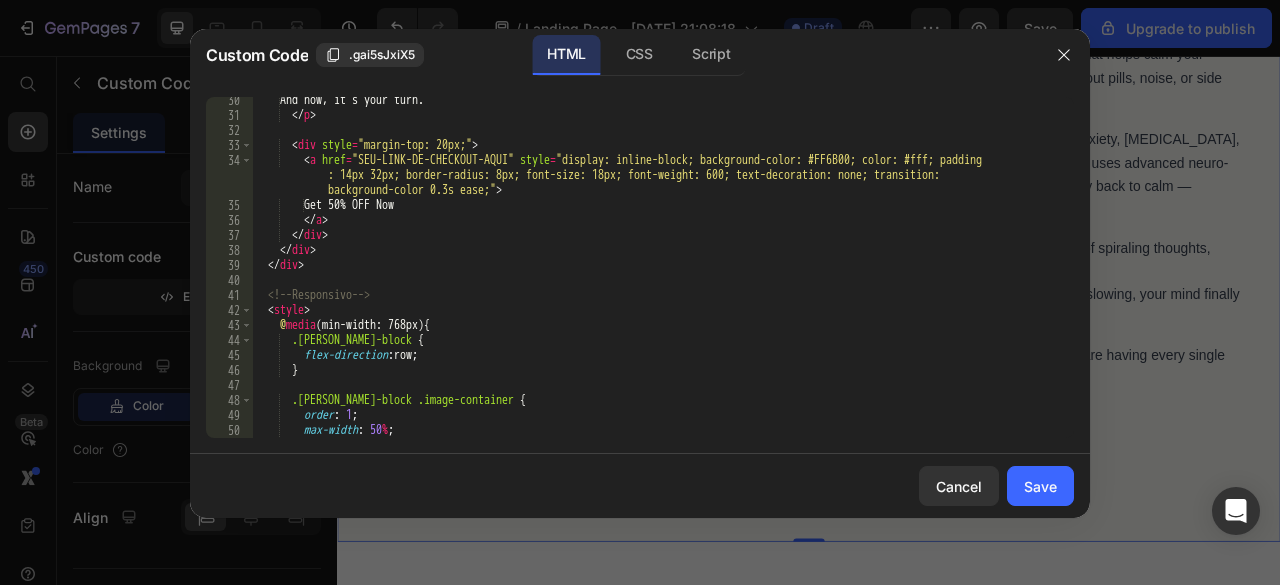 scroll, scrollTop: 439, scrollLeft: 0, axis: vertical 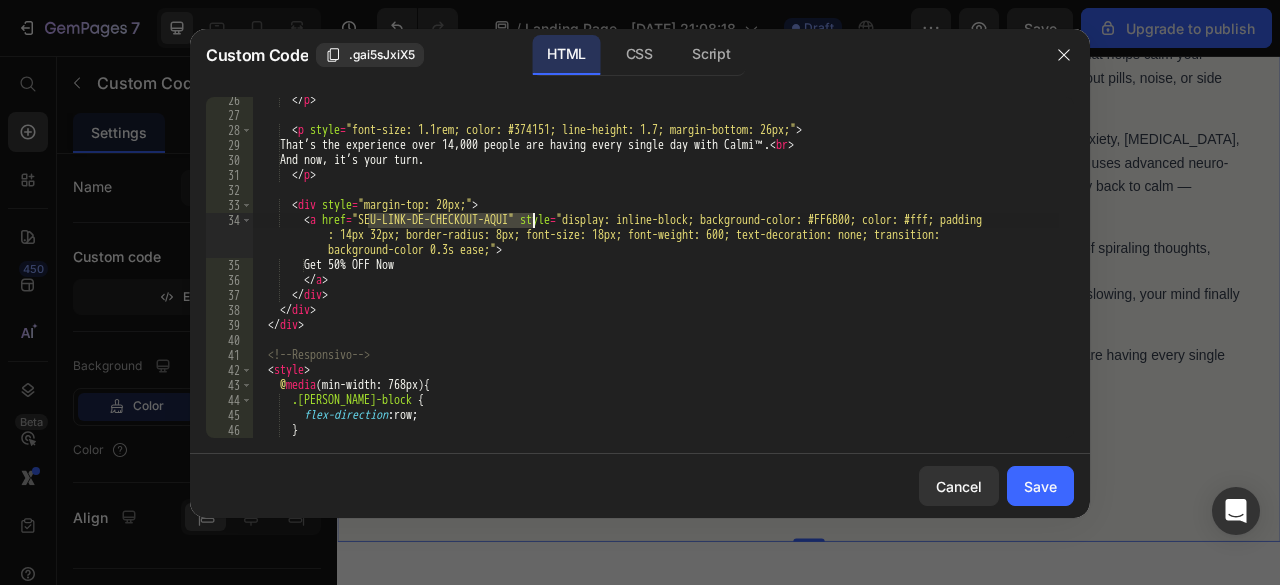 drag, startPoint x: 369, startPoint y: 221, endPoint x: 536, endPoint y: 223, distance: 167.01198 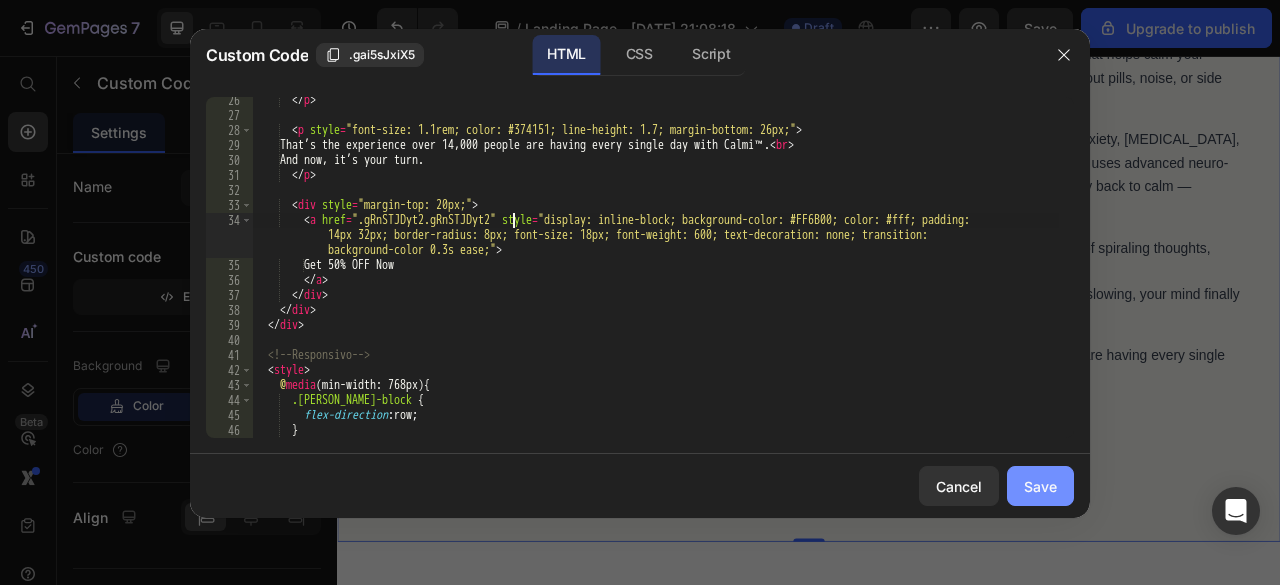 click on "Save" at bounding box center [1040, 486] 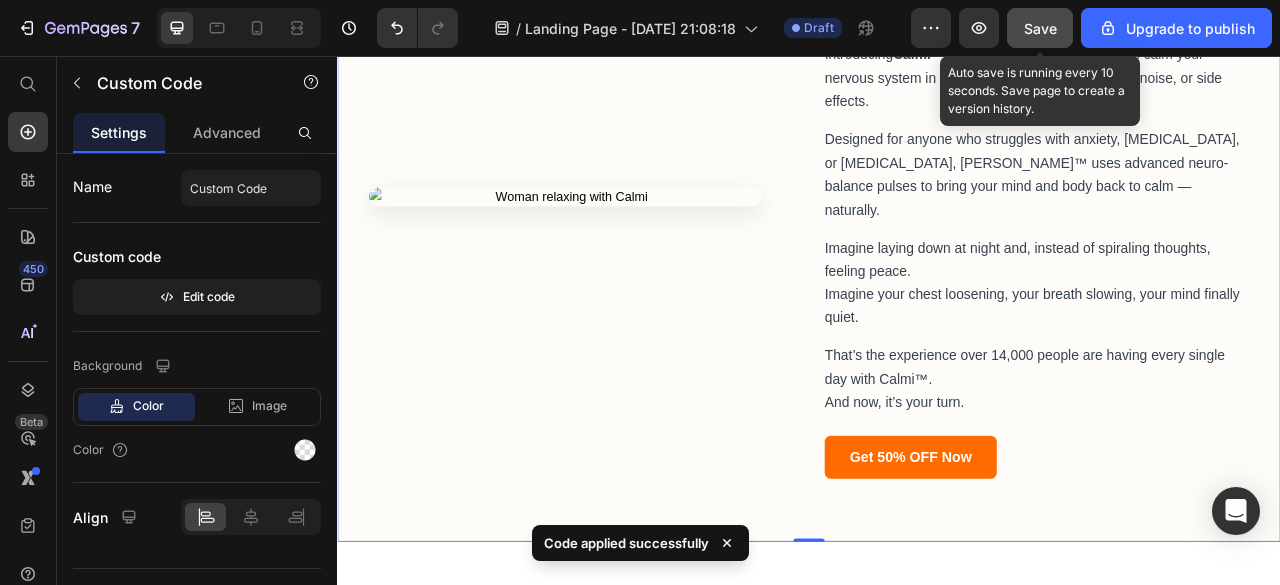 click on "Save" at bounding box center [1040, 28] 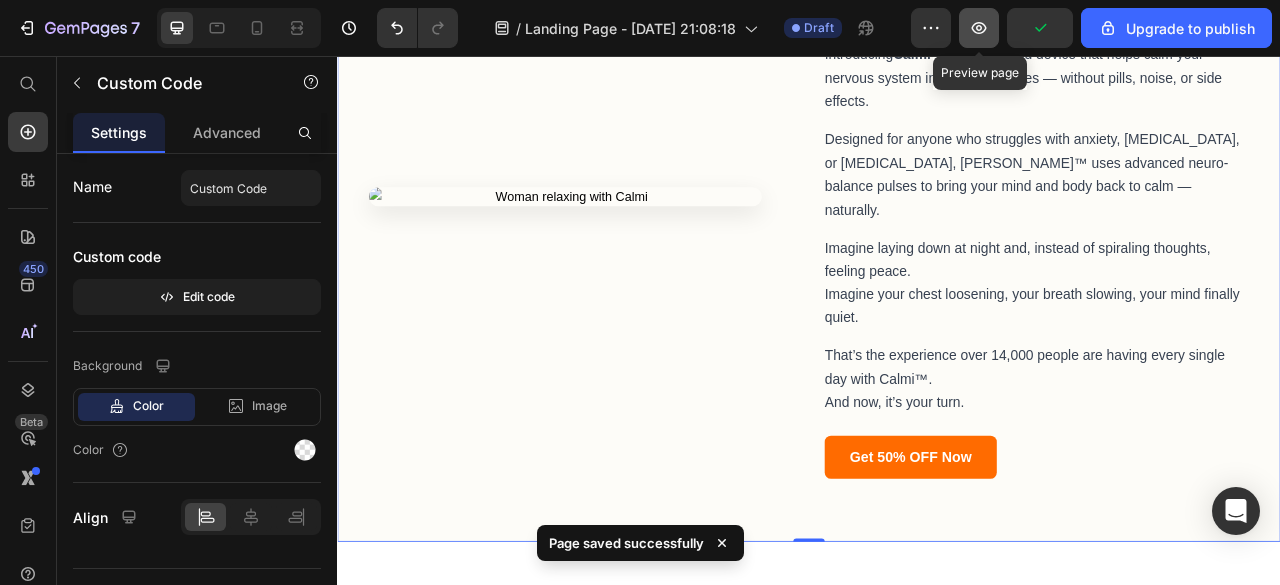click 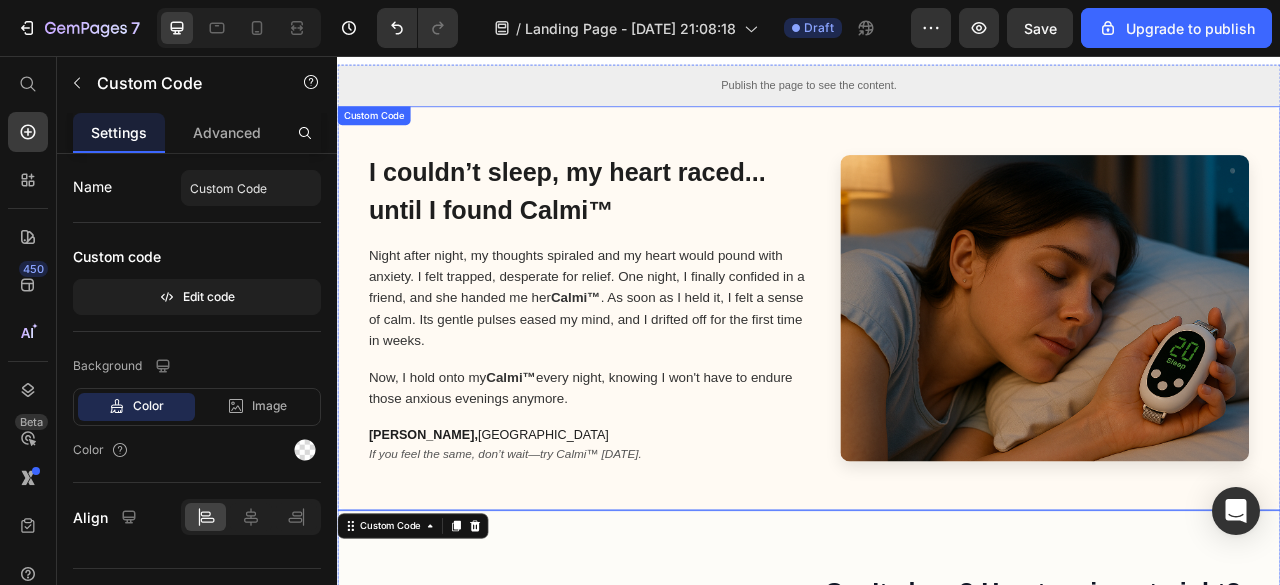 scroll, scrollTop: 0, scrollLeft: 0, axis: both 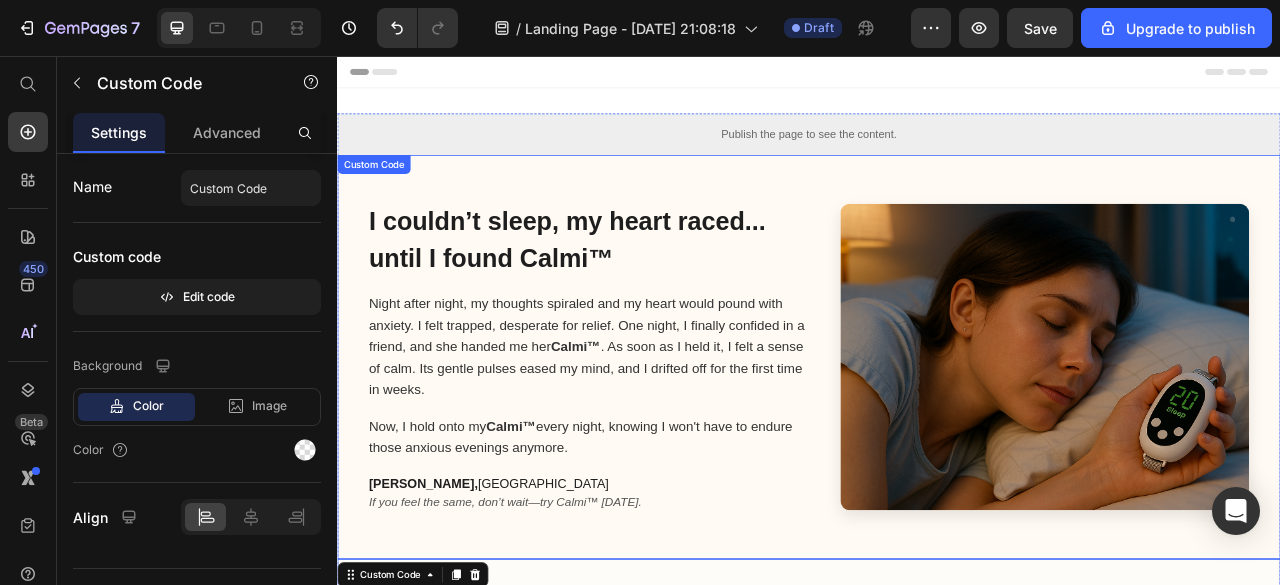 click on "Publish the page to see the content." at bounding box center [937, 155] 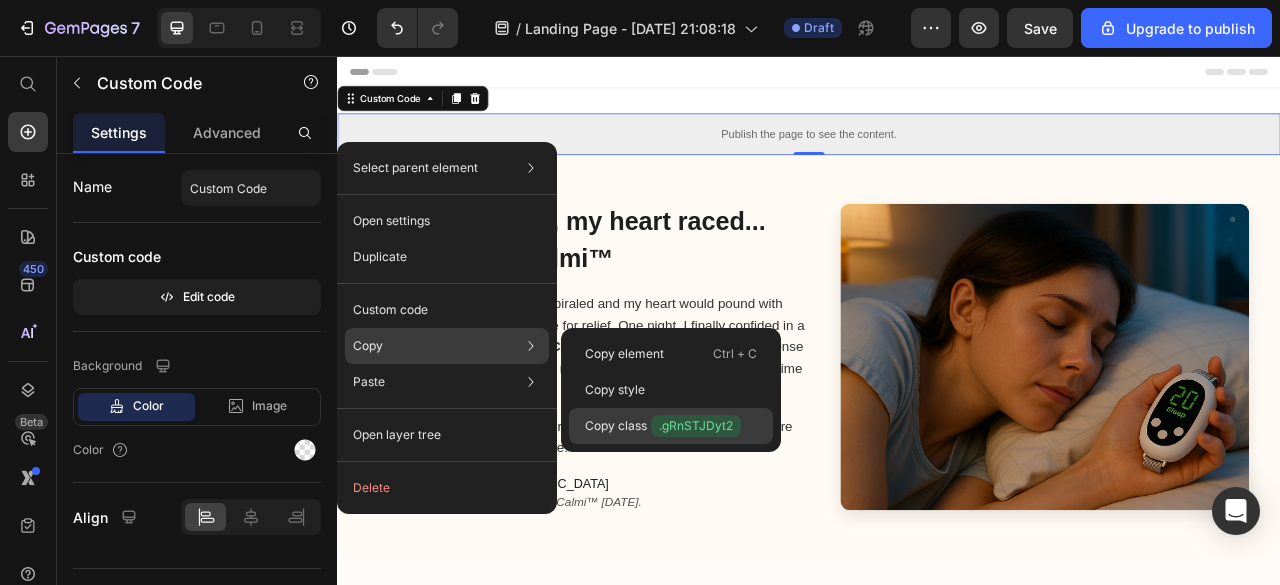 click on "Copy class  .gRnSTJDyt2" at bounding box center (663, 426) 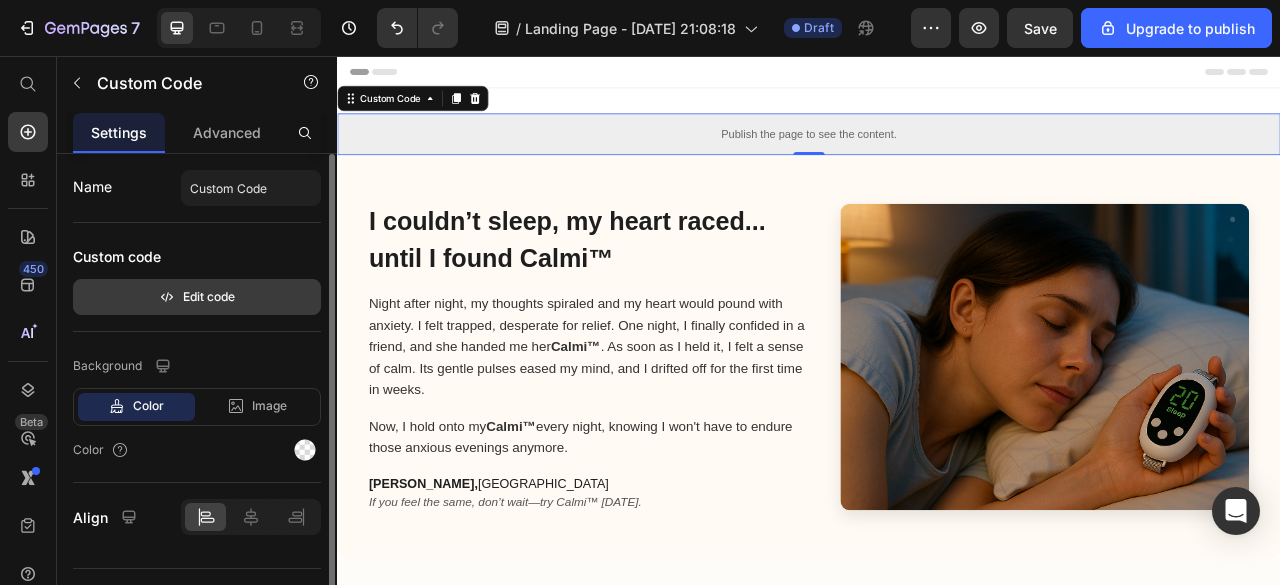click on "Edit code" at bounding box center (197, 297) 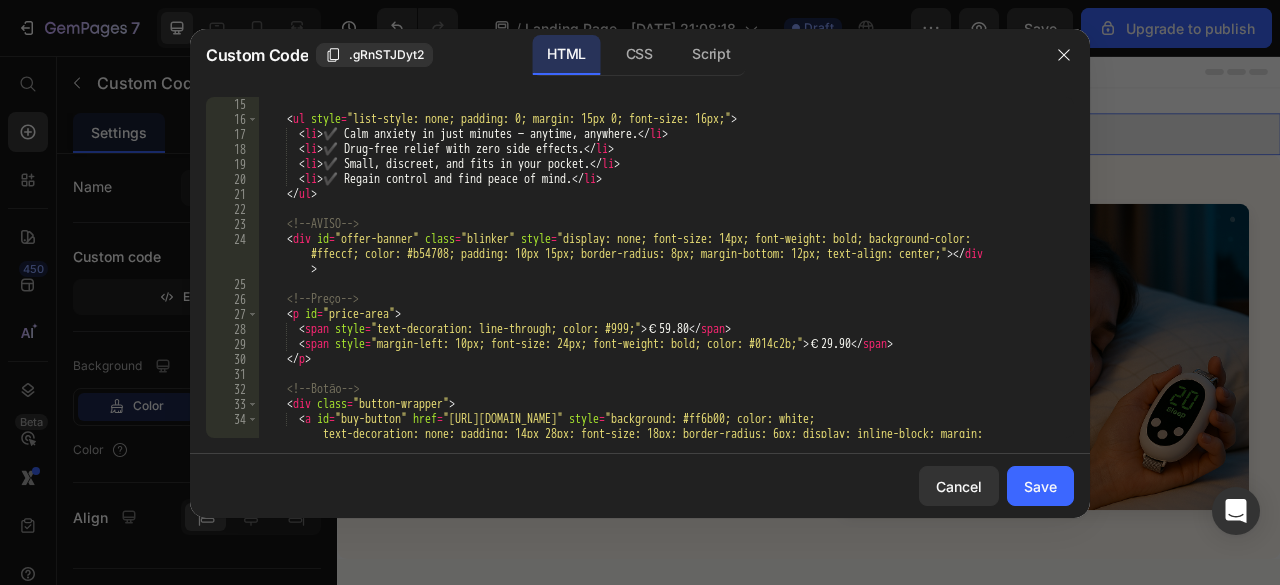 scroll, scrollTop: 360, scrollLeft: 0, axis: vertical 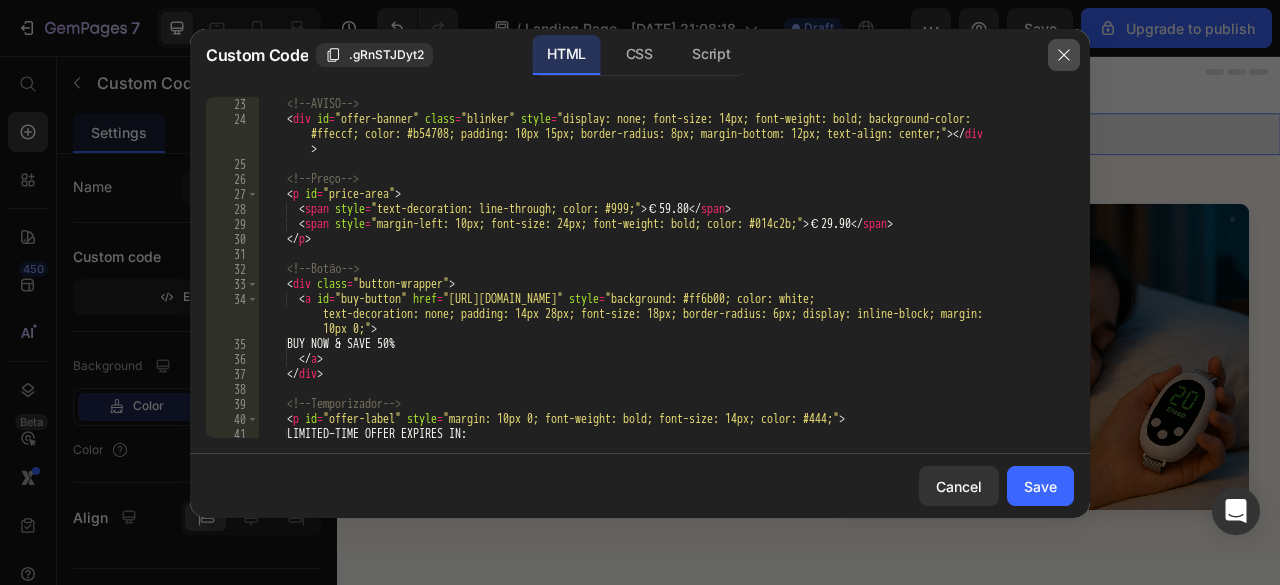 click at bounding box center [1064, 55] 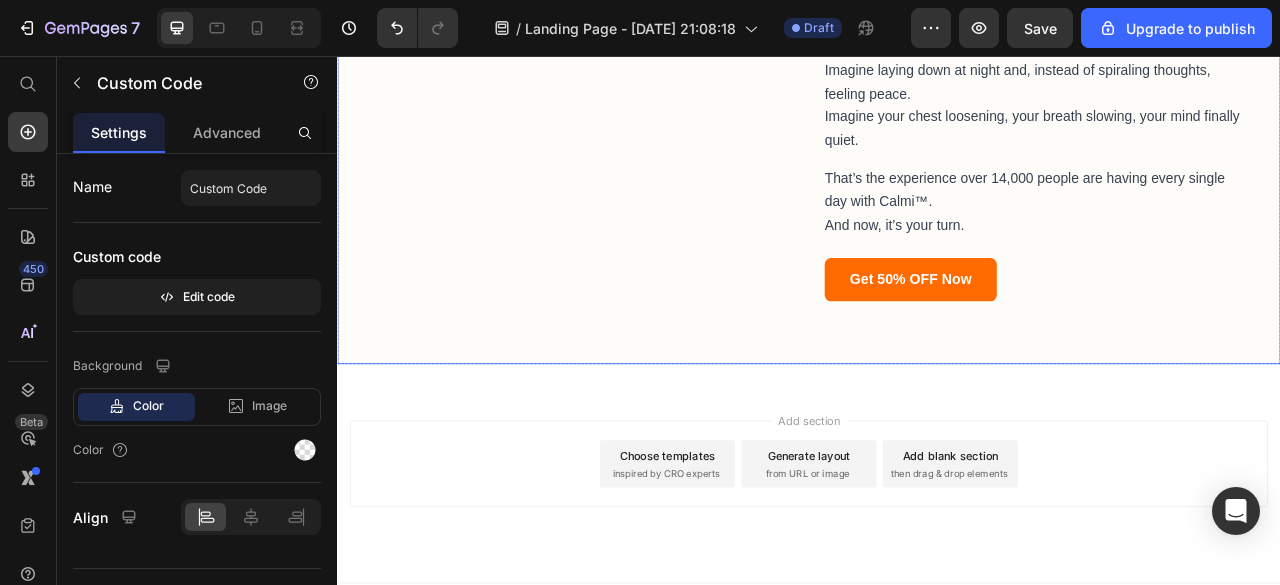 scroll, scrollTop: 1133, scrollLeft: 0, axis: vertical 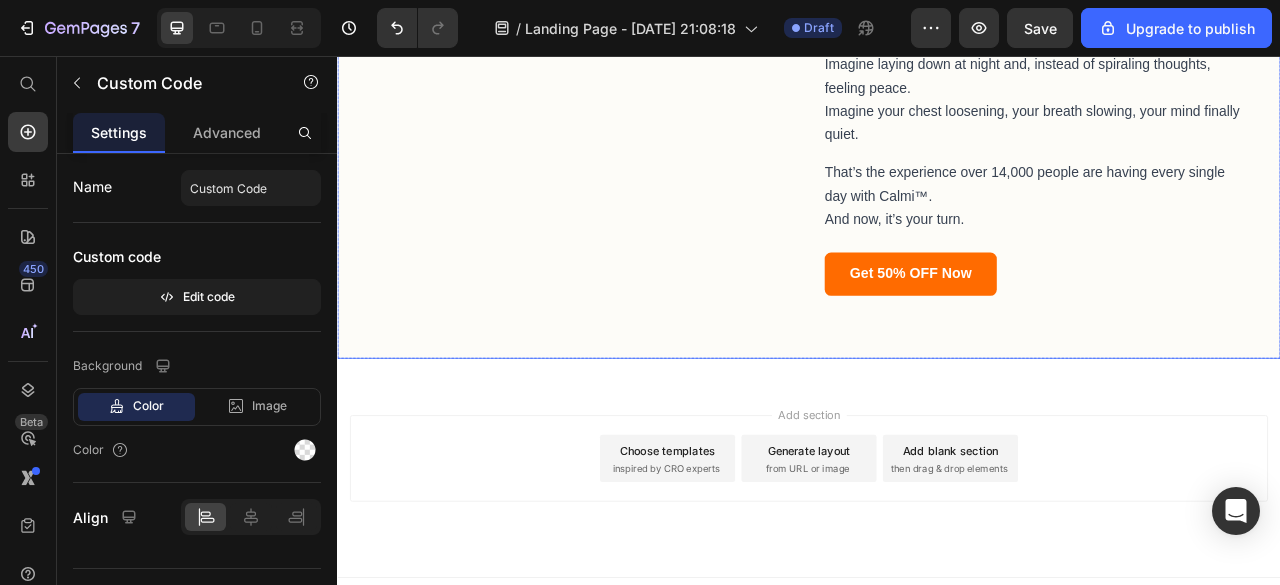 click on "Can’t sleep? Heart racing at night? You’re not alone — and you’re not helpless.
Introducing  Calmi™ , the handheld device that helps calm your nervous system in under 2 minutes — without pills, noise, or side effects.
Designed for anyone who struggles with anxiety, racing thoughts, or restlessness, Calmi™ uses advanced neuro-balance pulses to bring your mind and body back to calm — naturally.
Imagine laying down at night and, instead of spiraling thoughts, feeling peace.
Imagine your chest loosening, your breath slowing, your mind finally quiet.
That’s the experience over 14,000 people are having every single day with Calmi™.
And now, it’s your turn.
Get 50% OFF Now" at bounding box center (937, 2) 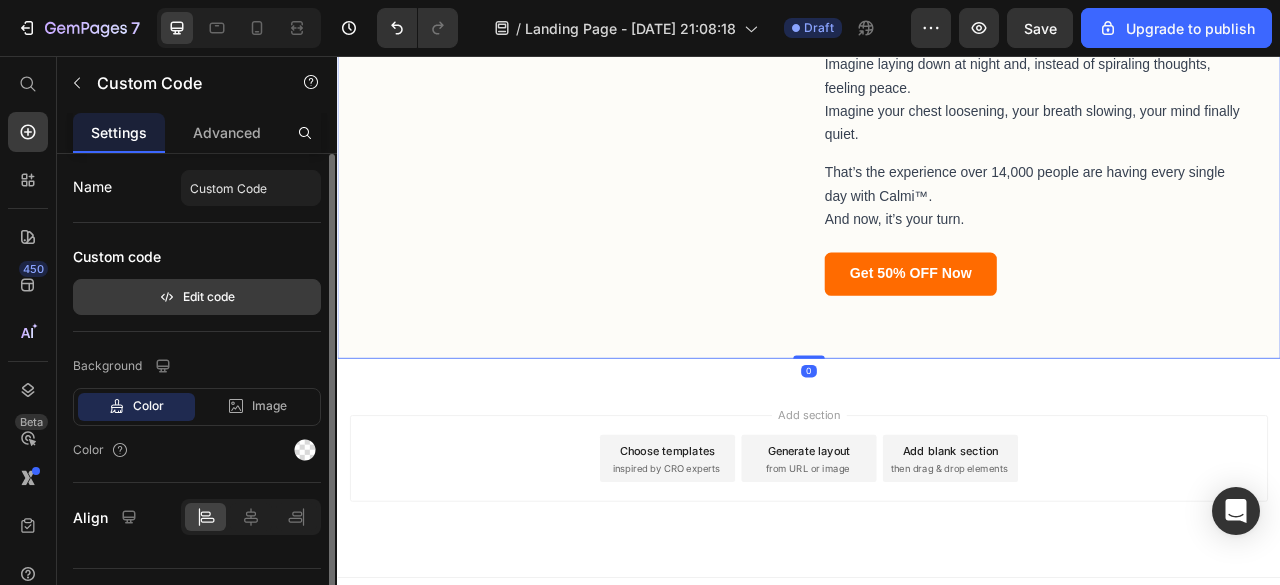 click on "Edit code" at bounding box center (197, 297) 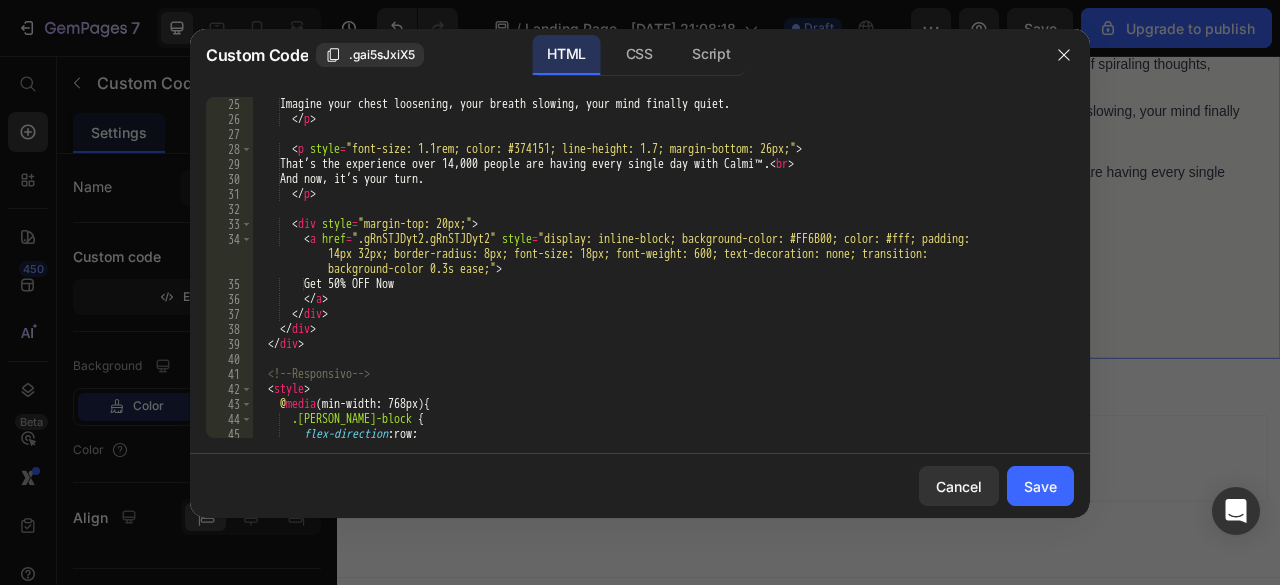 scroll, scrollTop: 420, scrollLeft: 0, axis: vertical 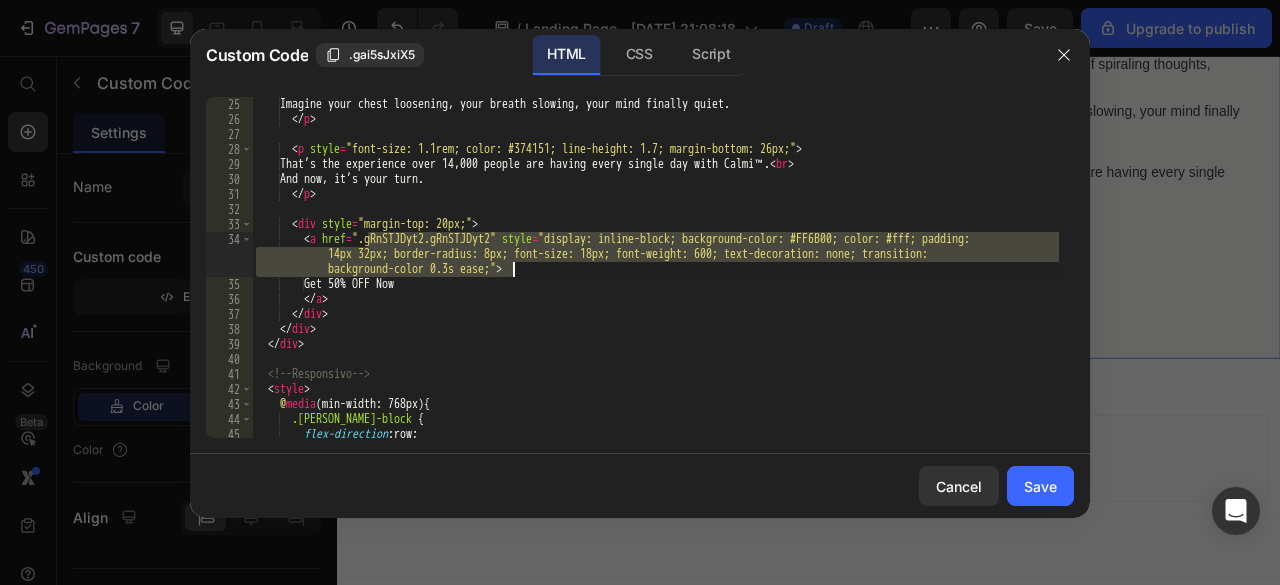 drag, startPoint x: 374, startPoint y: 239, endPoint x: 512, endPoint y: 271, distance: 141.66158 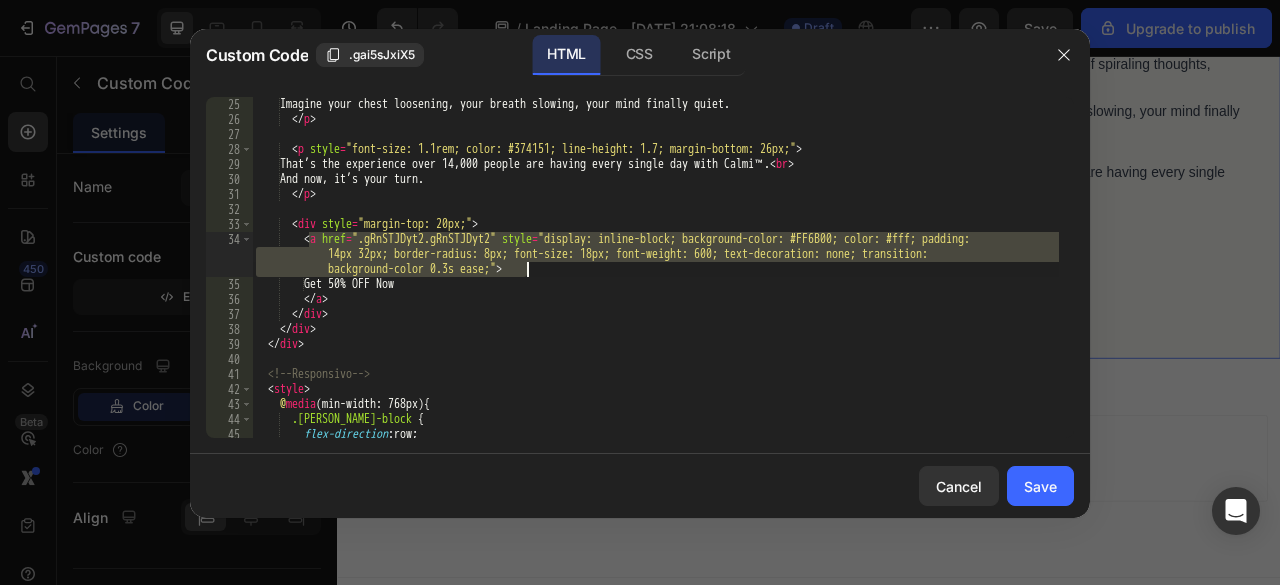 drag, startPoint x: 306, startPoint y: 241, endPoint x: 534, endPoint y: 268, distance: 229.59312 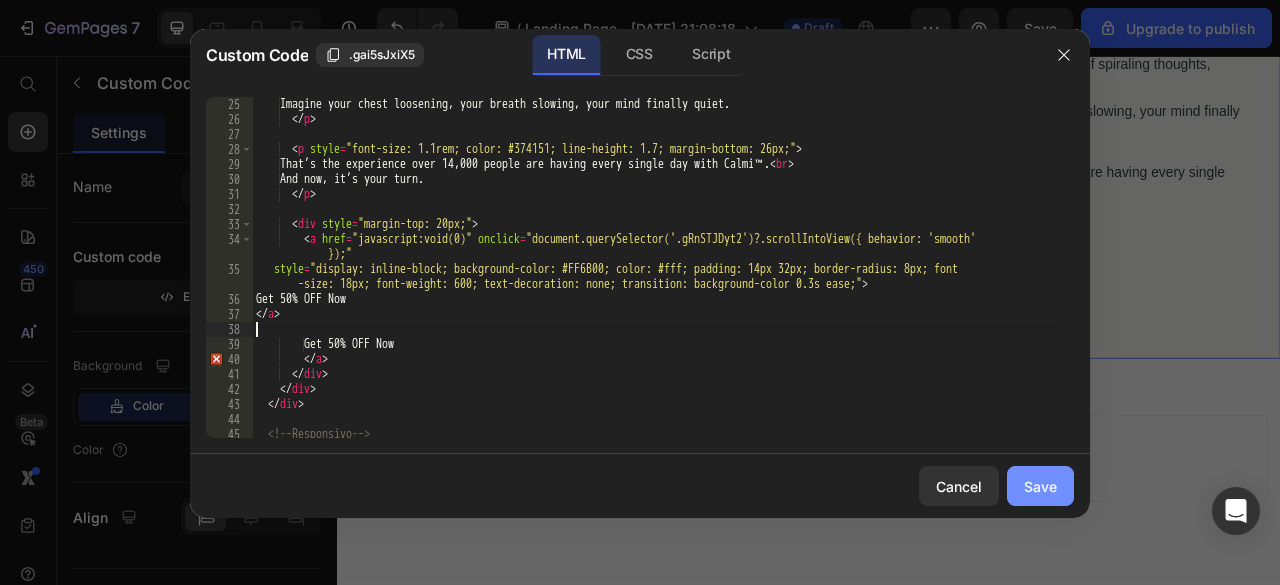 click on "Save" at bounding box center (1040, 486) 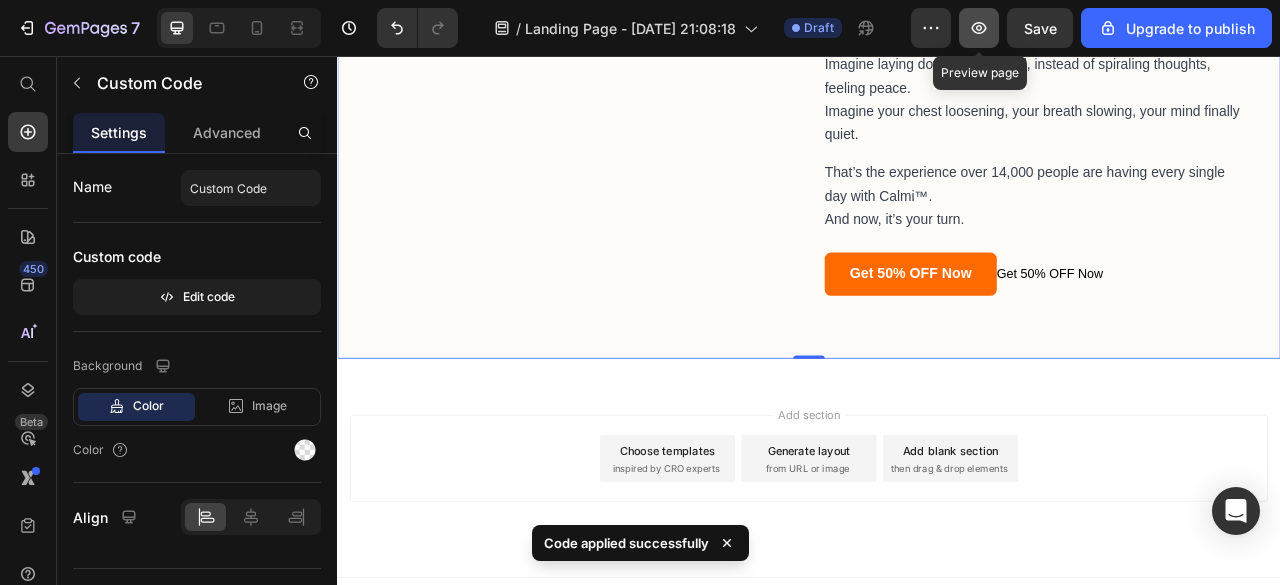 click 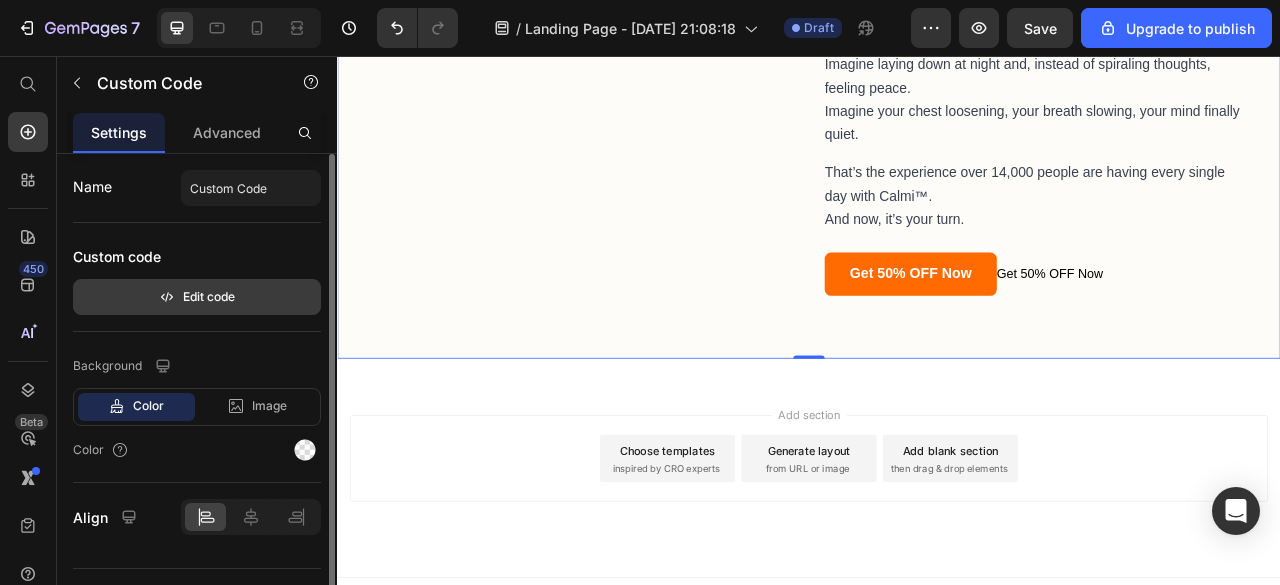 click 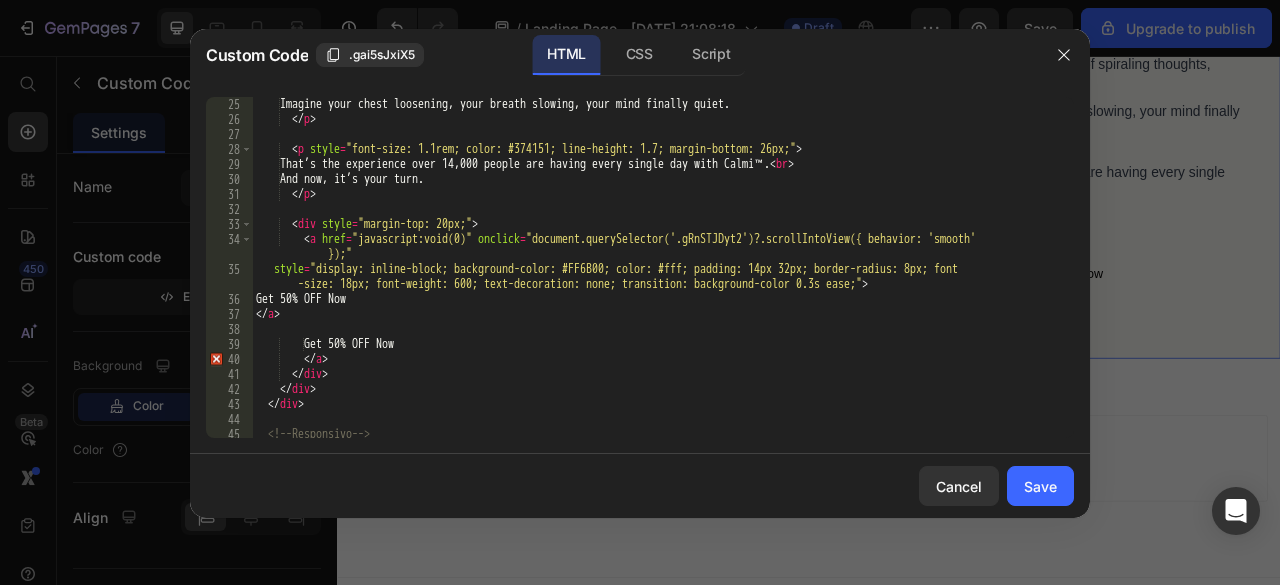 scroll, scrollTop: 420, scrollLeft: 0, axis: vertical 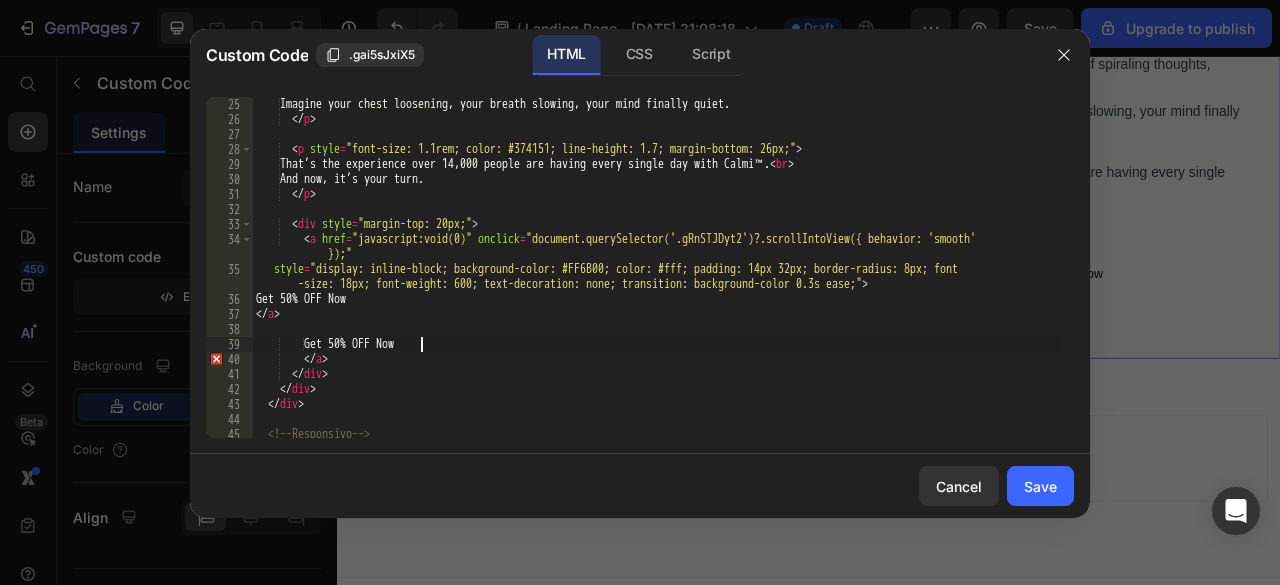 click on "Imagine your chest loosening, your breath slowing, your mind finally quiet.         </ p >         < p   style = "font-size: 1.1rem; color: #374151; line-height: 1.7; margin-bottom: 26px;" >          That’s the experience over 14,000 people are having every single day with Calmi™. < br >          And now, it’s your turn.         </ p >         < div   style = "margin-top: 20px;" >           < a   href = "javascript:void(0)"   onclick = "document.querySelector('.gRnSTJDyt2')?.scrollIntoView({ behavior: 'smooth'               });"     style = "display: inline-block; background-color: #FF6B00; color: #fff; padding: 14px 32px; border-radius: 8px; font         -size: 18px; font-weight: 600; text-decoration: none; transition: background-color 0.3s ease;" >   Get 50% OFF Now </ a >             Get 50% OFF Now           </ a >         </ div >      </ div >    </ div >    <!--  Responsivo  -->    < style >" at bounding box center [655, 282] 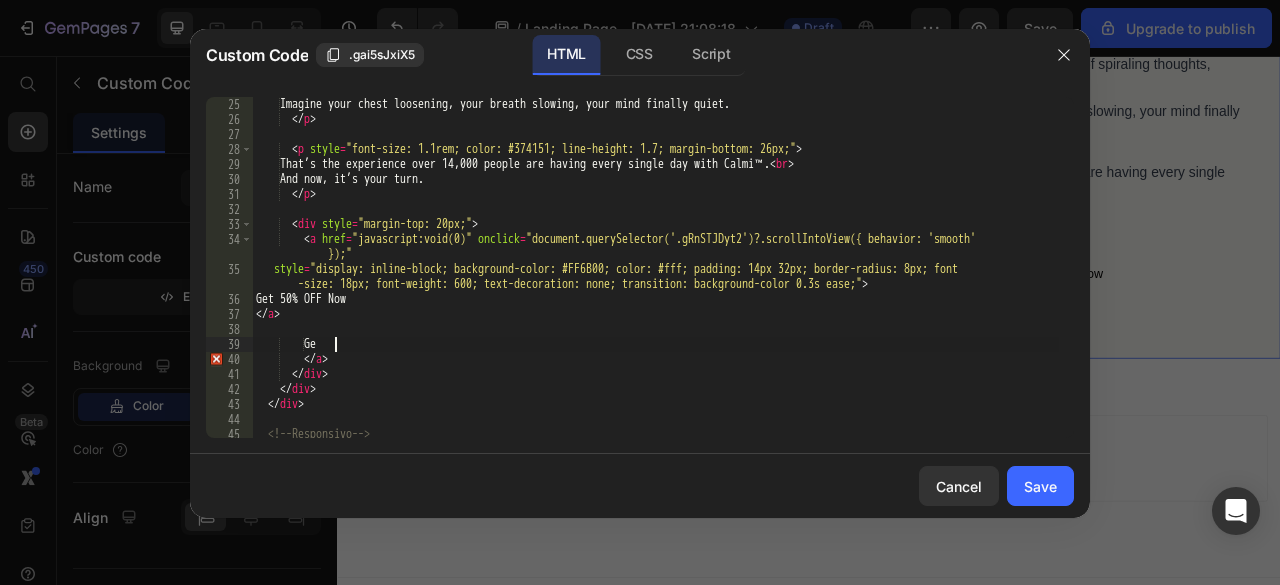 type on "G" 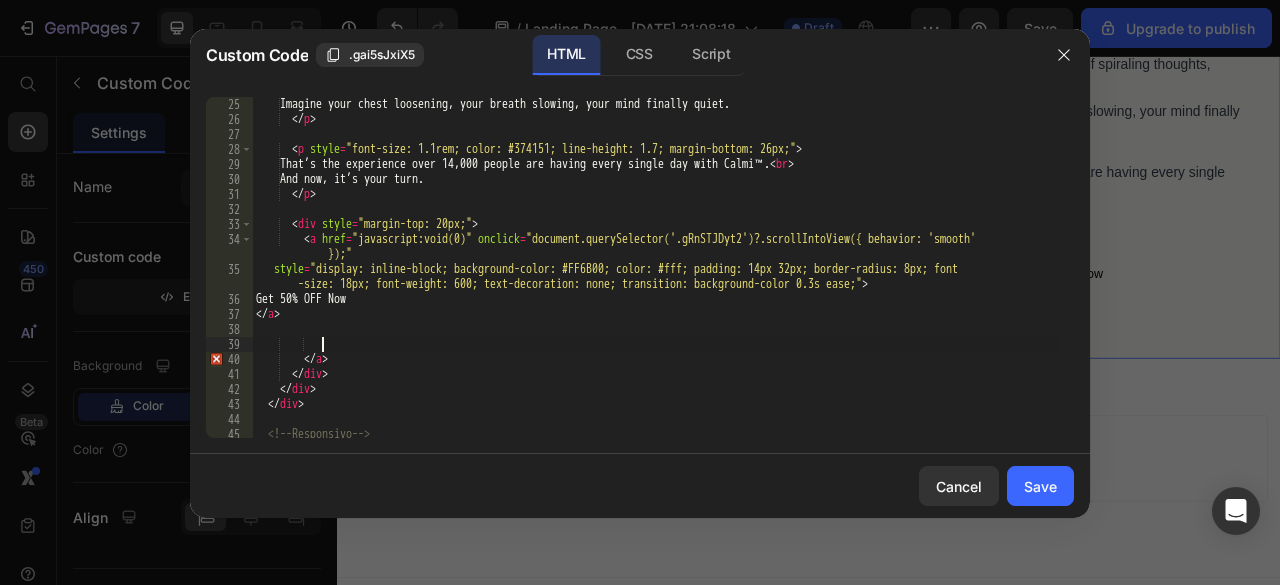 type 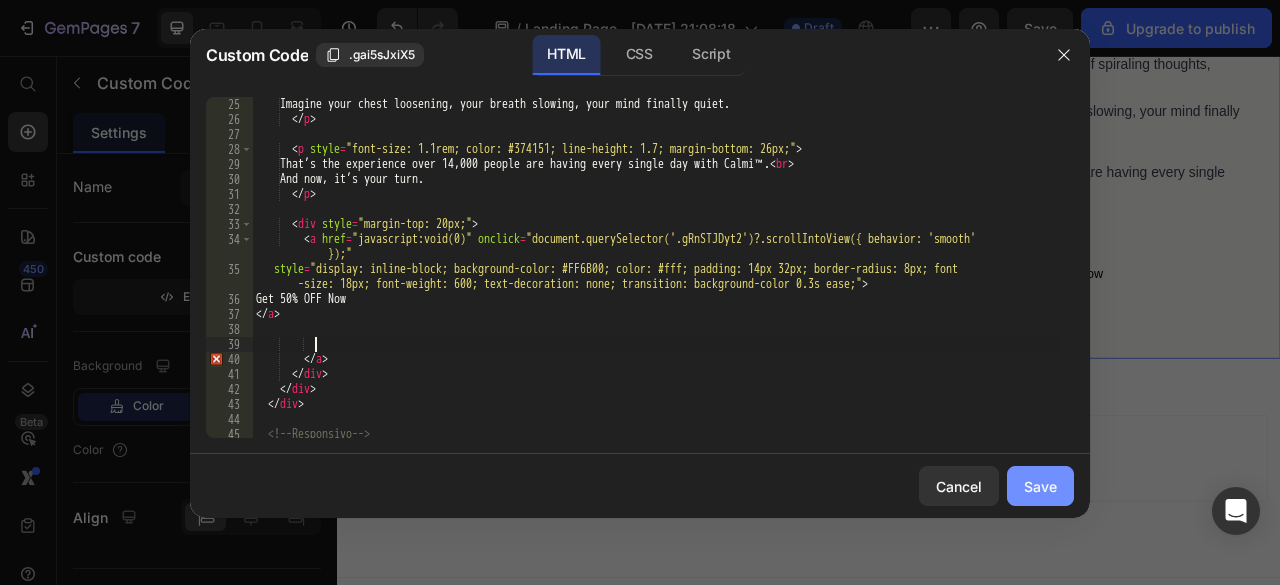 click on "Save" at bounding box center [1040, 486] 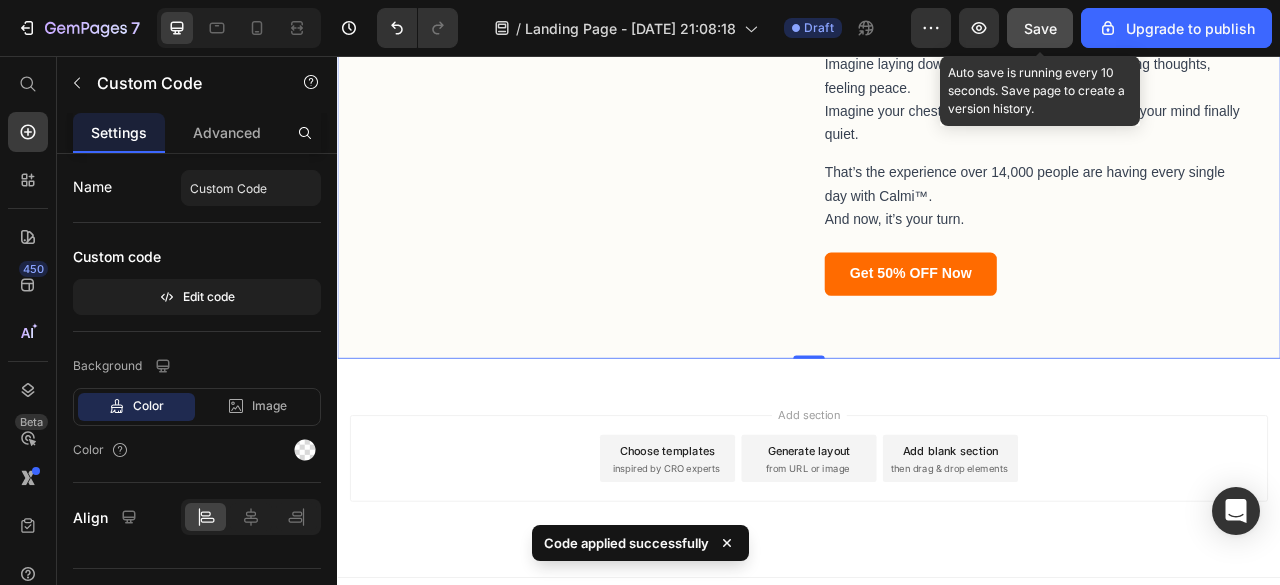 click on "Save" 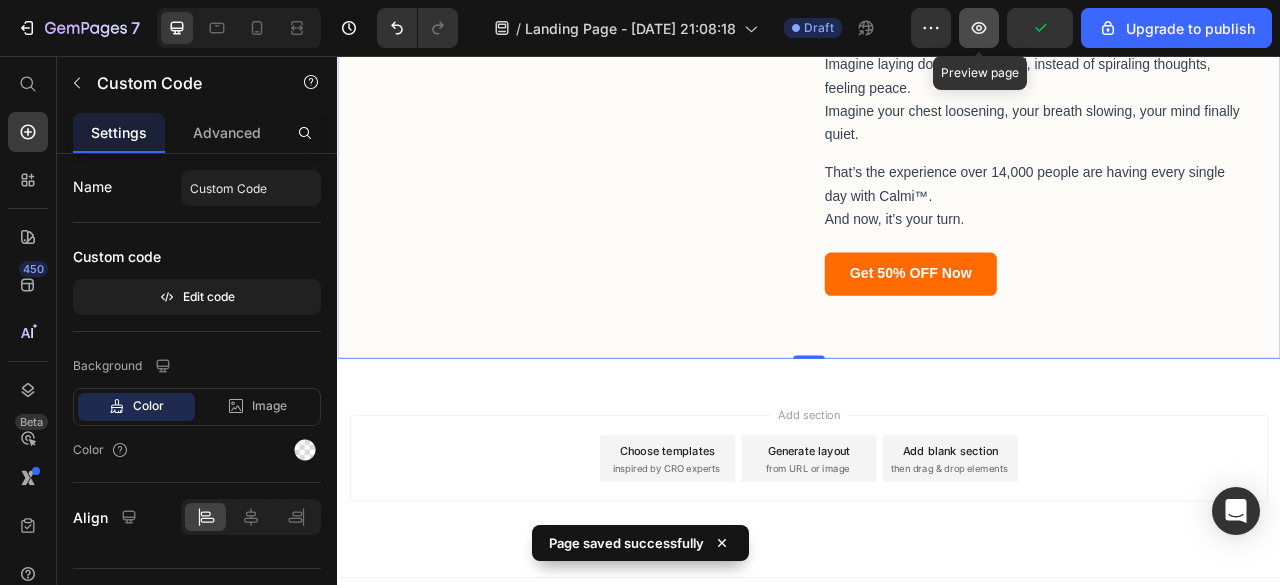 click 